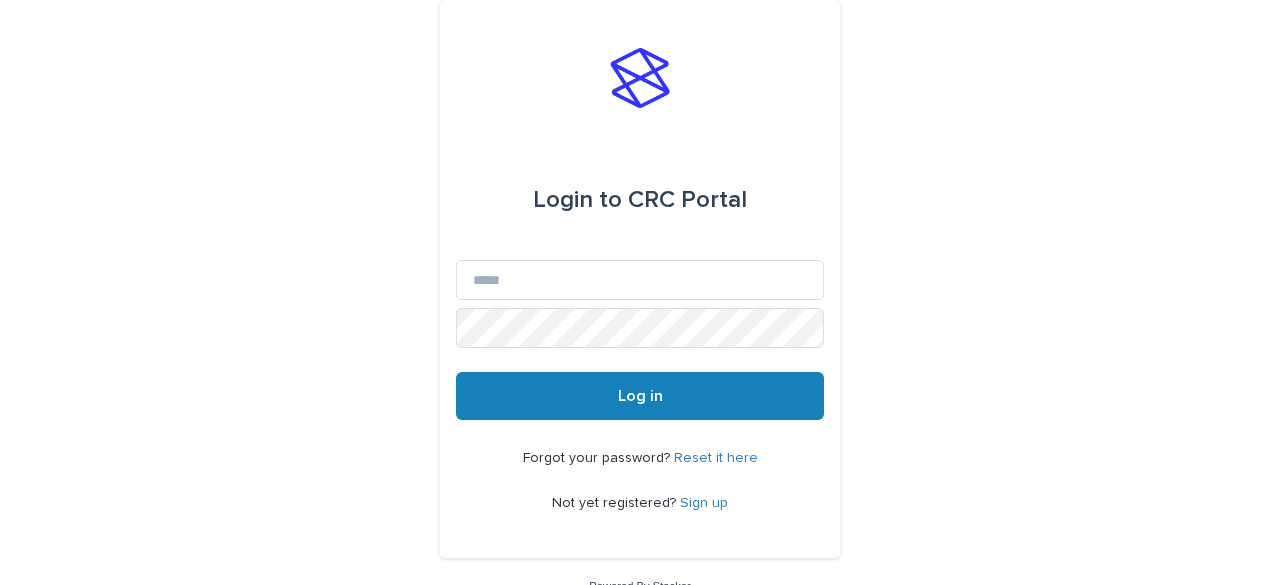 scroll, scrollTop: 0, scrollLeft: 0, axis: both 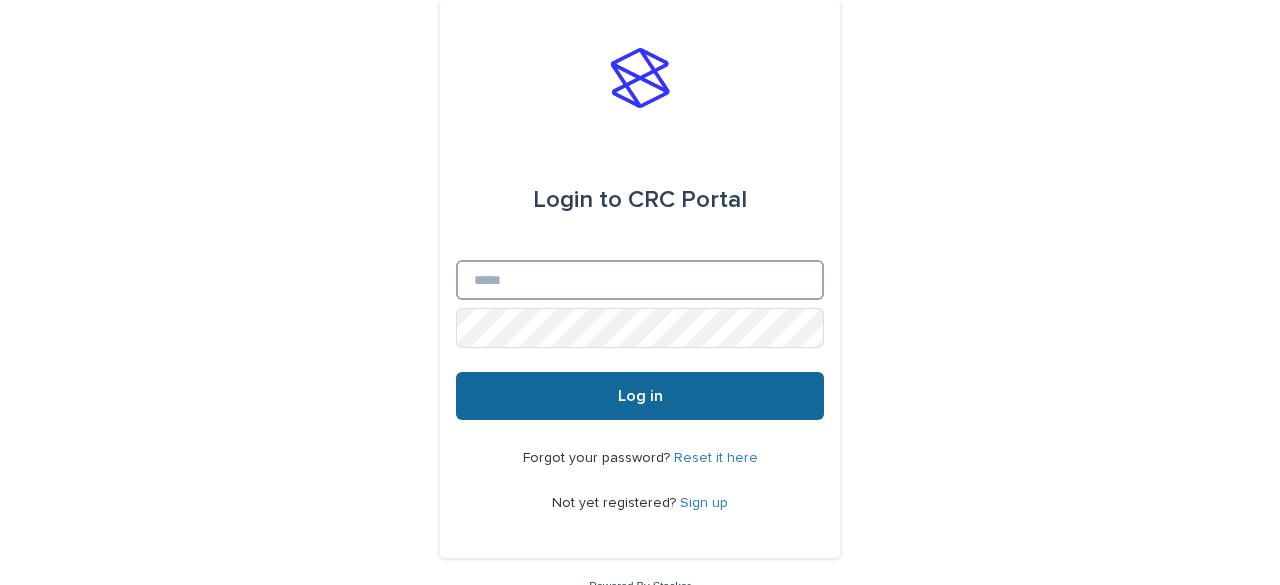 type on "**********" 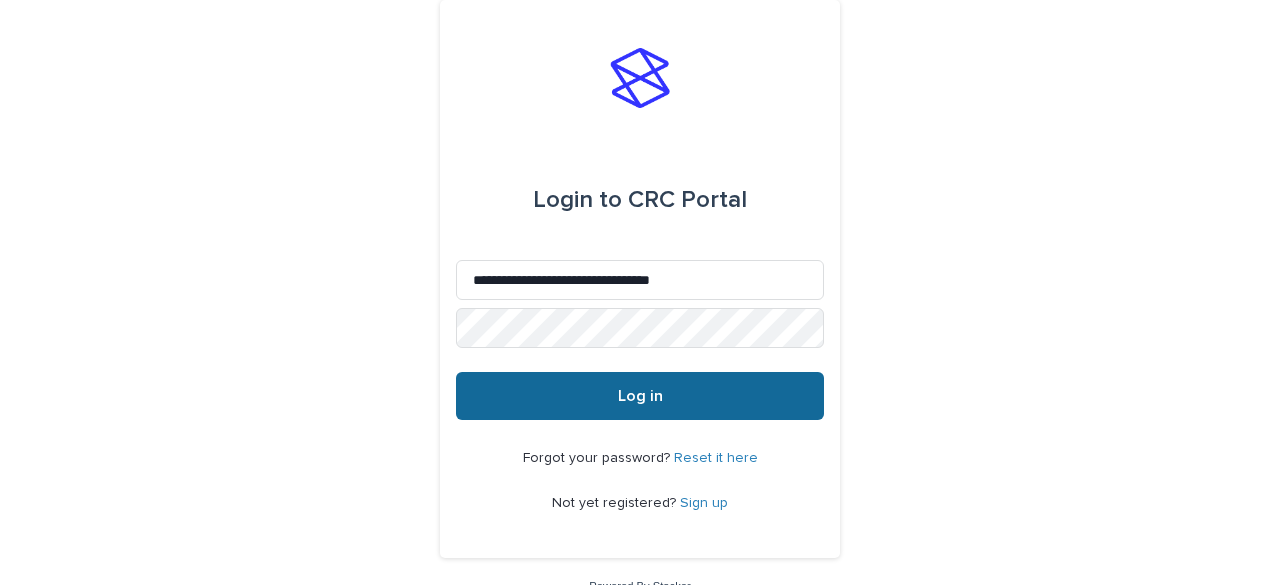 click on "Log in" at bounding box center (640, 396) 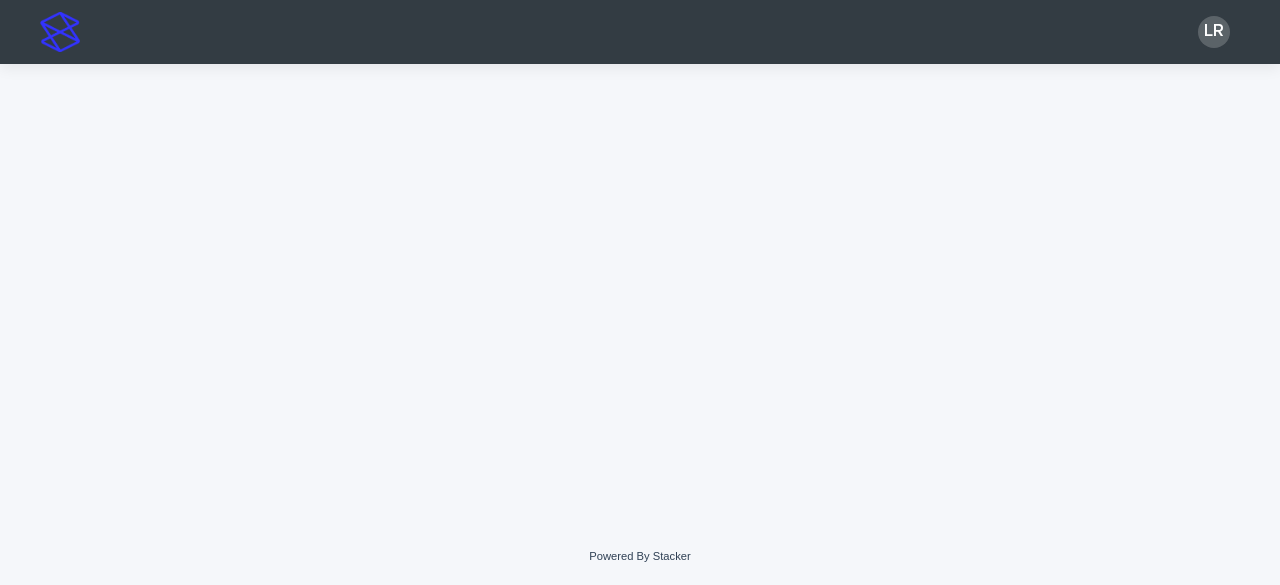 scroll, scrollTop: 0, scrollLeft: 0, axis: both 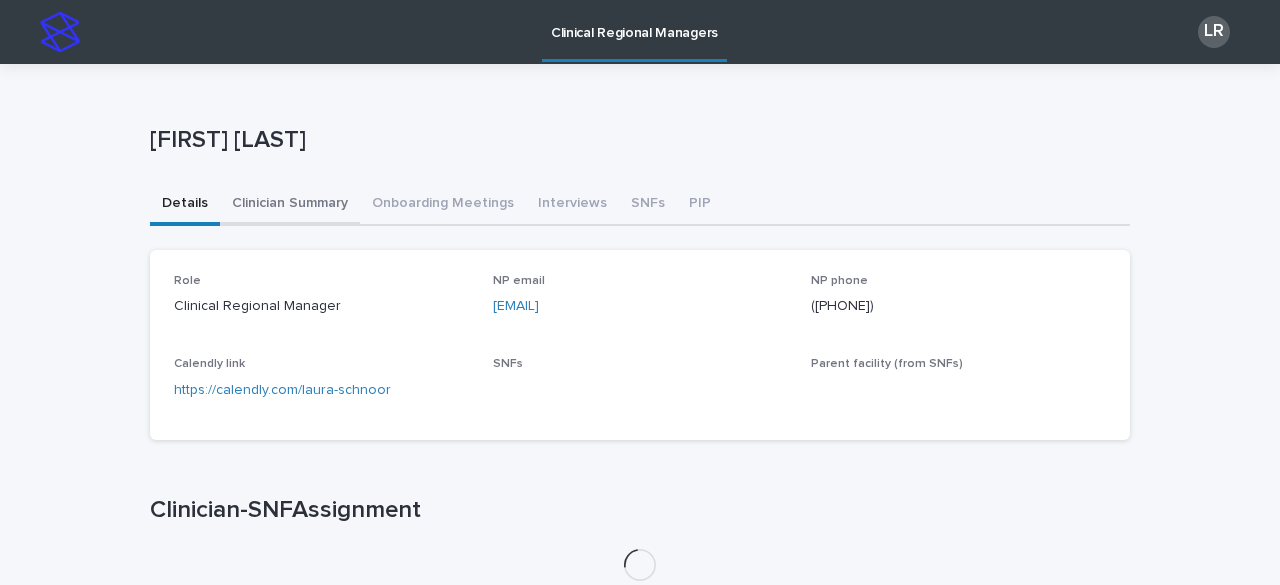 click on "Clinician Summary" at bounding box center [290, 205] 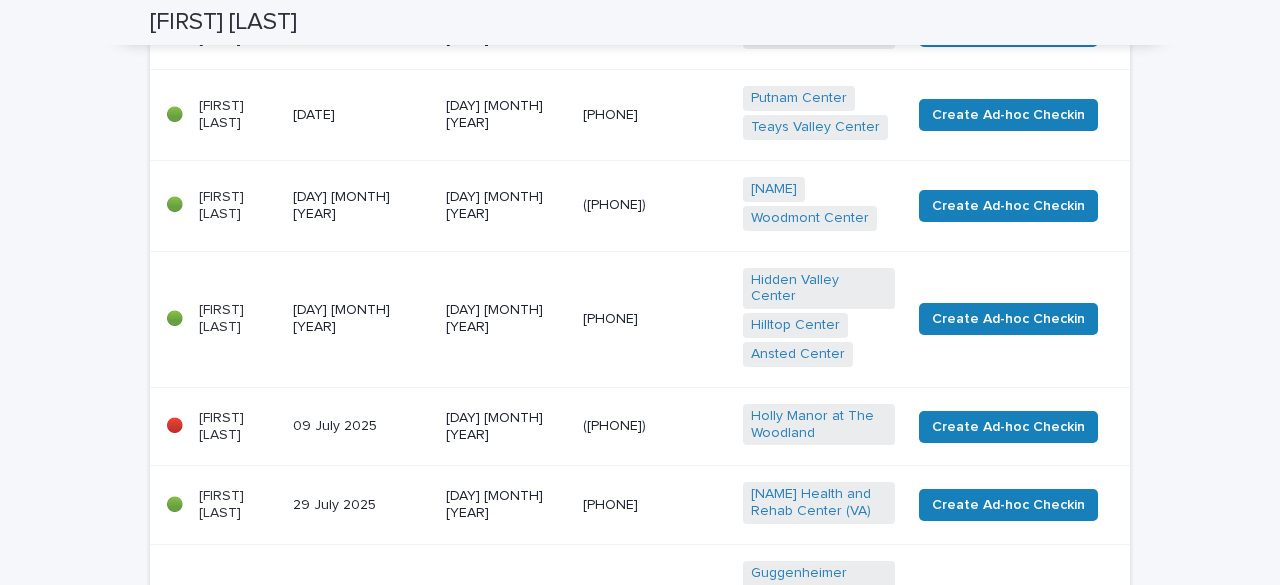 scroll, scrollTop: 0, scrollLeft: 0, axis: both 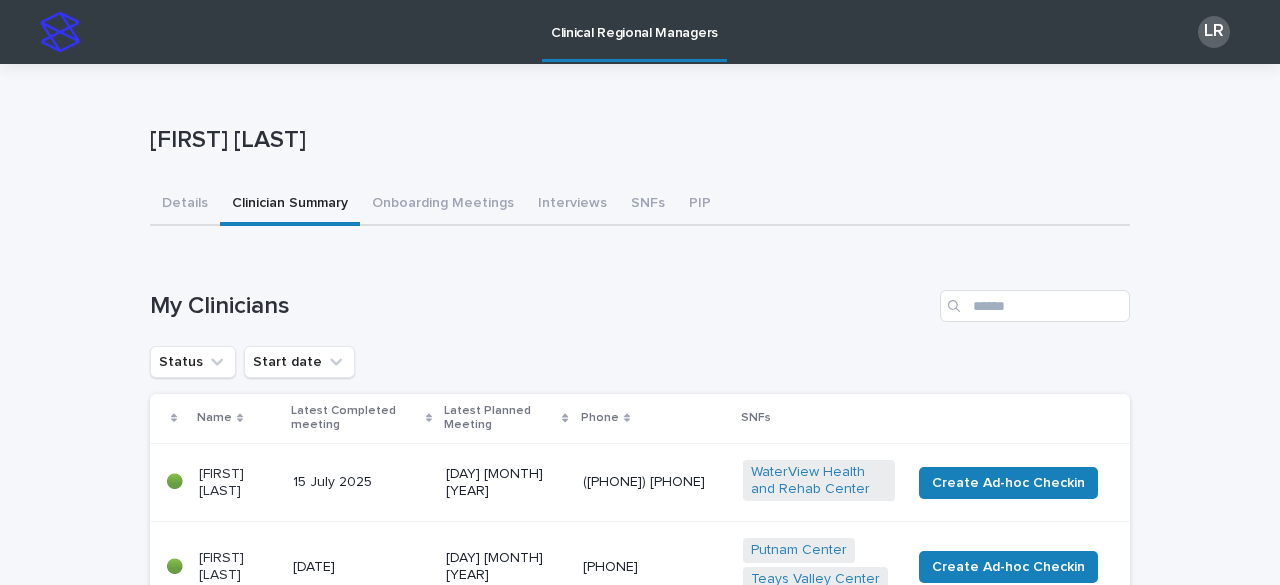 click at bounding box center [60, 32] 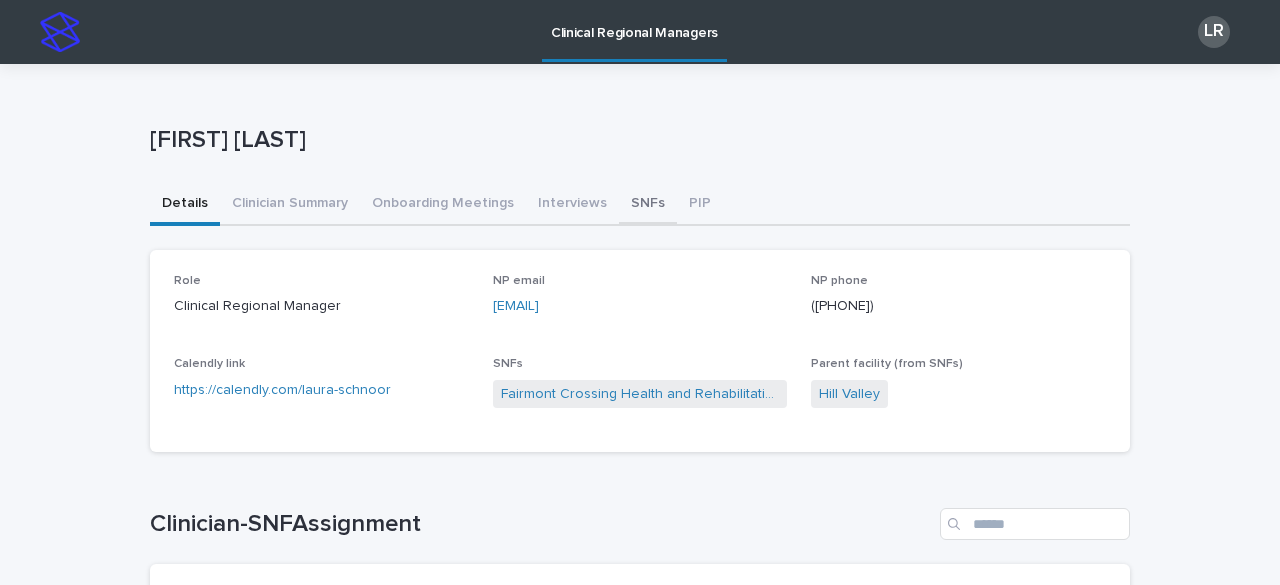 click on "SNFs" at bounding box center (648, 205) 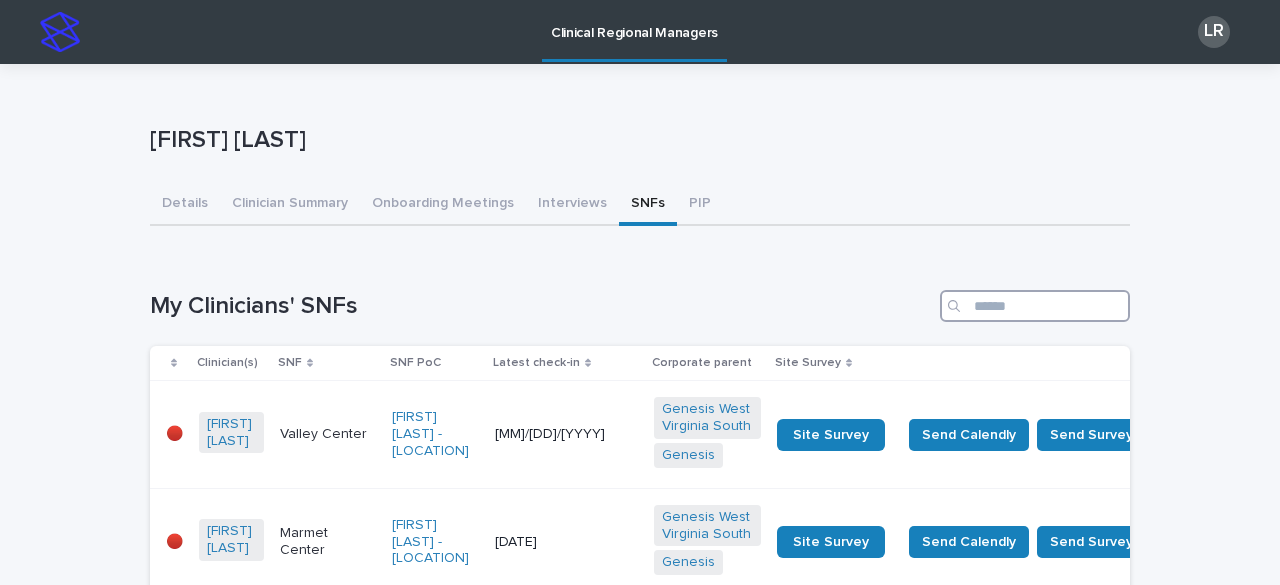 click at bounding box center (1035, 306) 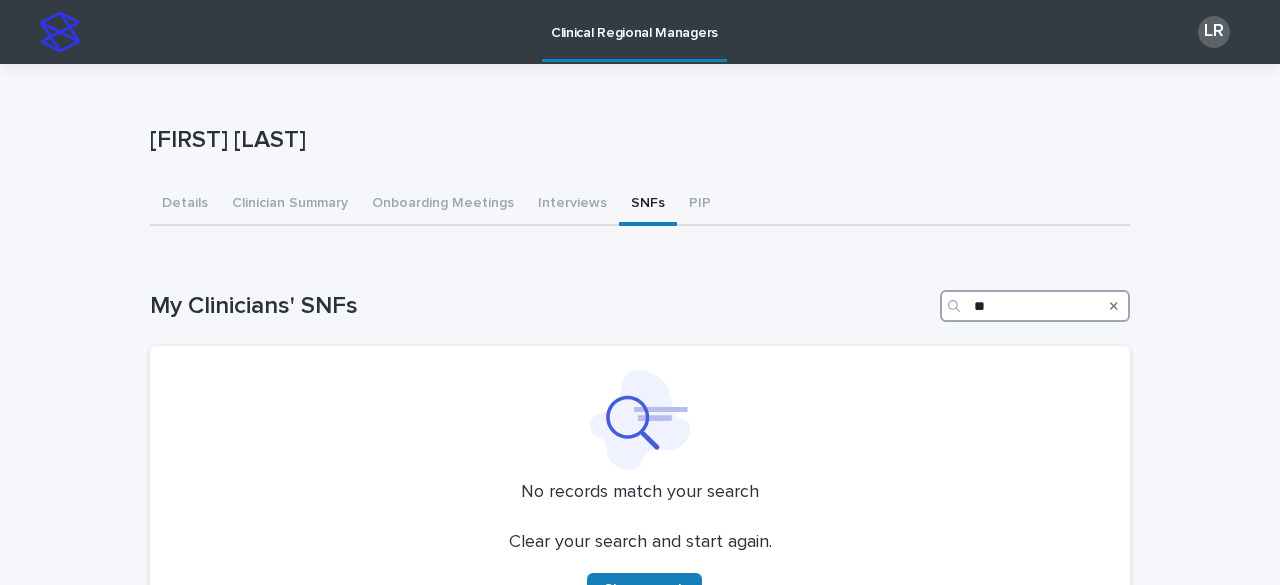 type on "*" 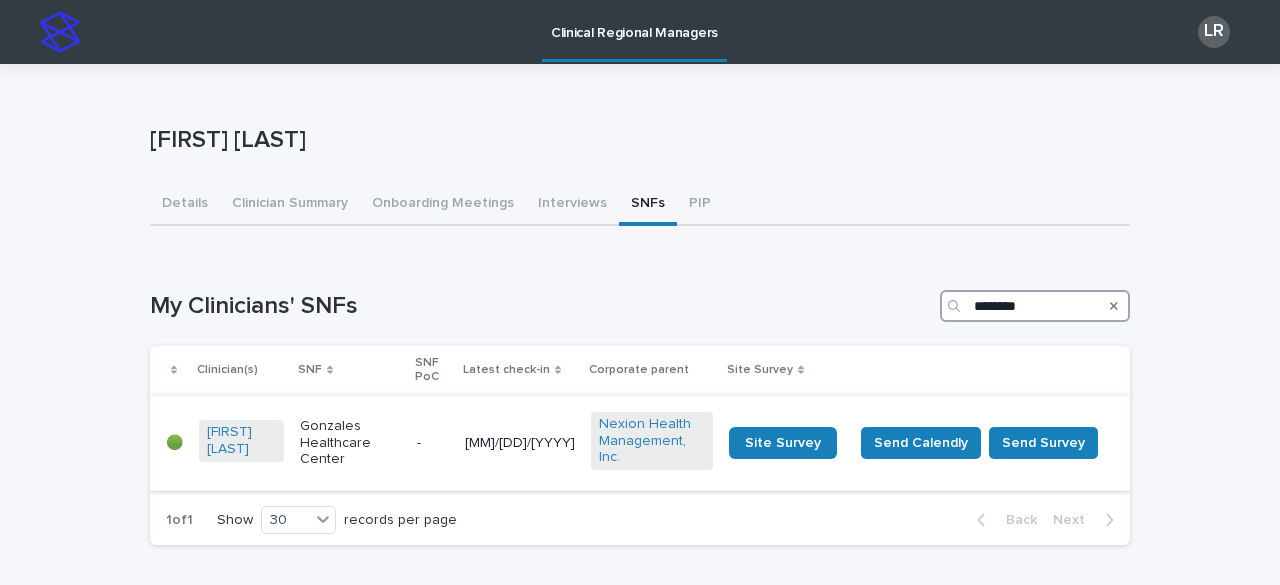 type on "********" 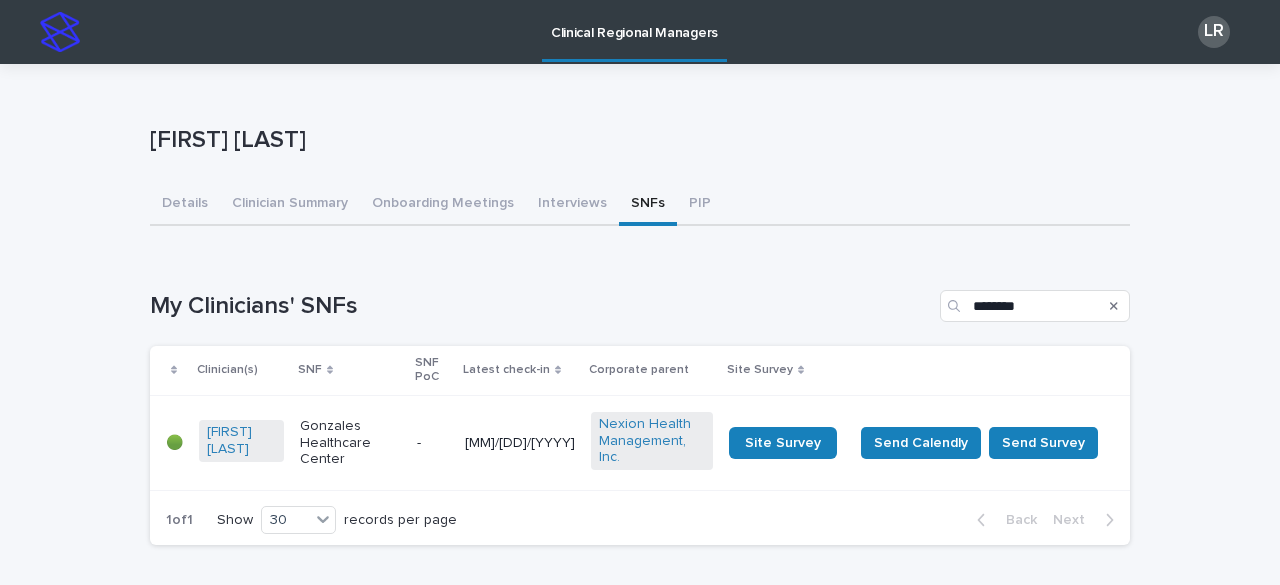 click on "Gonzales Healthcare Center" at bounding box center (351, 443) 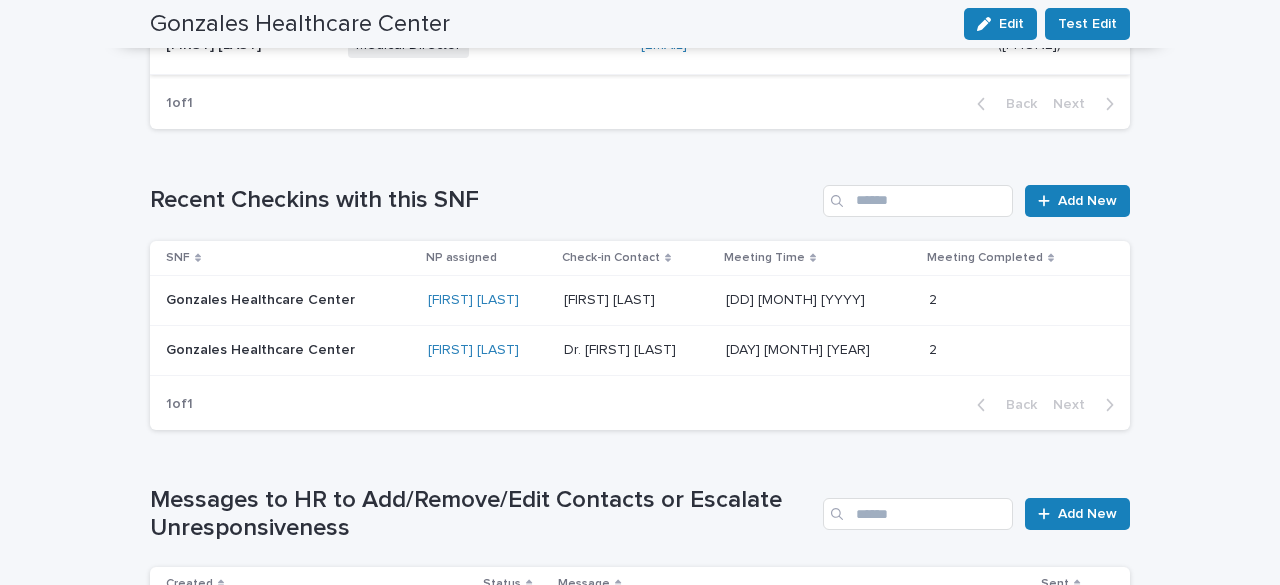 scroll, scrollTop: 1126, scrollLeft: 0, axis: vertical 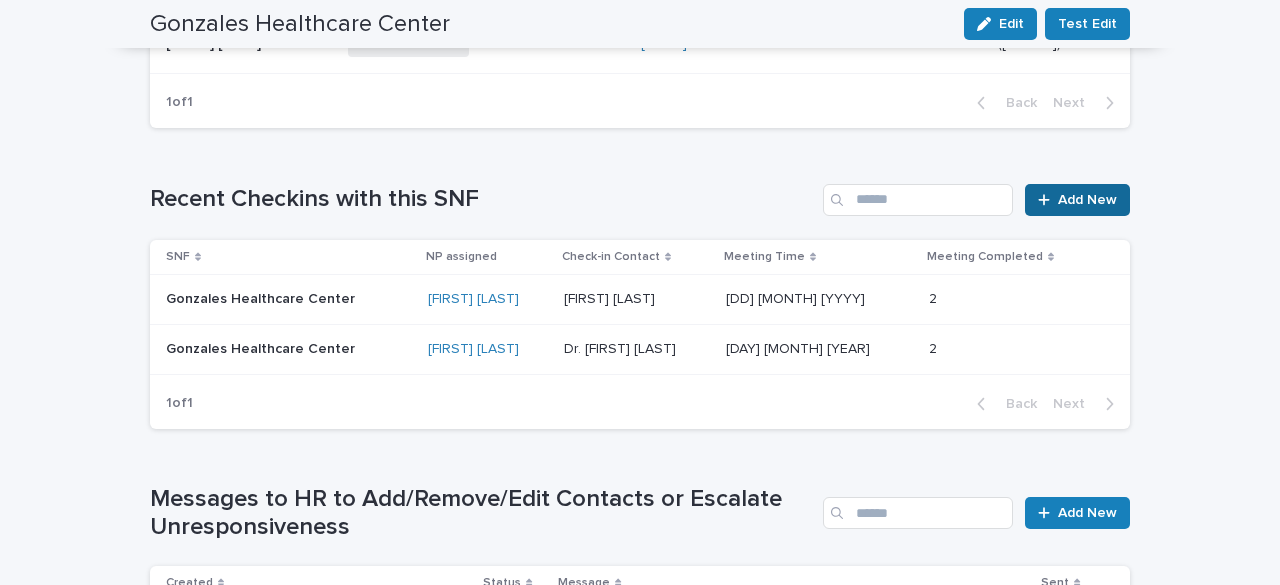 click on "Add New" at bounding box center (1087, 200) 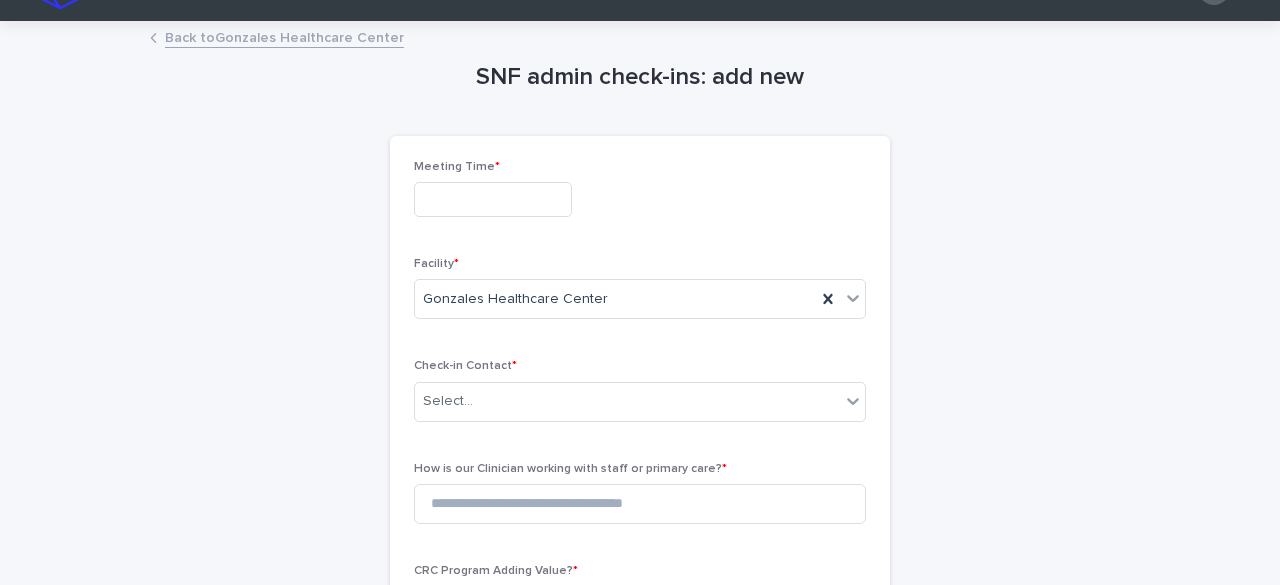 scroll, scrollTop: 0, scrollLeft: 0, axis: both 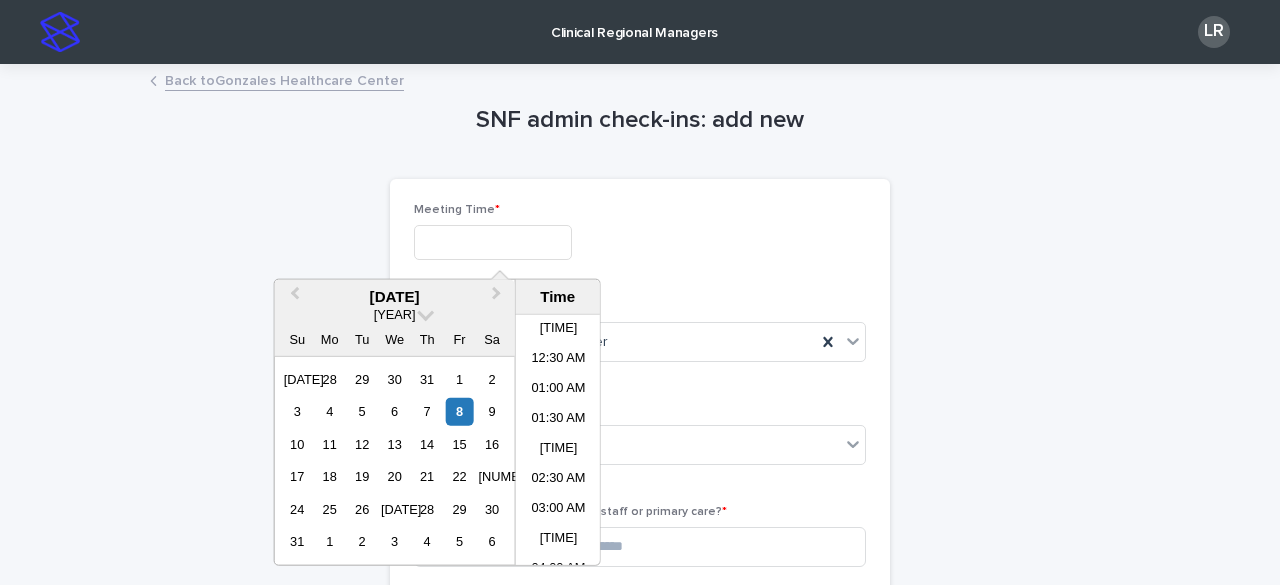 click at bounding box center (493, 242) 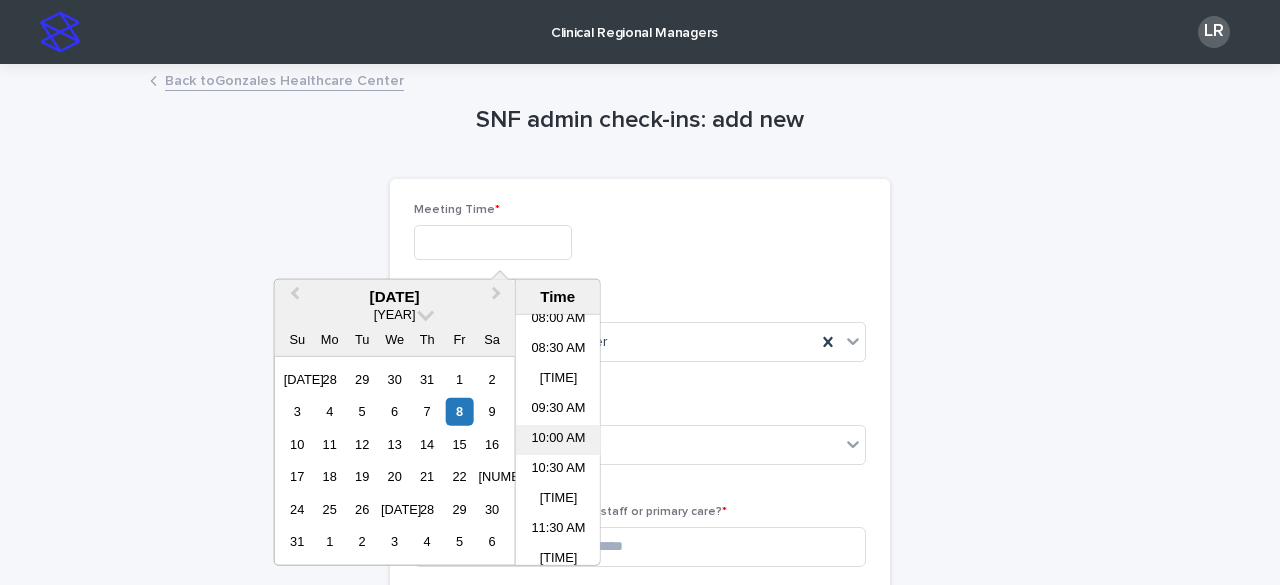 click on "10:00 AM" at bounding box center (558, 440) 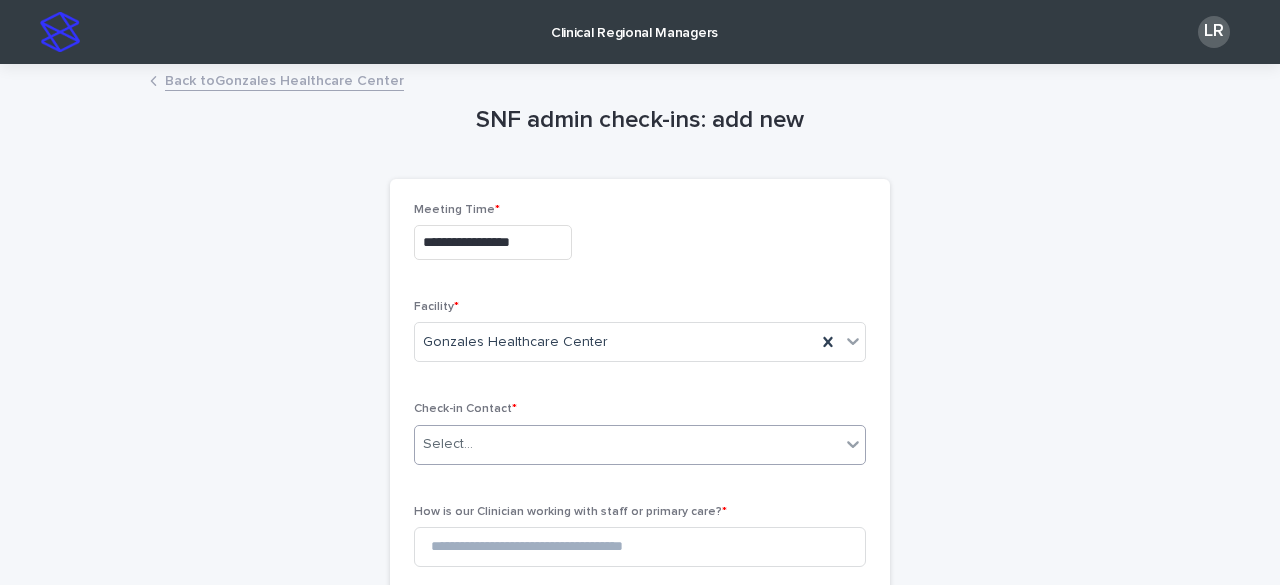 click on "Select..." at bounding box center [627, 444] 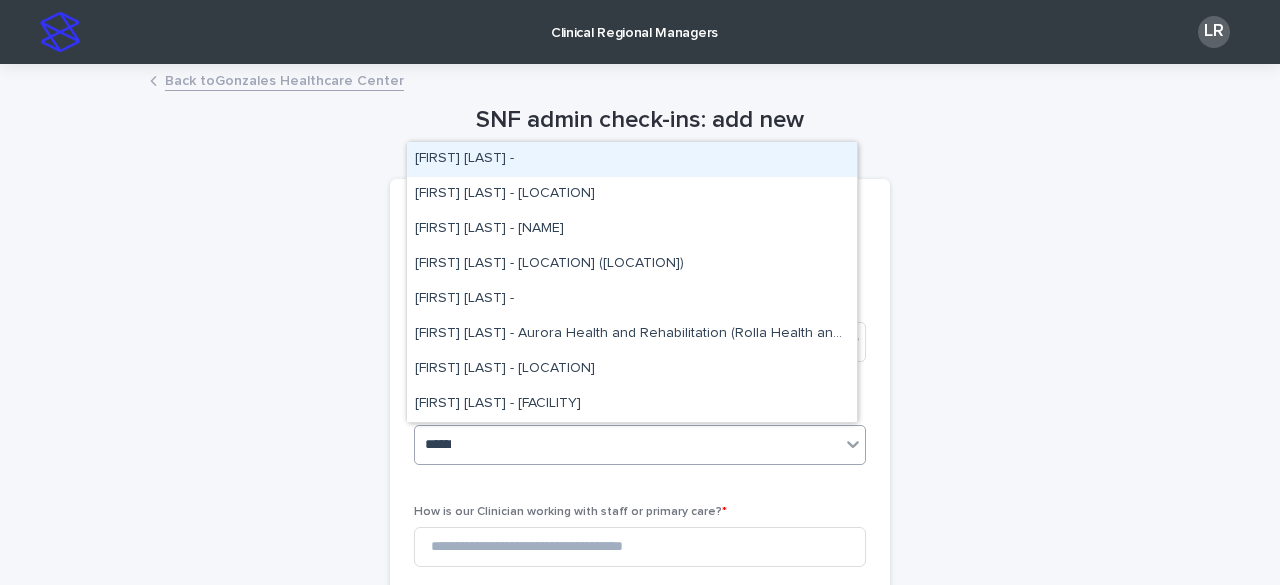 type on "*******" 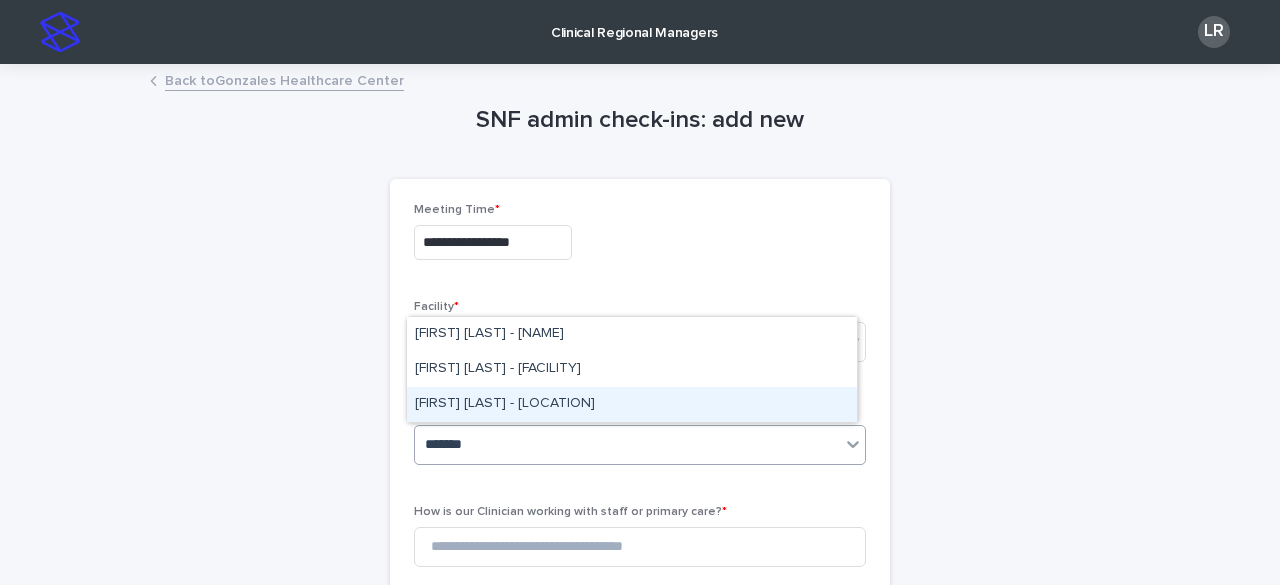 click on "[FIRST] [LAST] - [LOCATION]" at bounding box center (632, 404) 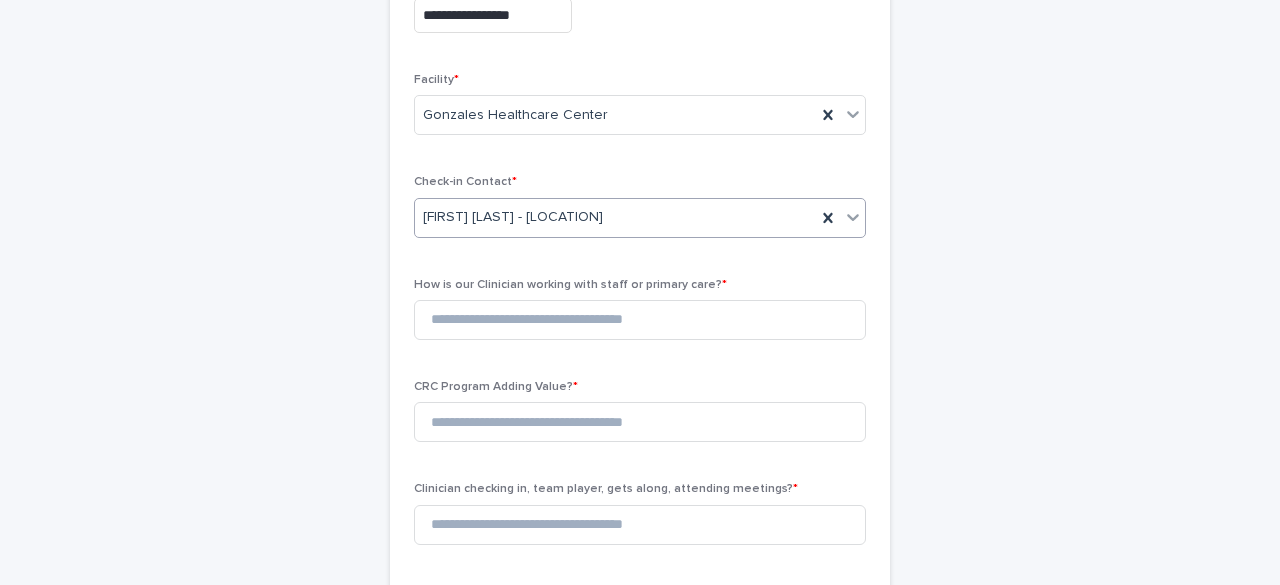 scroll, scrollTop: 232, scrollLeft: 0, axis: vertical 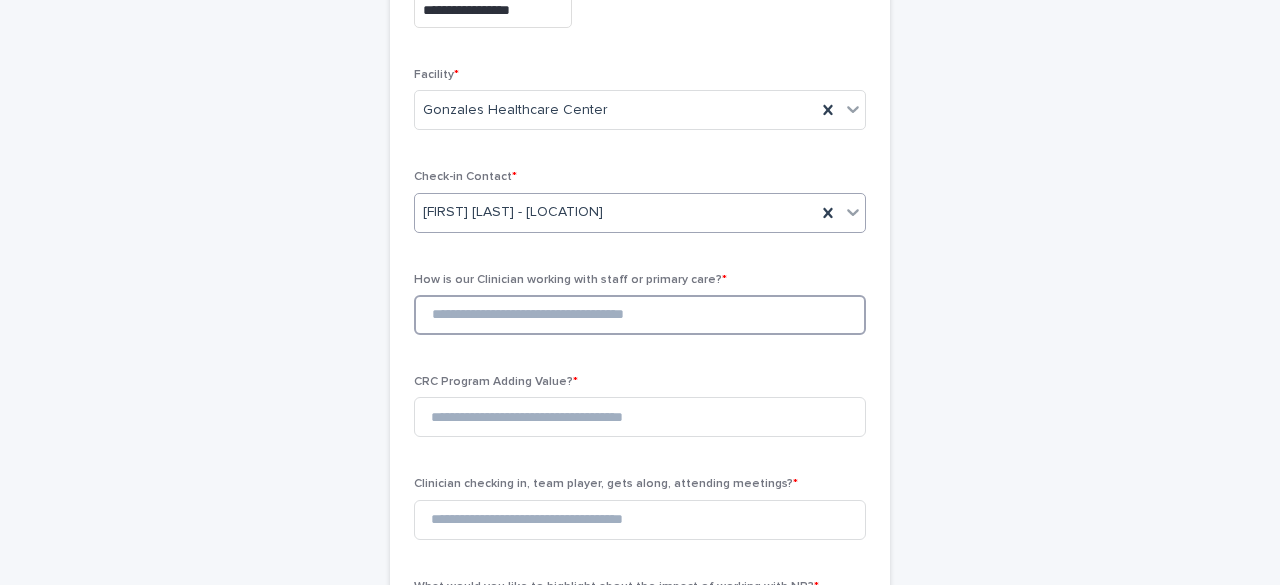 click at bounding box center (640, 315) 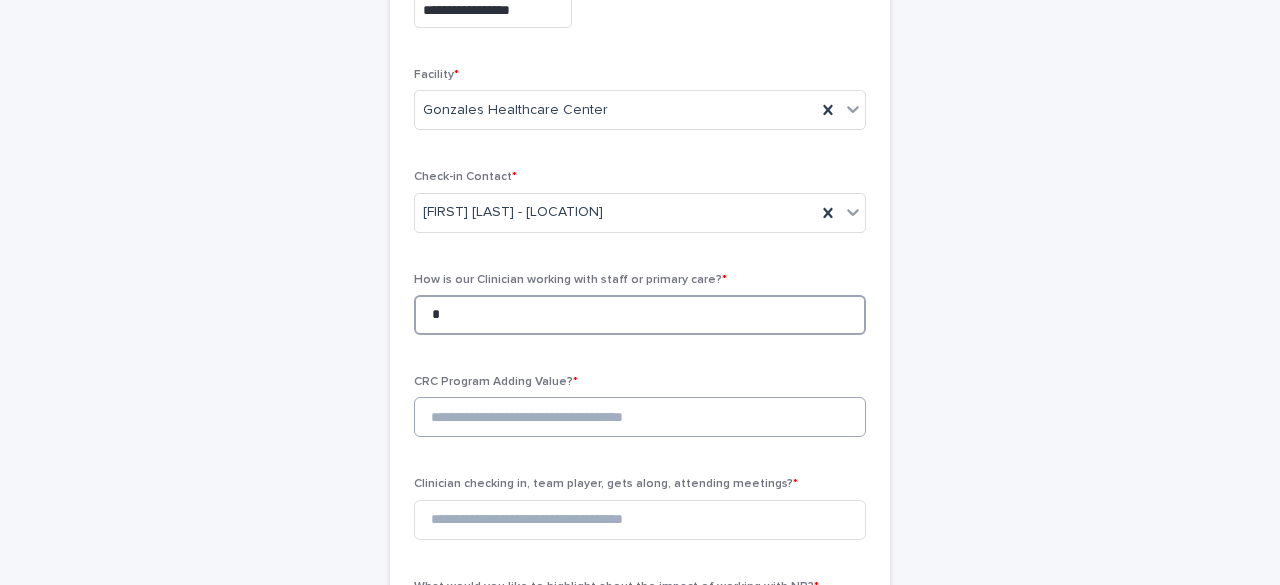 type on "*" 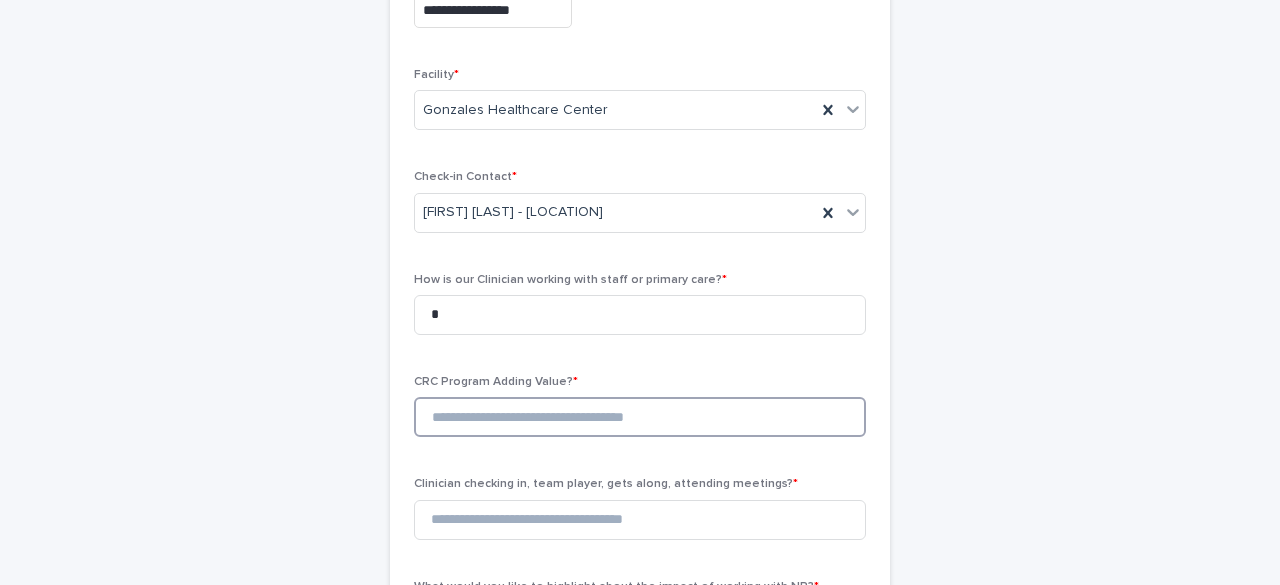 click at bounding box center (640, 417) 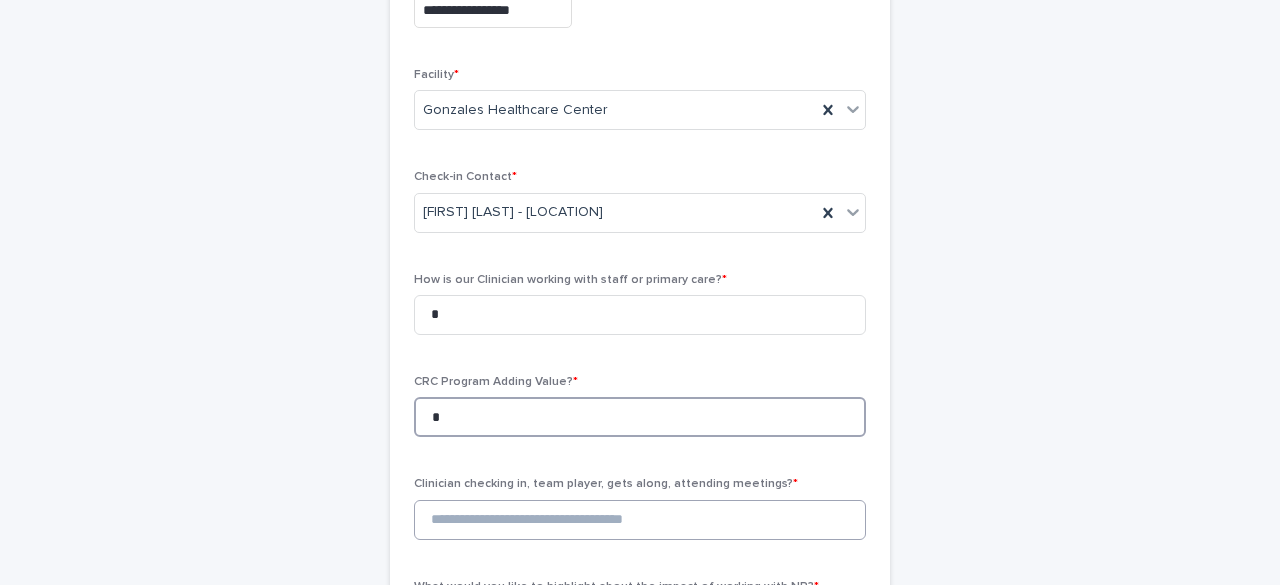 type on "*" 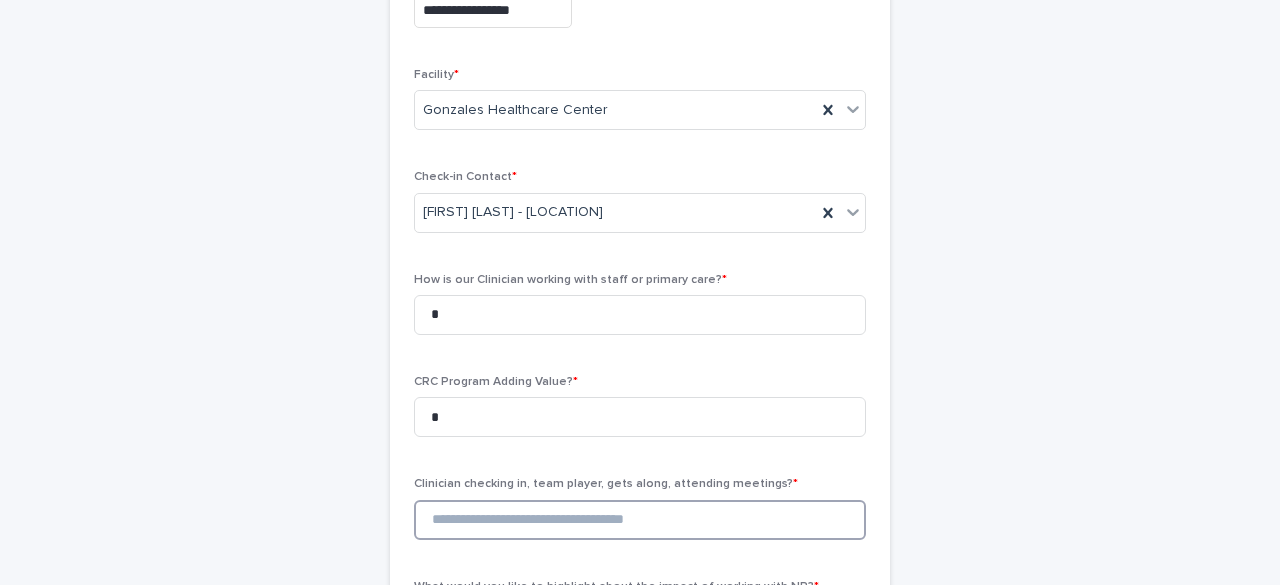 click at bounding box center (640, 520) 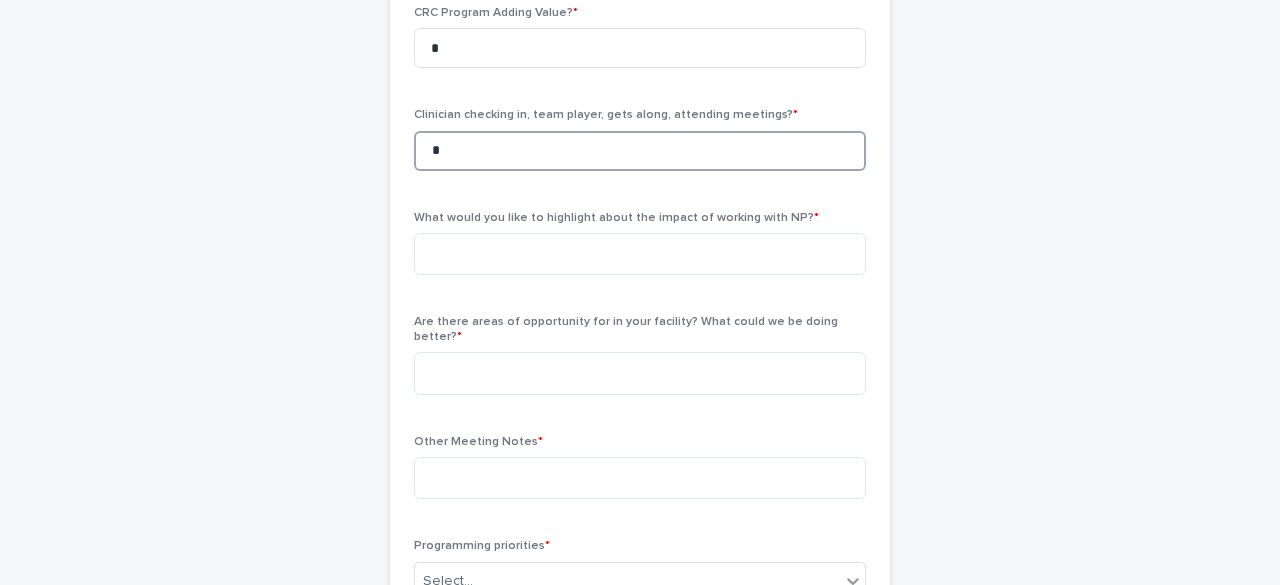 scroll, scrollTop: 606, scrollLeft: 0, axis: vertical 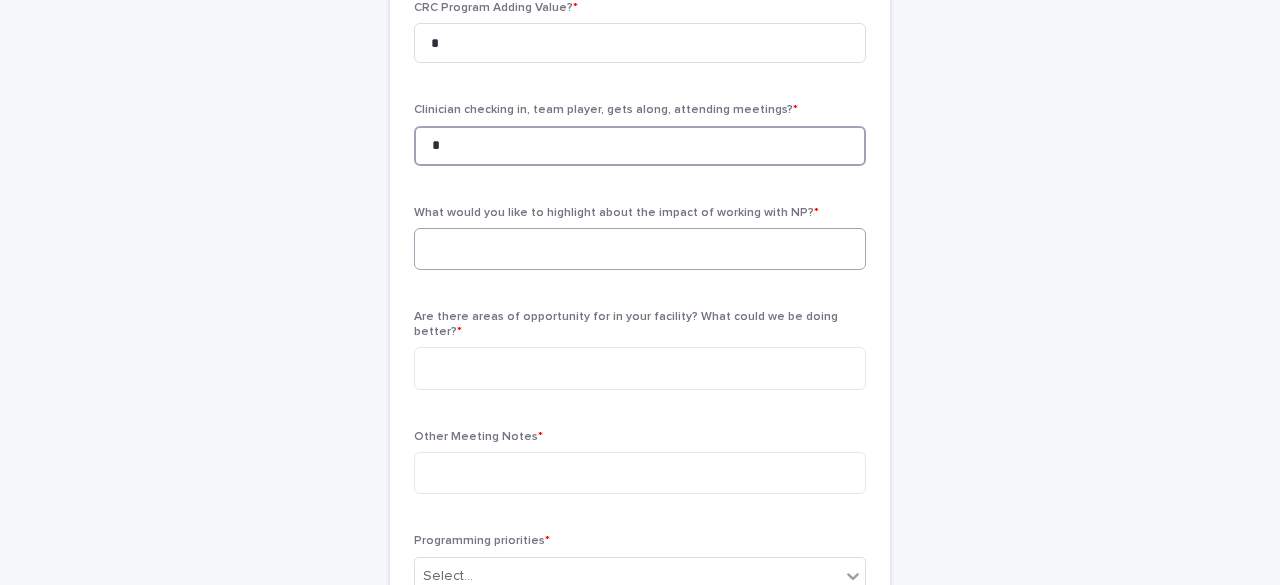 type on "*" 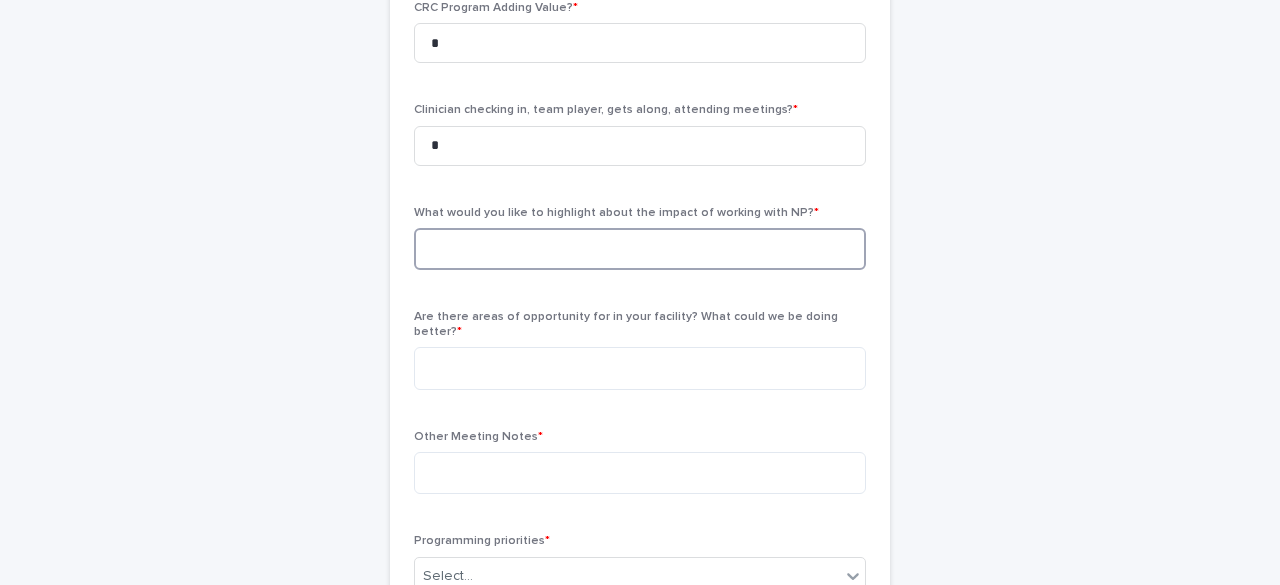 click at bounding box center [640, 249] 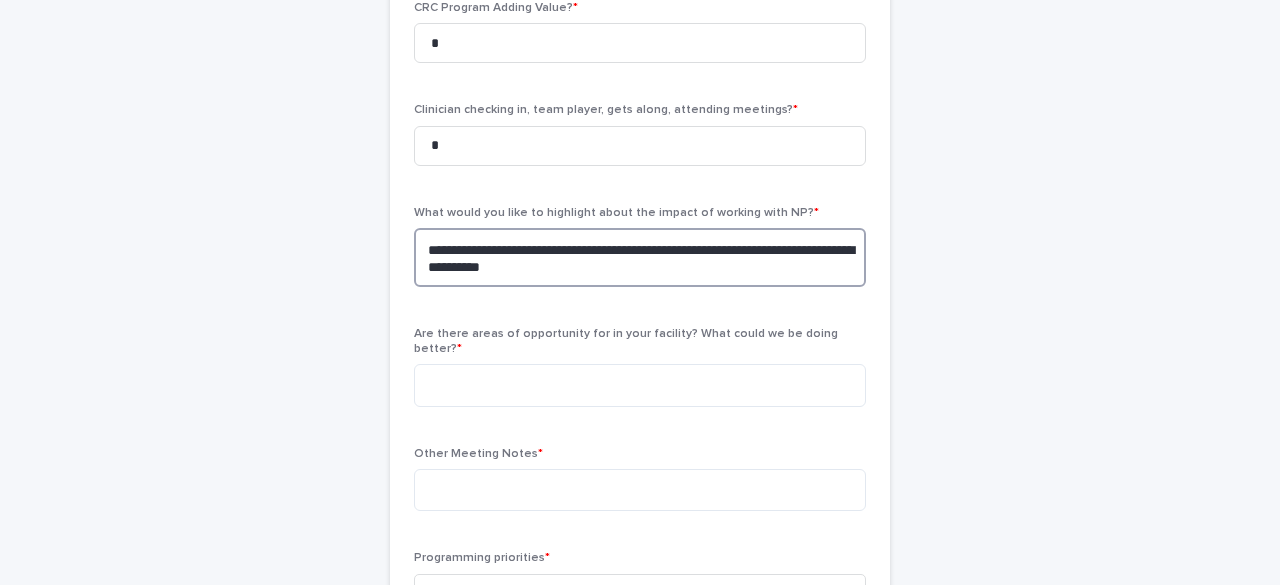 type on "**********" 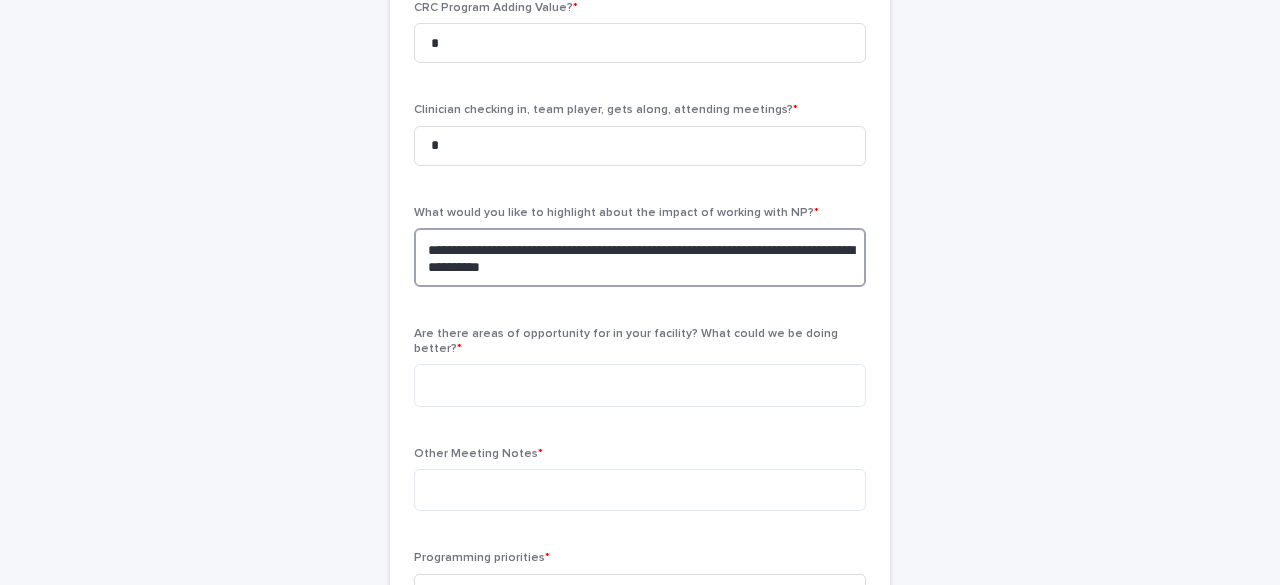 click on "**********" at bounding box center [640, 257] 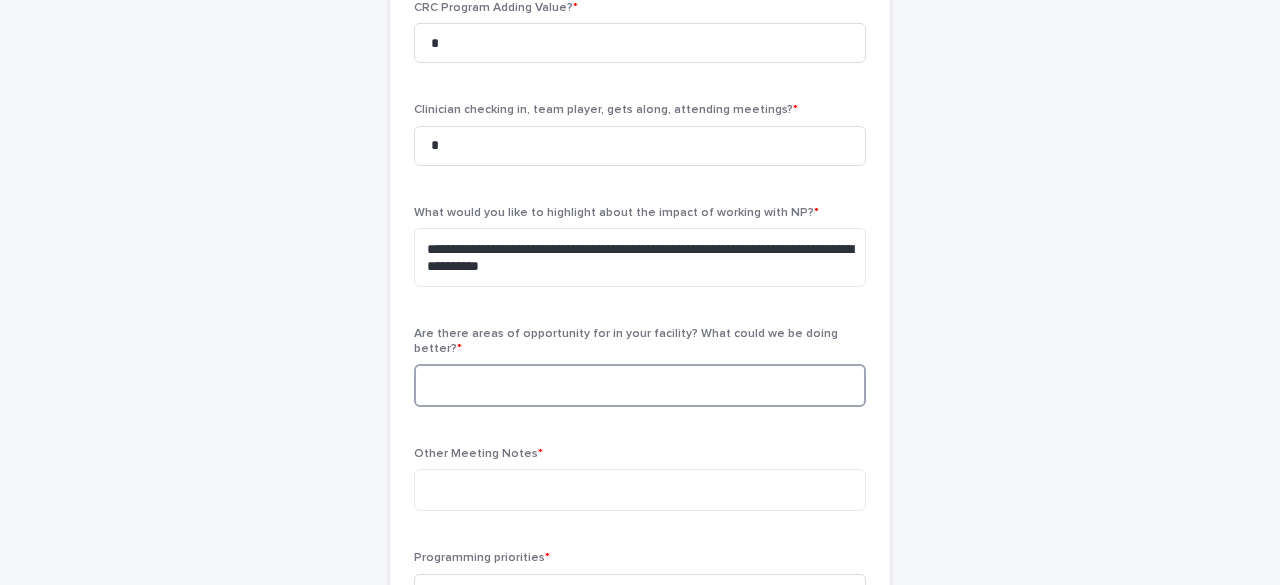 click at bounding box center [640, 385] 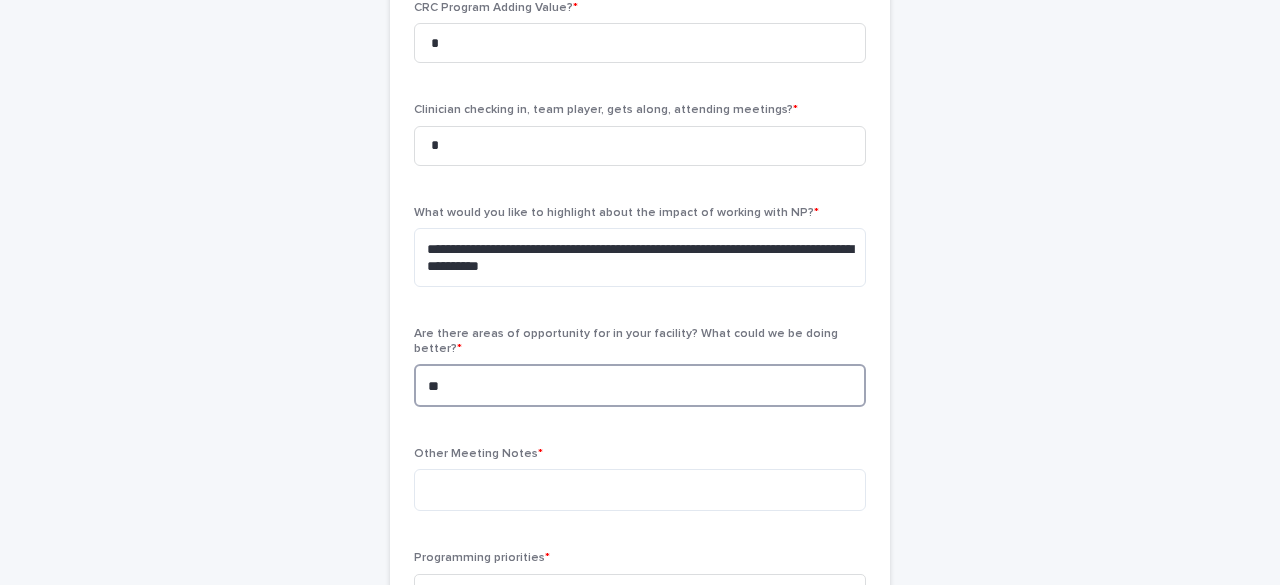 type on "**" 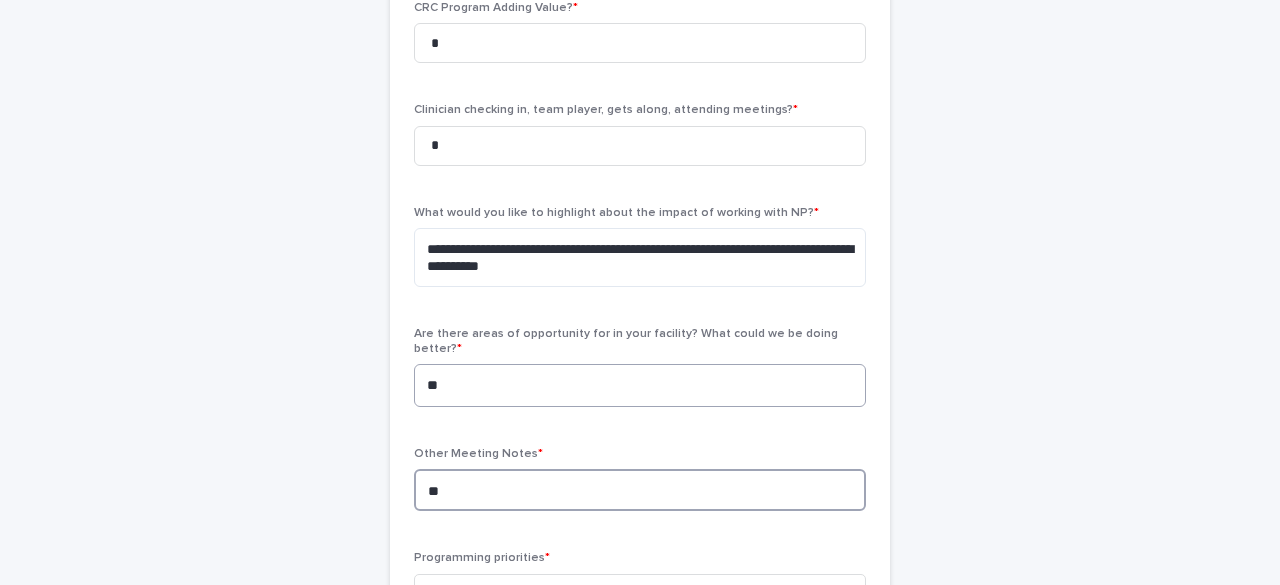 type on "*" 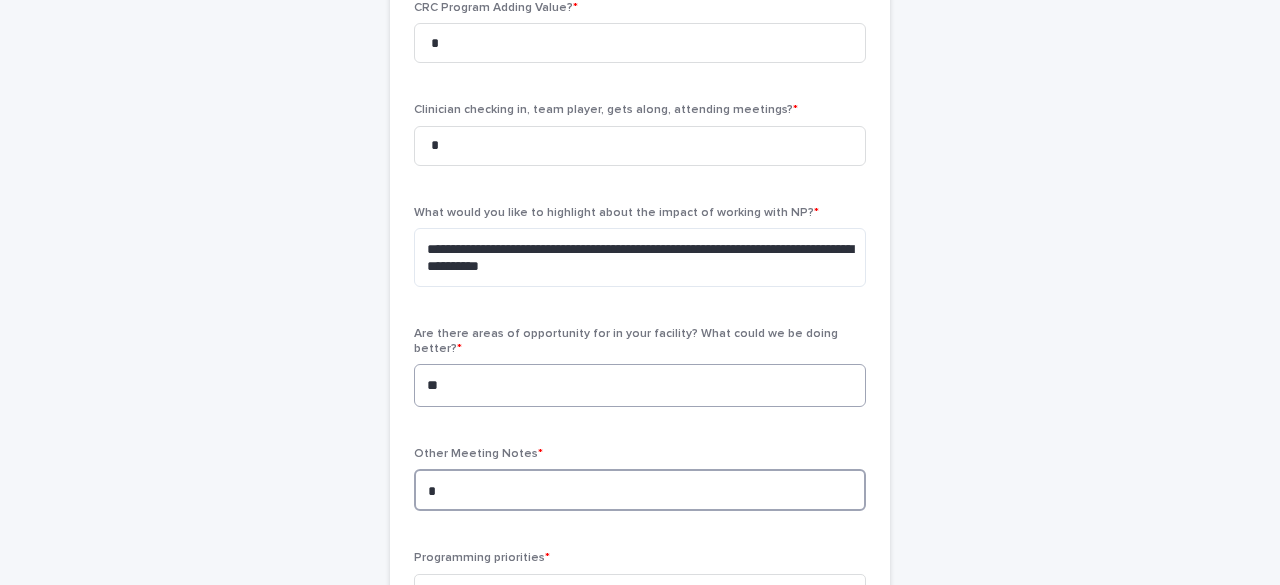 type on "*" 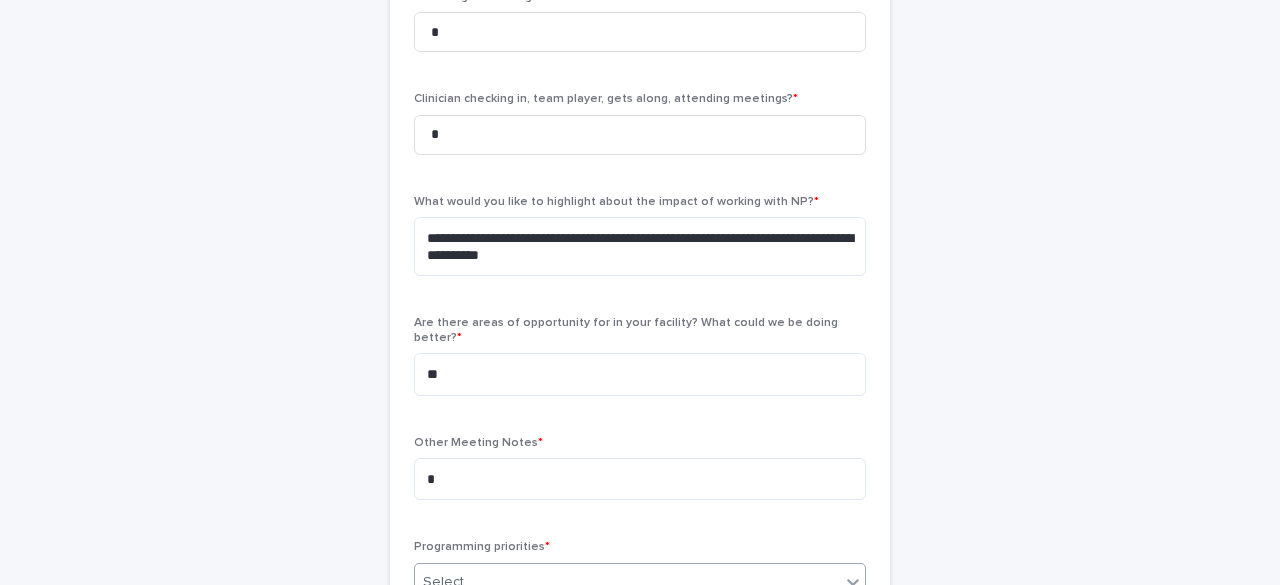 scroll, scrollTop: 613, scrollLeft: 0, axis: vertical 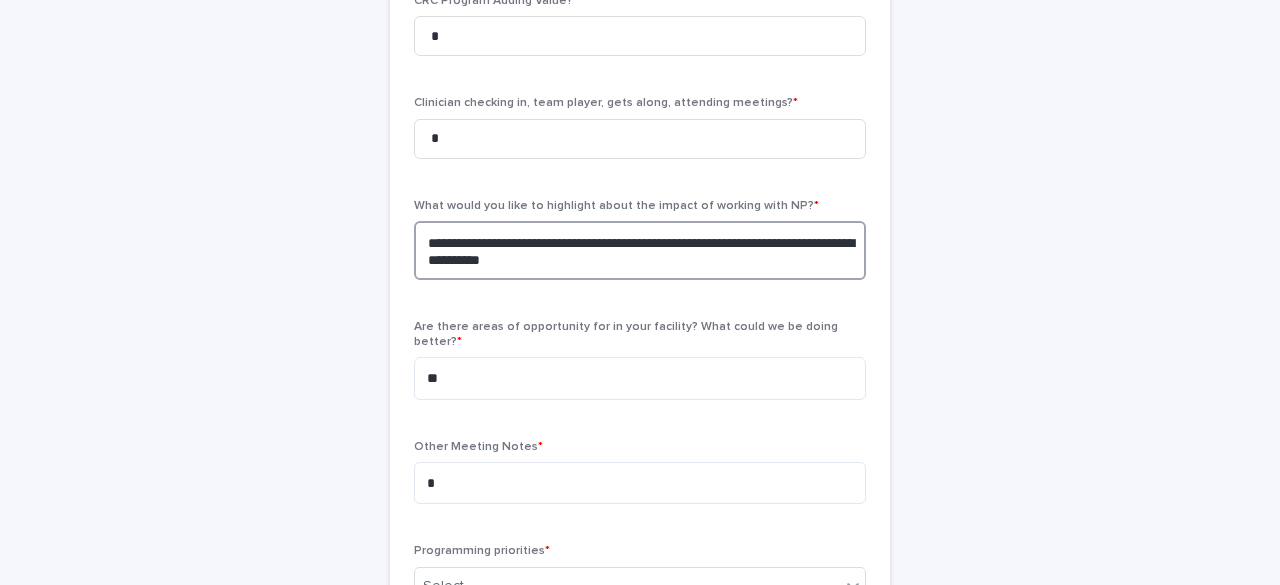 drag, startPoint x: 612, startPoint y: 257, endPoint x: 512, endPoint y: 261, distance: 100.07997 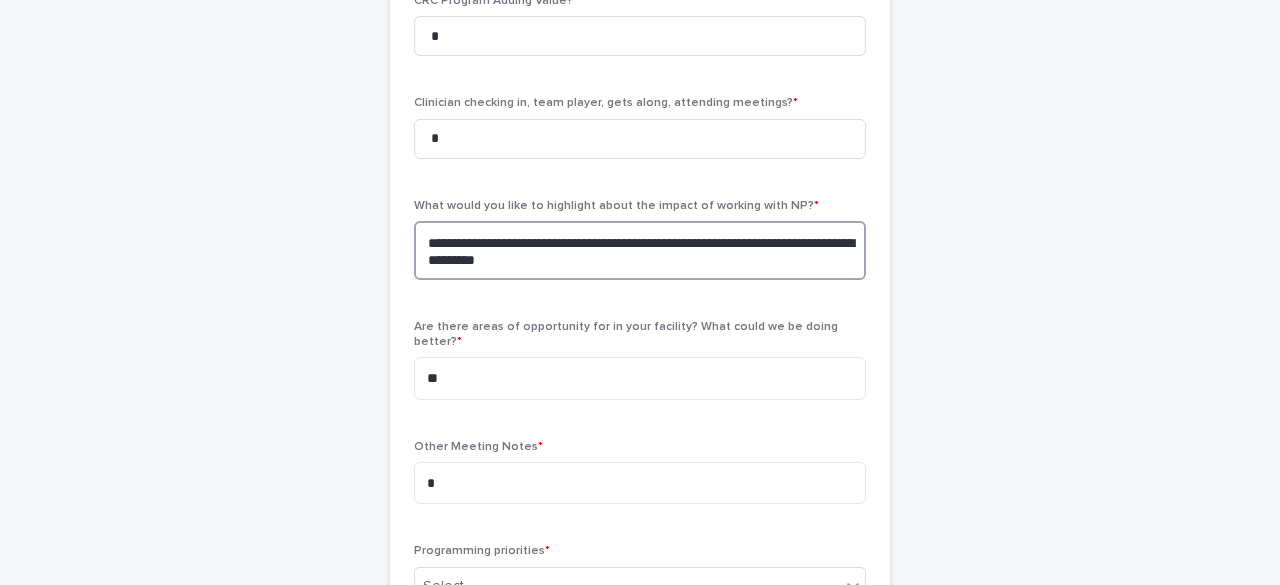 type on "**********" 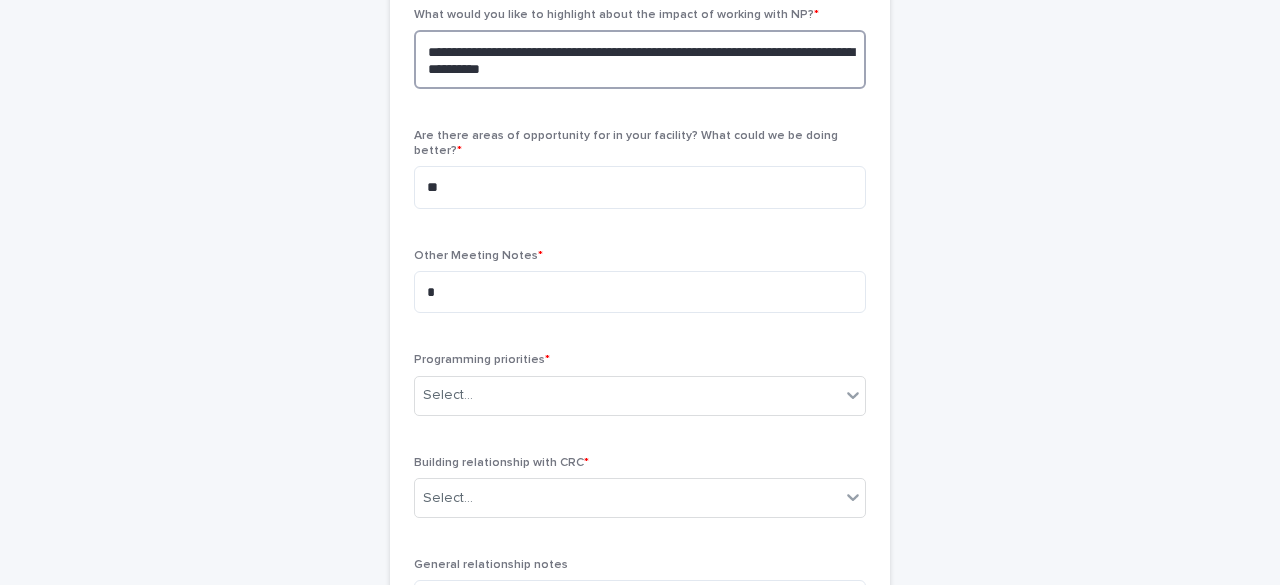 scroll, scrollTop: 833, scrollLeft: 0, axis: vertical 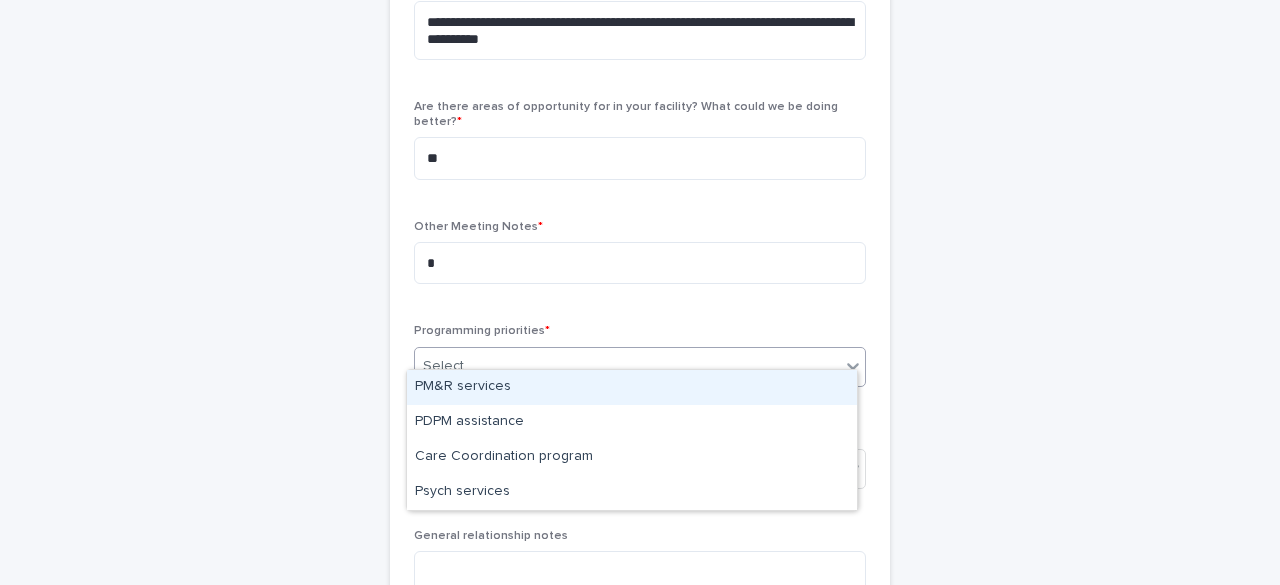 click on "Select..." at bounding box center (627, 366) 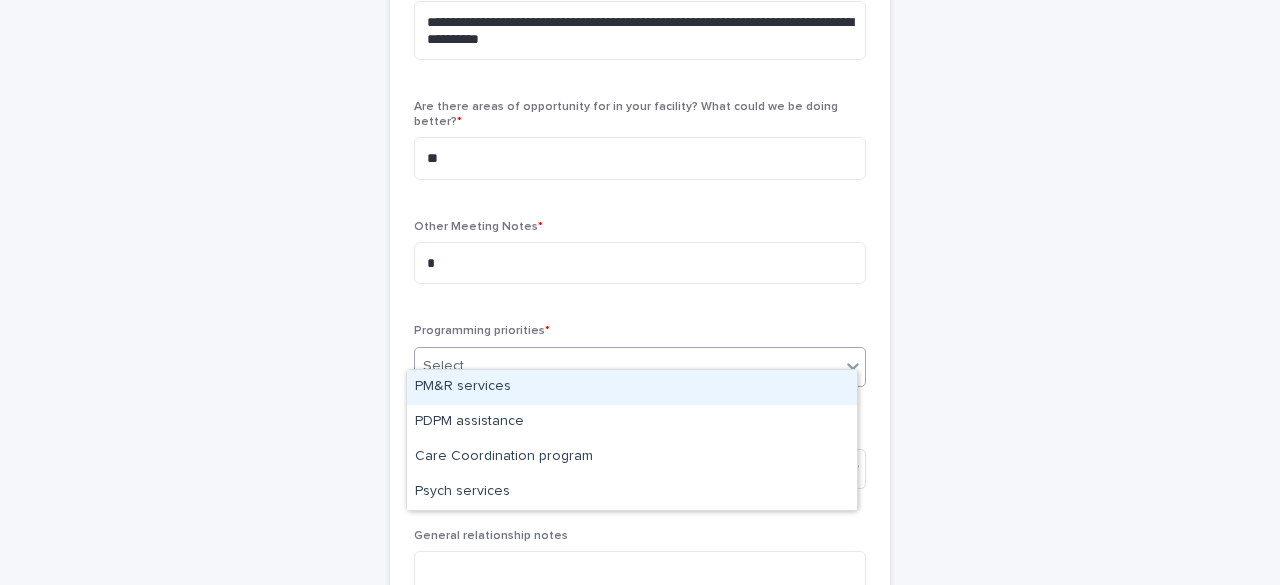 click on "PM&R services" at bounding box center (632, 387) 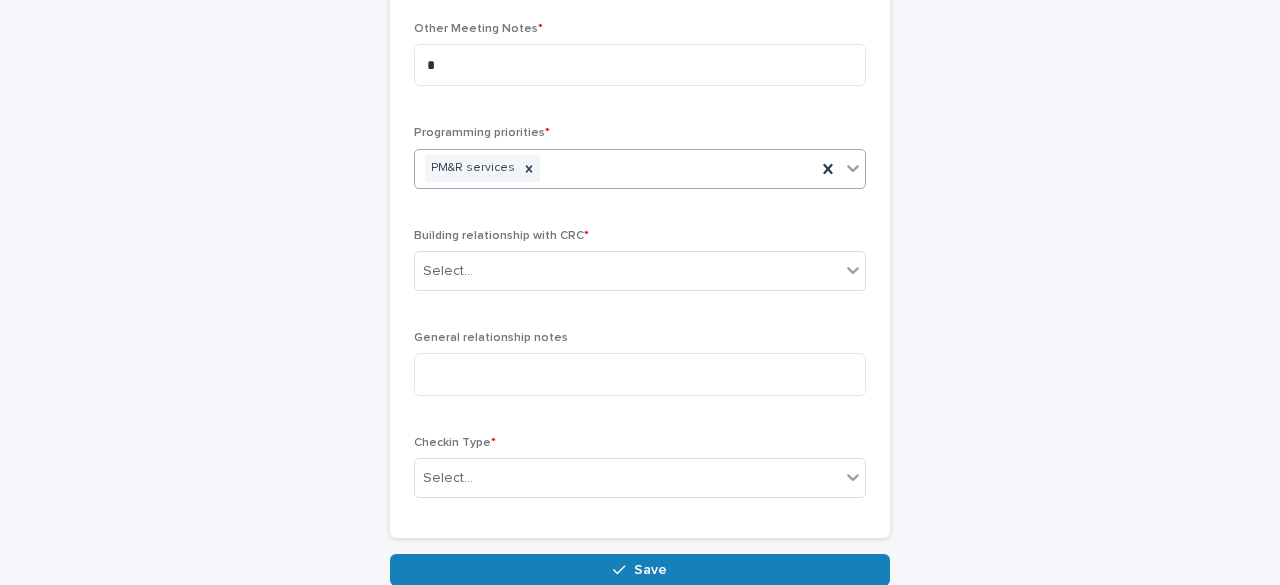 scroll, scrollTop: 1033, scrollLeft: 0, axis: vertical 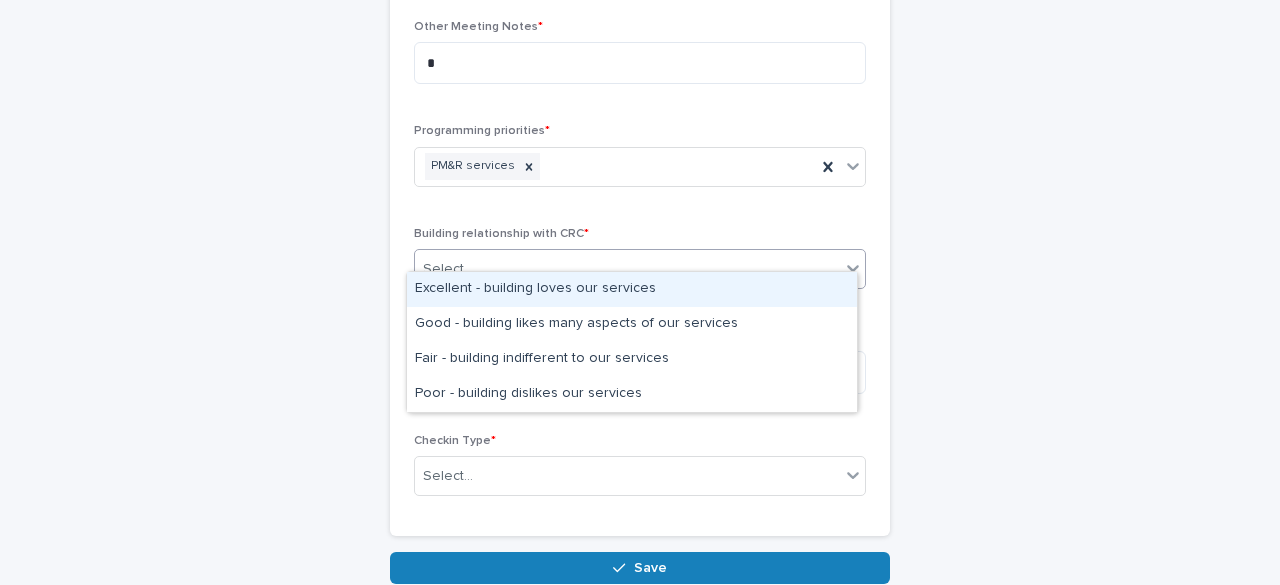 click on "Select..." at bounding box center (627, 269) 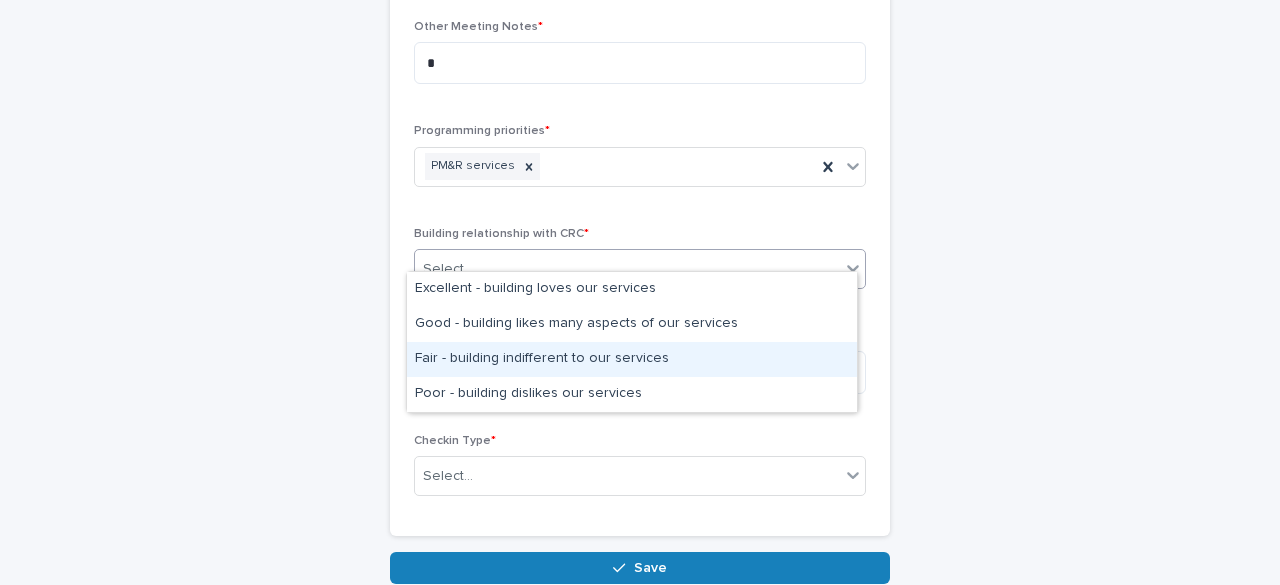 click on "Fair - building indifferent to our services" at bounding box center (632, 359) 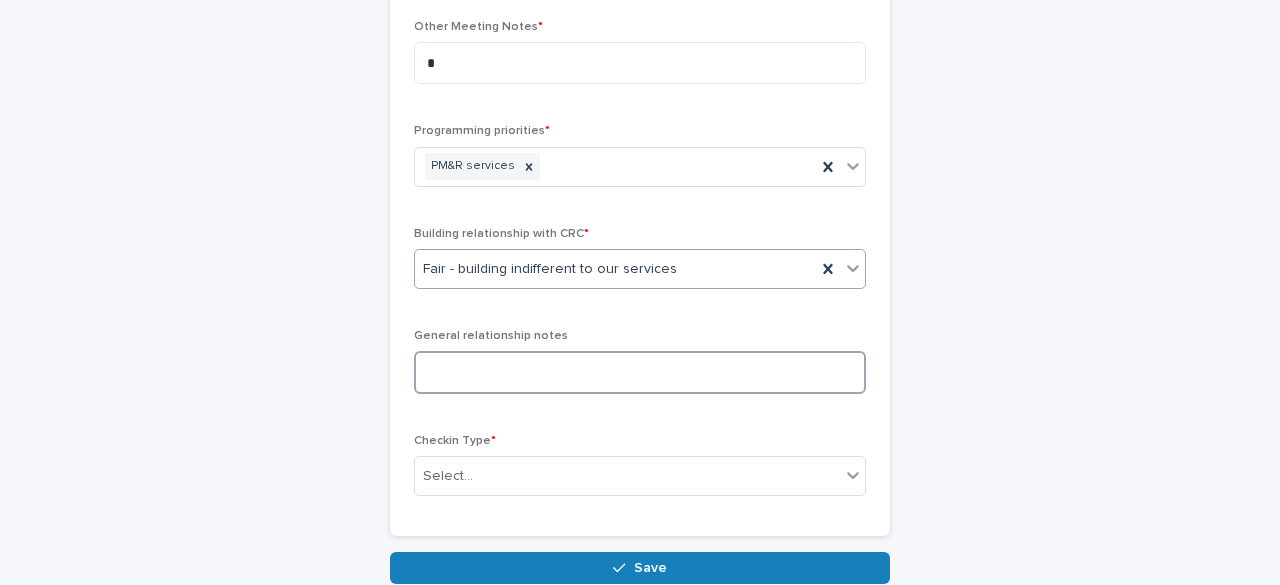 click at bounding box center [640, 372] 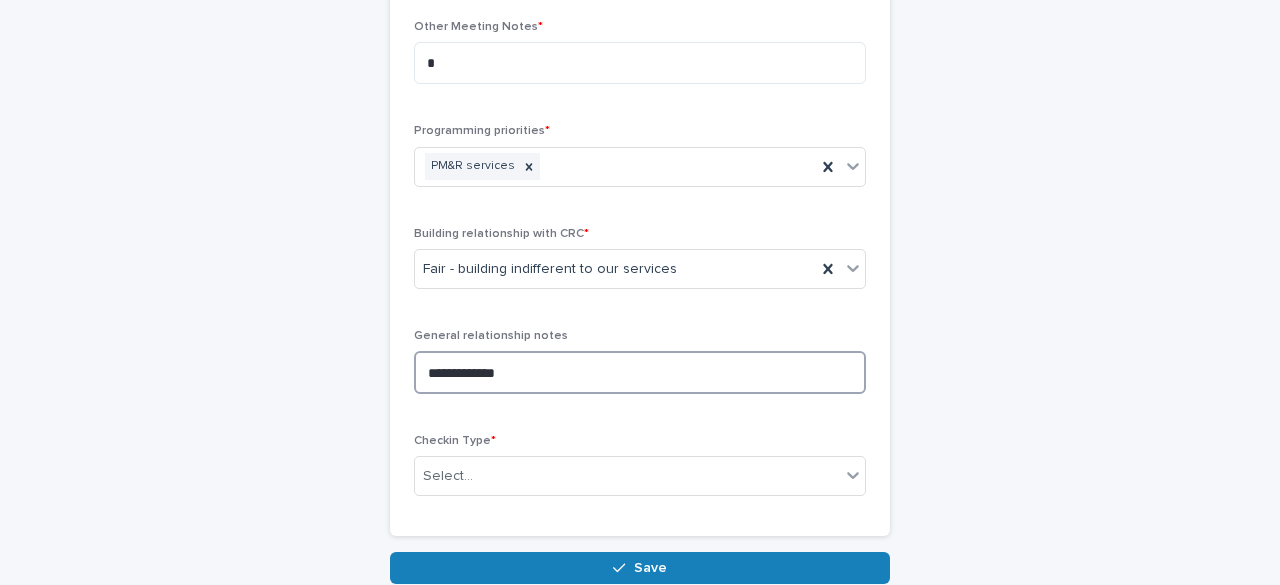 click on "**********" at bounding box center [640, 372] 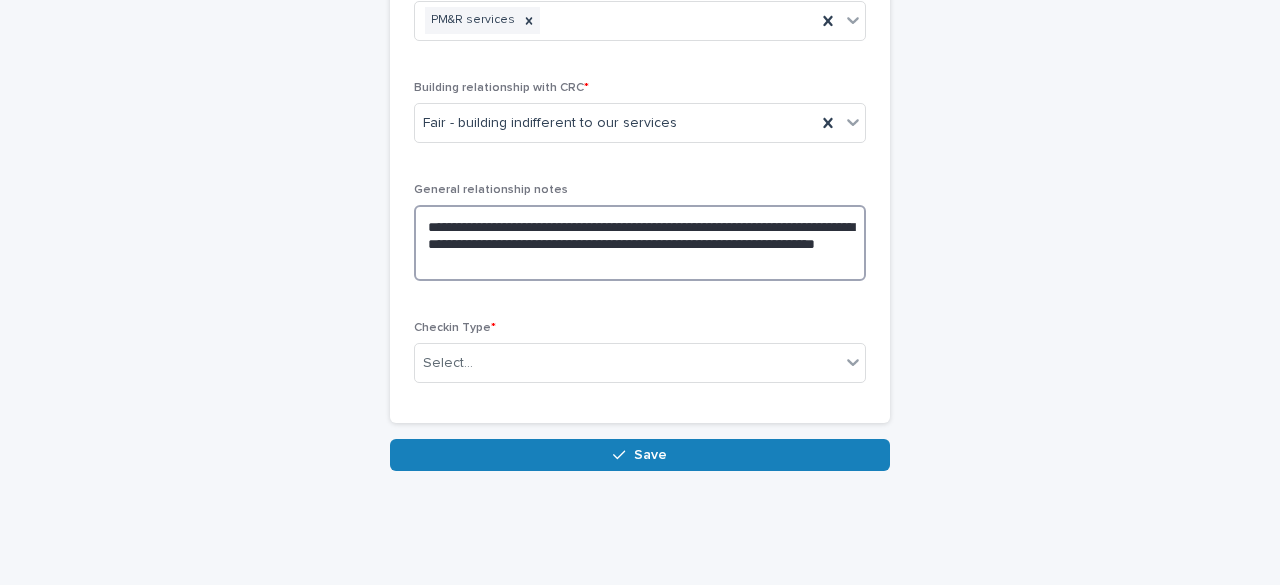 scroll, scrollTop: 1180, scrollLeft: 0, axis: vertical 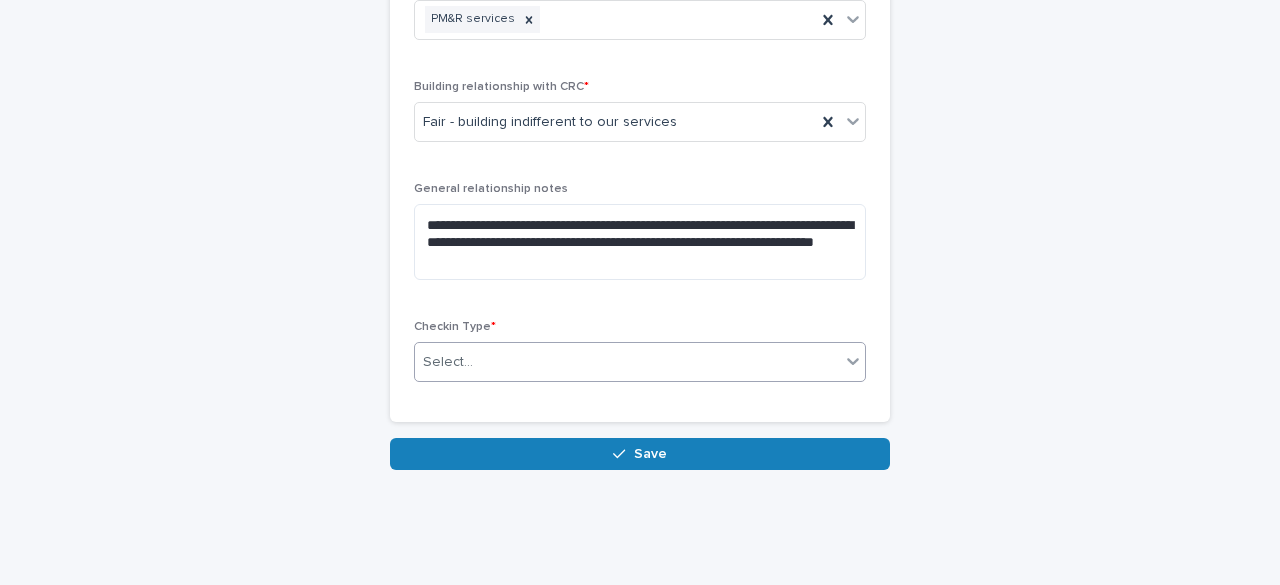 click on "Select..." at bounding box center [627, 362] 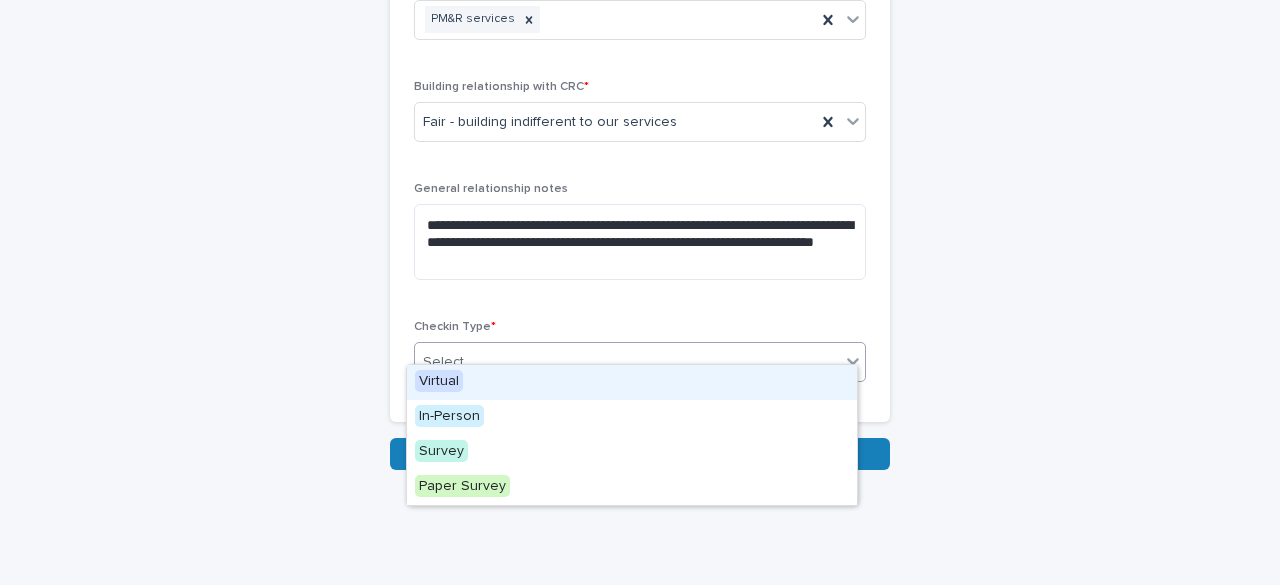 click on "Virtual" at bounding box center (632, 382) 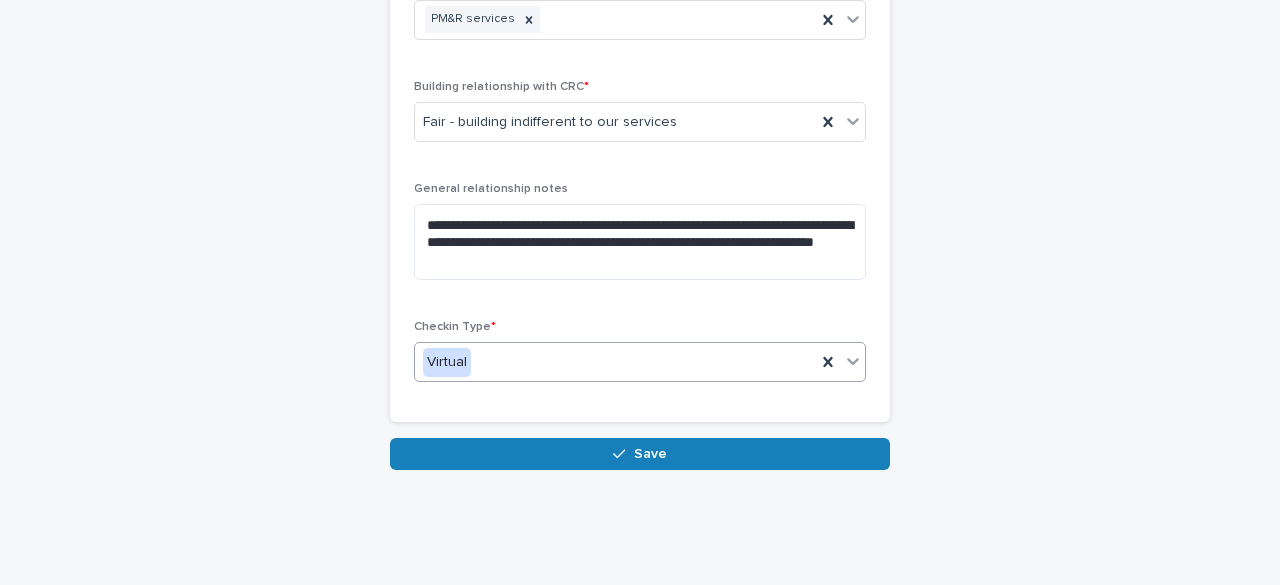click on "**********" at bounding box center [640, -322] 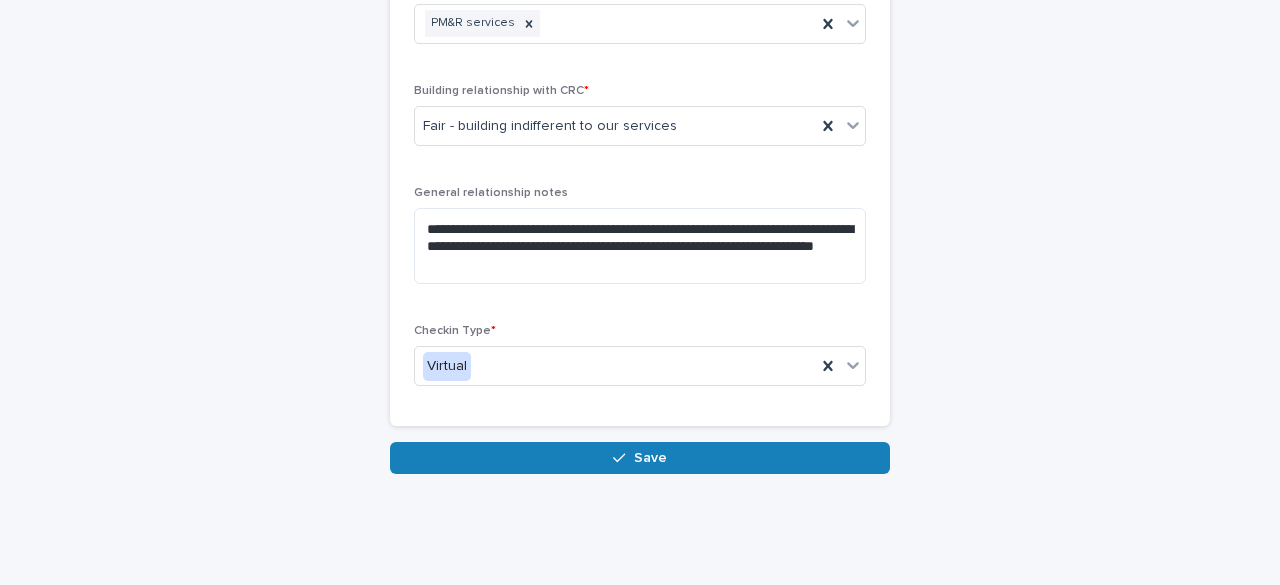 scroll, scrollTop: 1183, scrollLeft: 0, axis: vertical 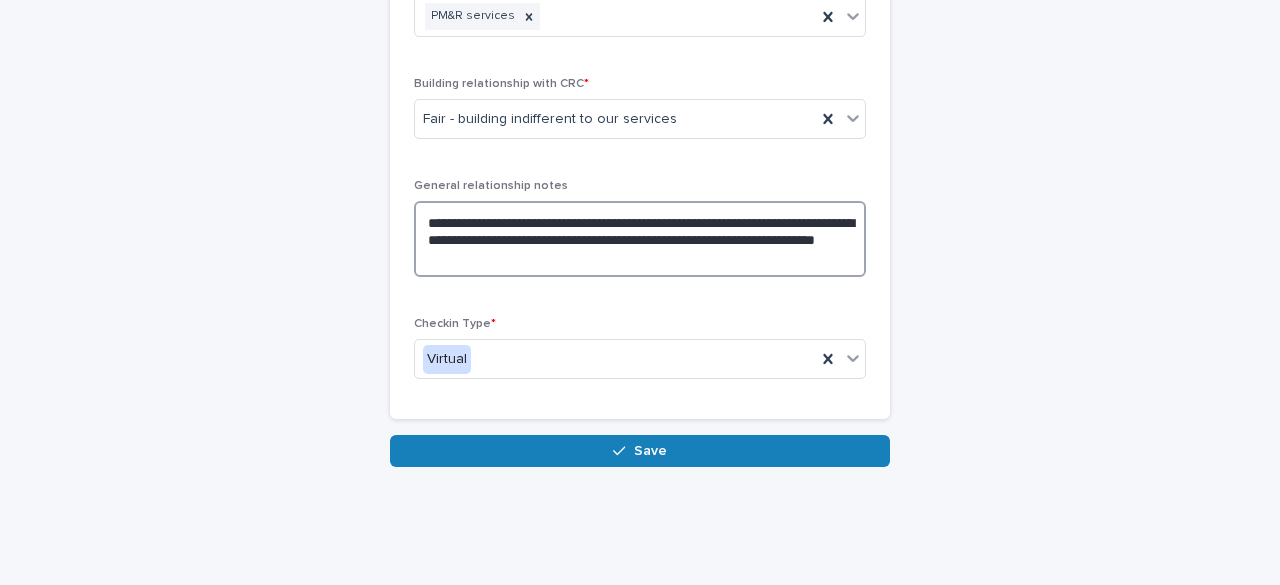 click on "**********" at bounding box center (640, 238) 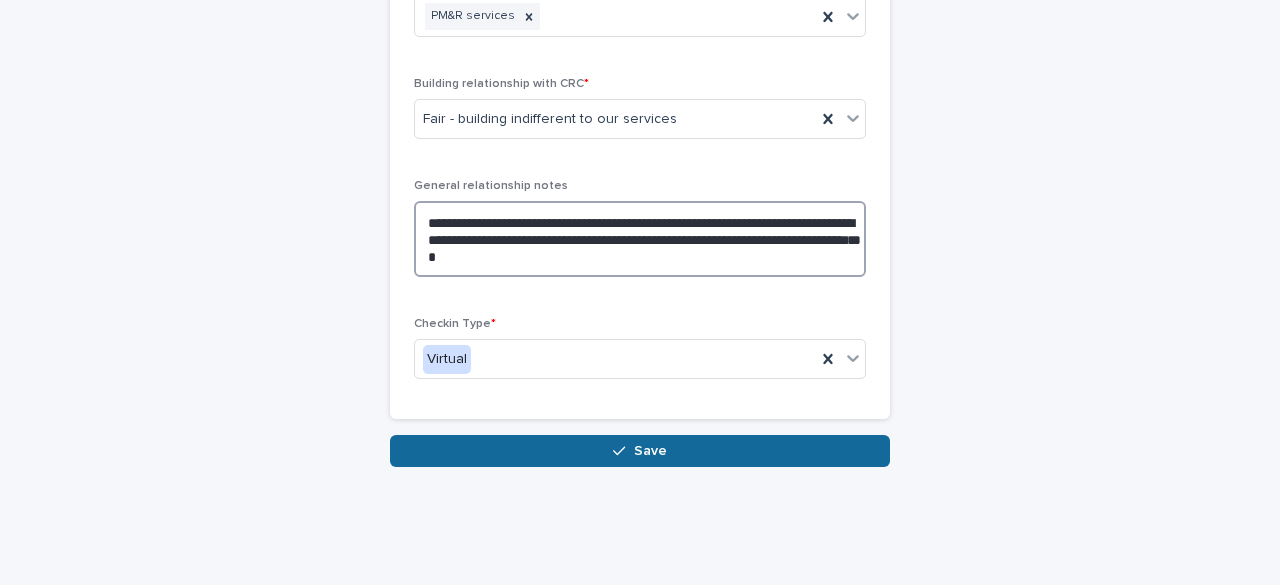 type on "**********" 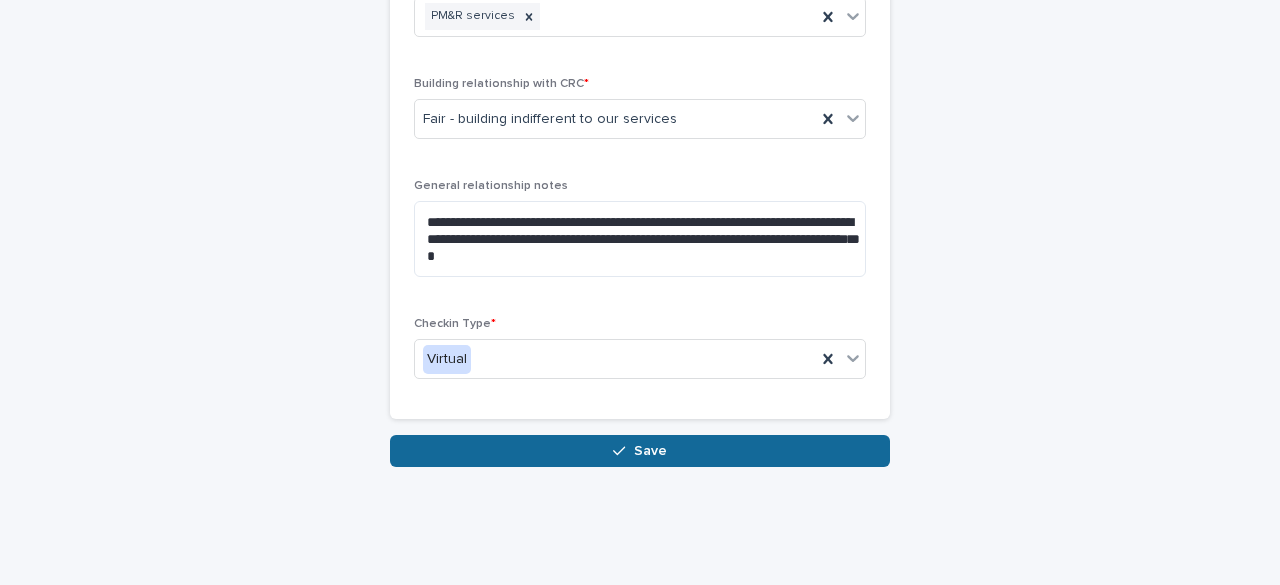 click at bounding box center (623, 451) 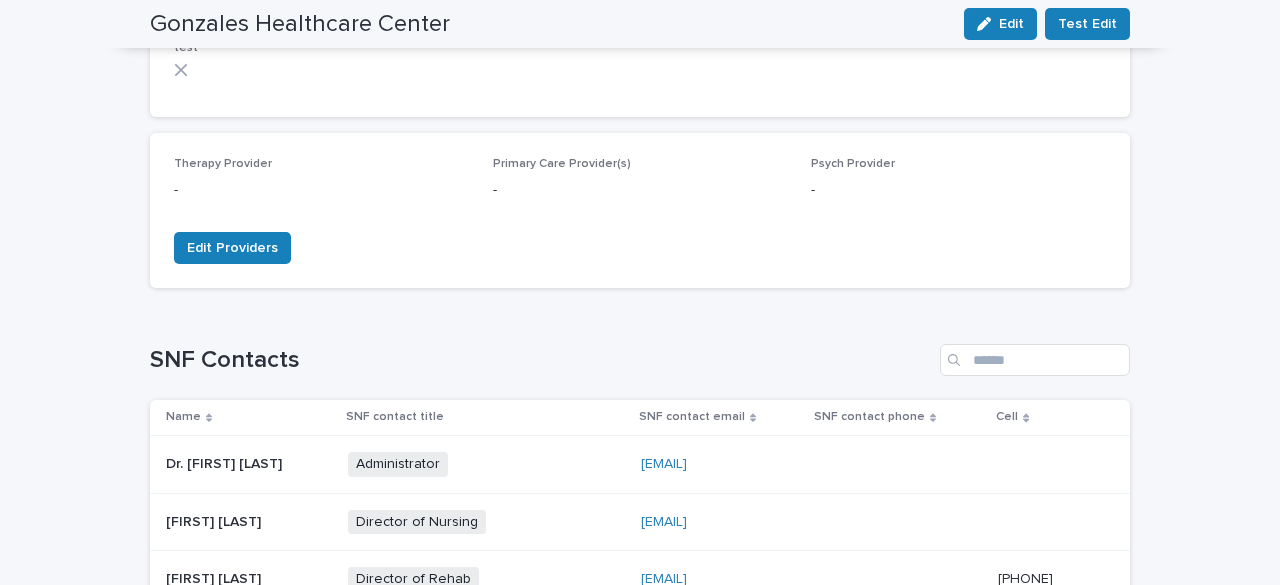 scroll, scrollTop: 0, scrollLeft: 0, axis: both 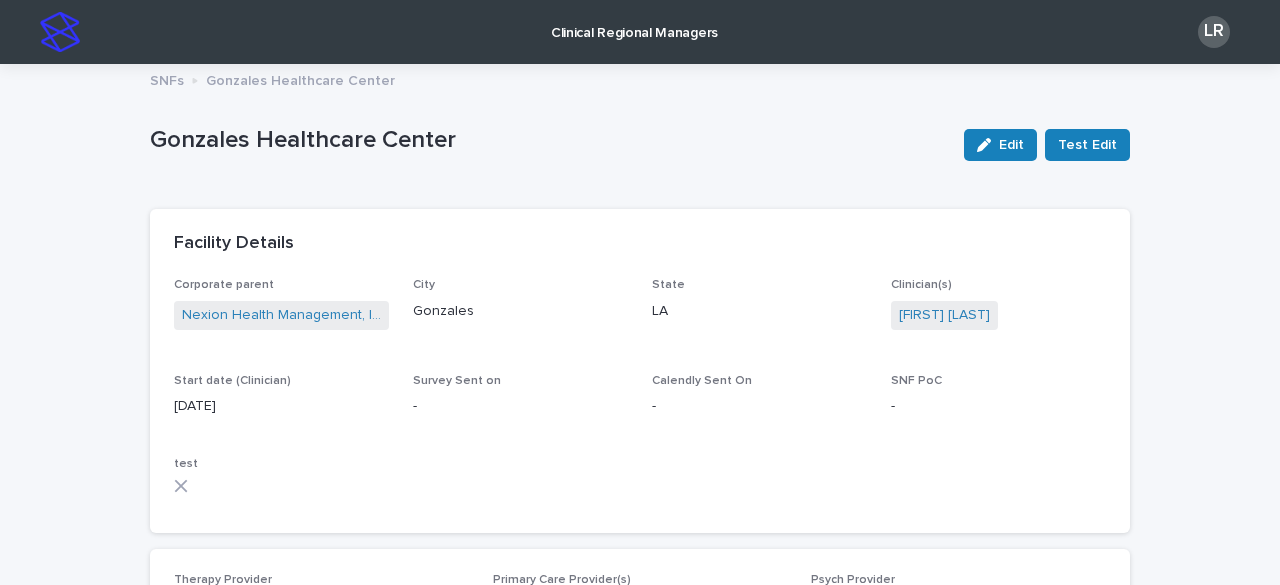 click at bounding box center [60, 32] 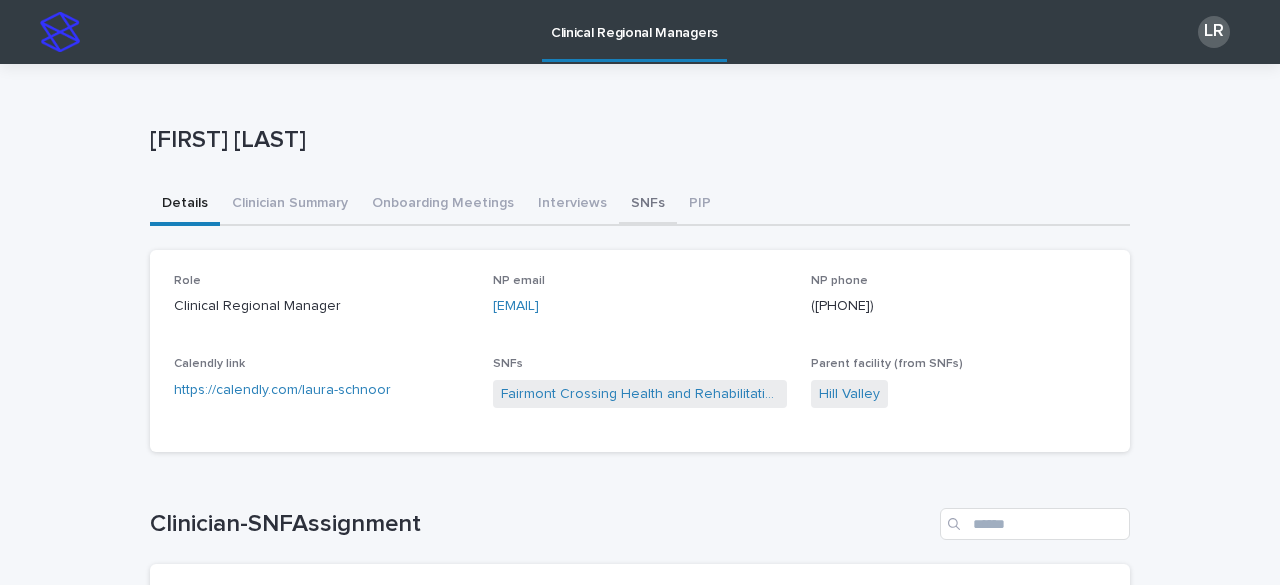 click on "SNFs" at bounding box center (648, 205) 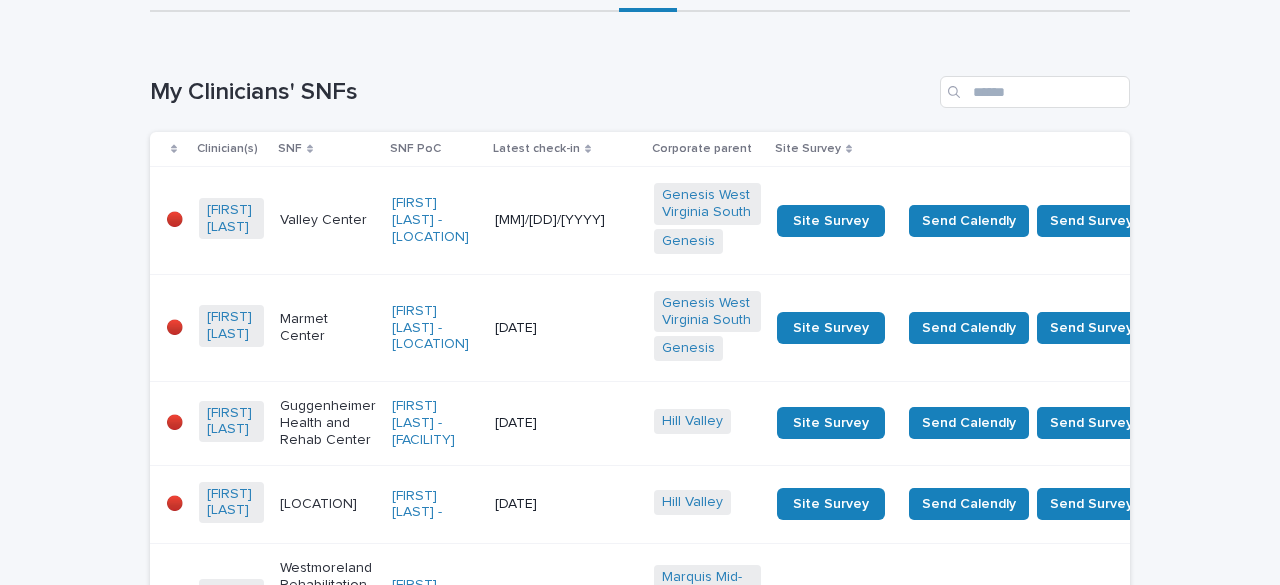 scroll, scrollTop: 261, scrollLeft: 0, axis: vertical 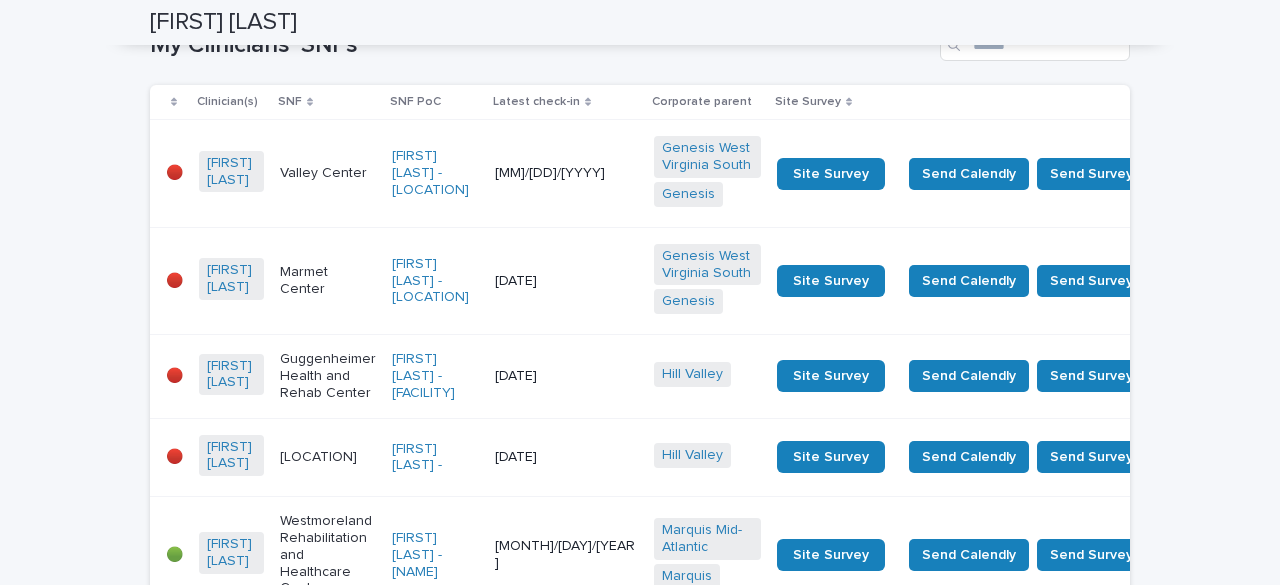 click on "[FIRST] [LAST] - [LOCATION]" at bounding box center [435, 173] 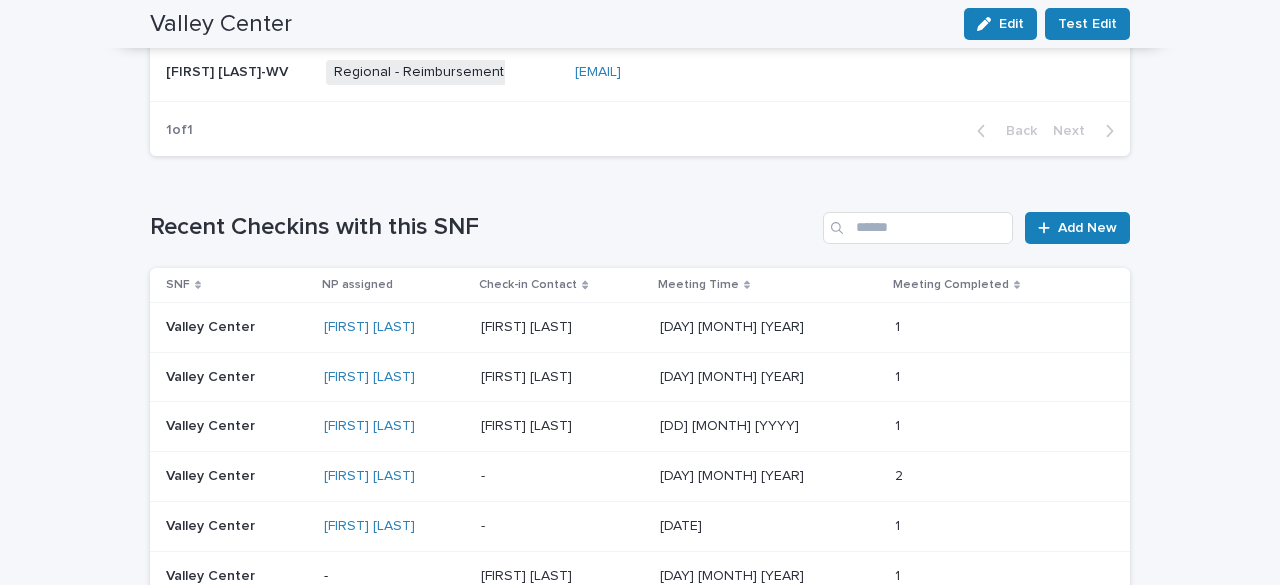 scroll, scrollTop: 1362, scrollLeft: 0, axis: vertical 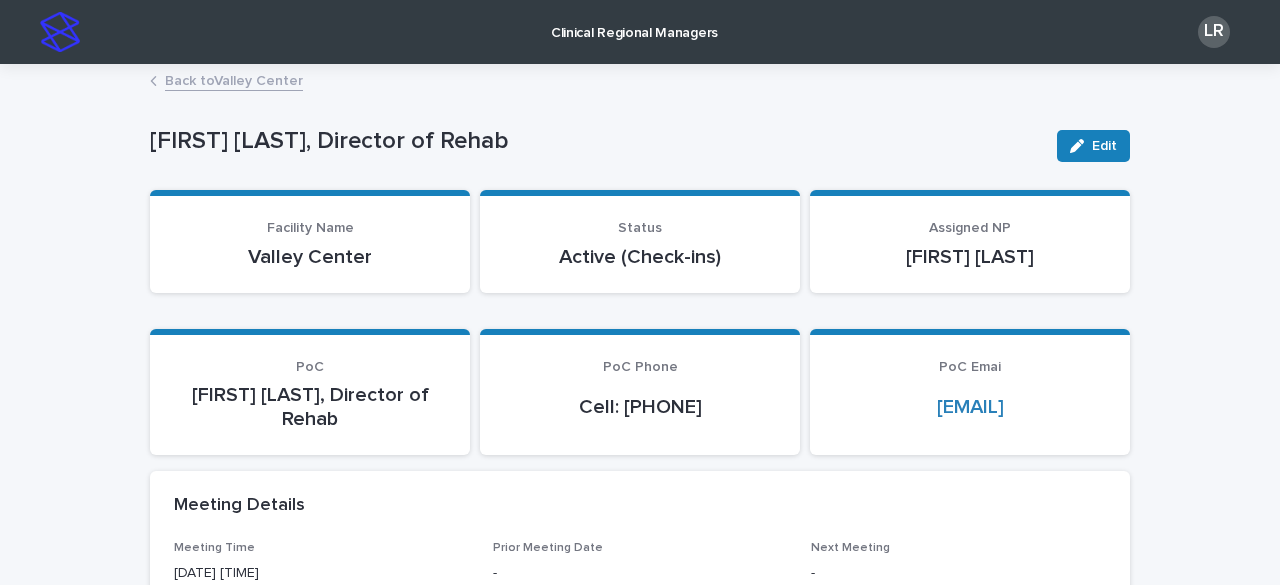 click on "Back to Valley Center" at bounding box center (234, 79) 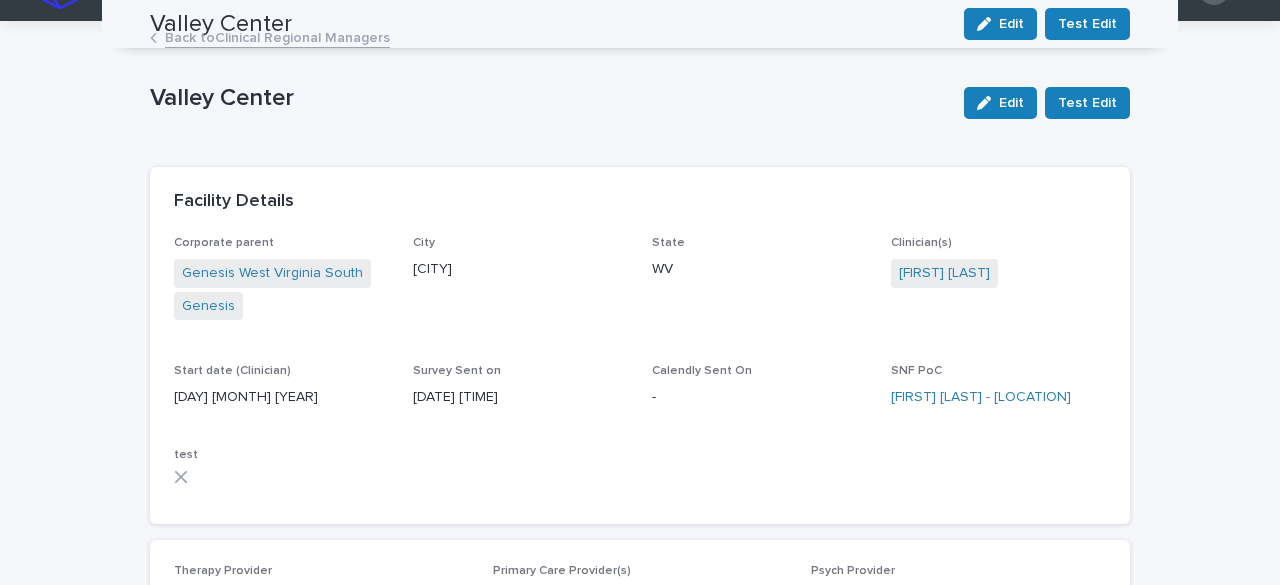 scroll, scrollTop: 0, scrollLeft: 0, axis: both 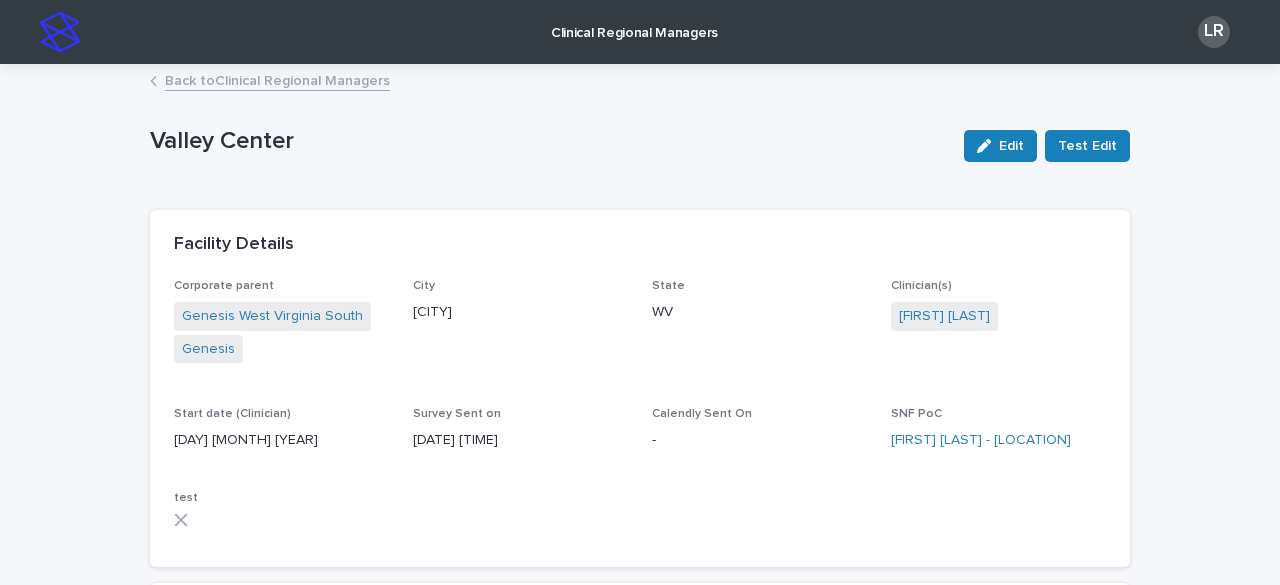 click on "Back to  Clinical Regional Managers" at bounding box center (277, 79) 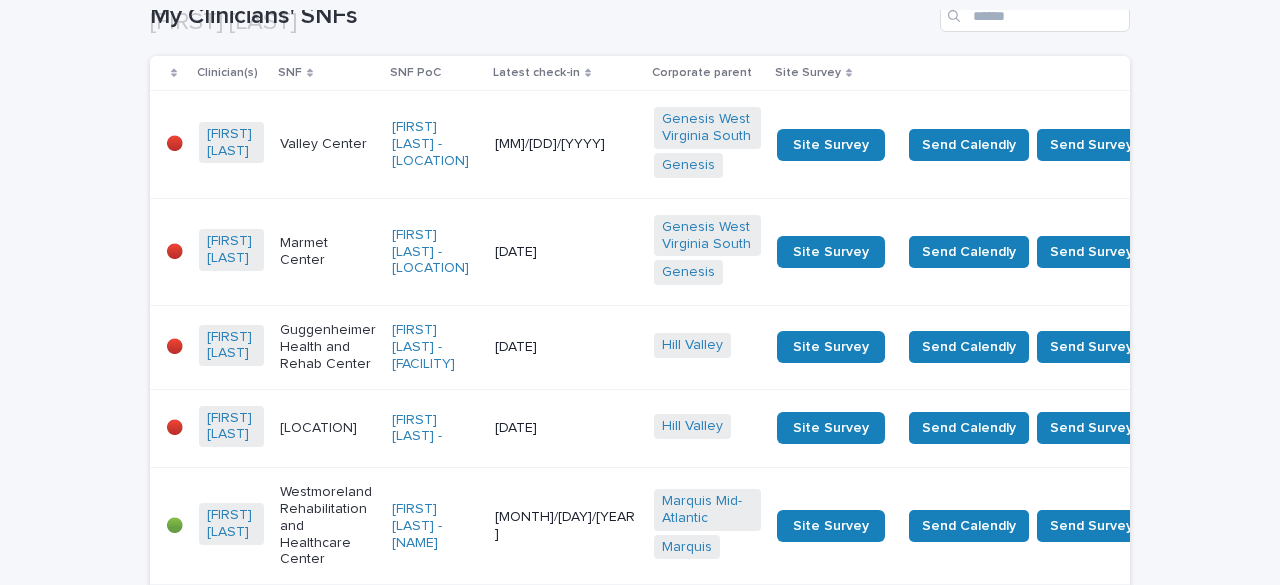 scroll, scrollTop: 291, scrollLeft: 0, axis: vertical 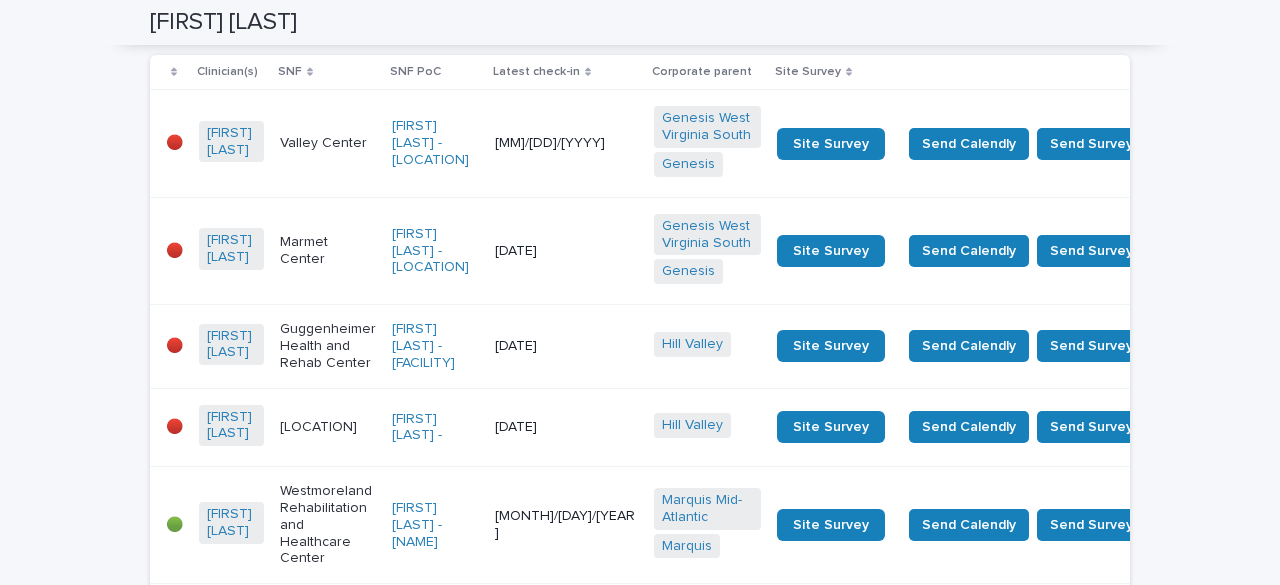 click on "Marmet Center" at bounding box center (328, 250) 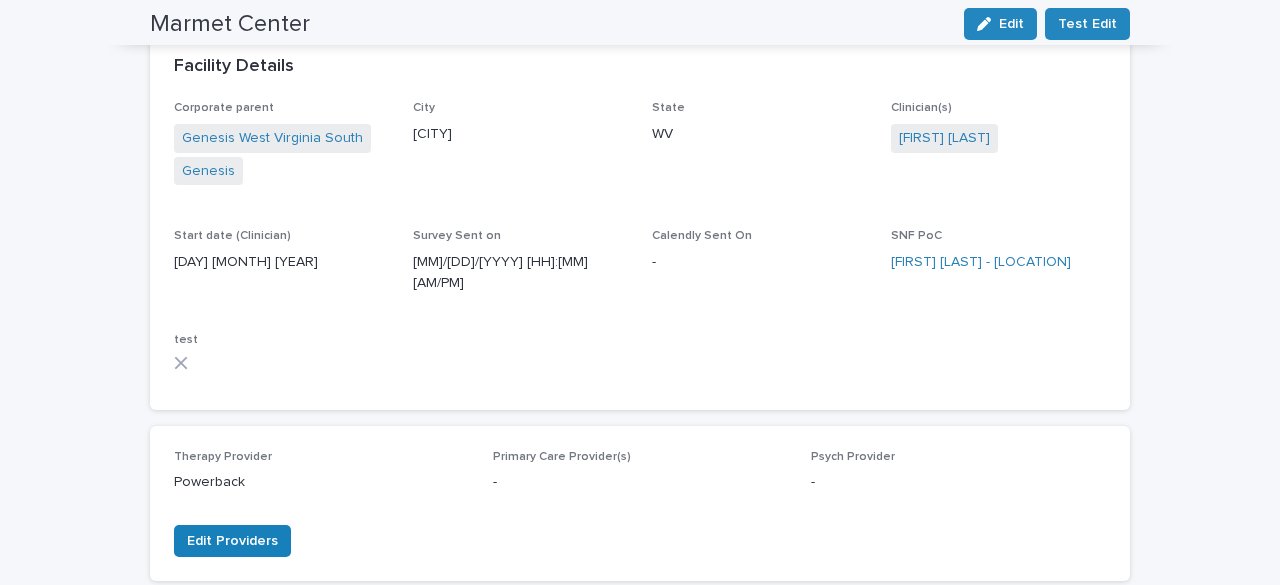 scroll, scrollTop: 0, scrollLeft: 0, axis: both 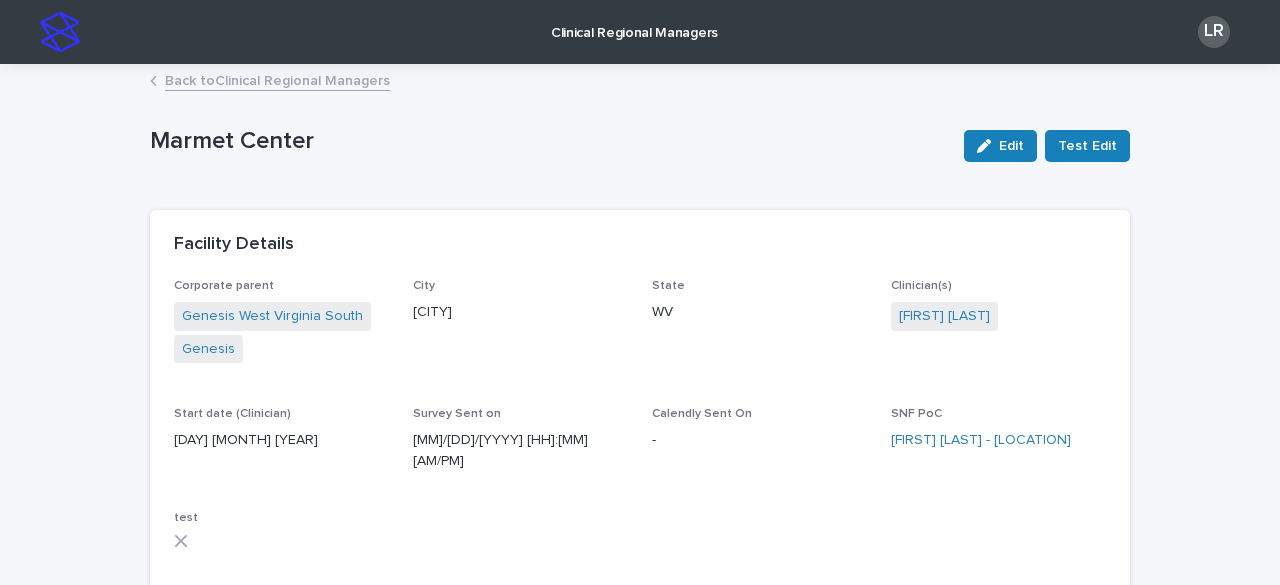 click on "Back to  Clinical Regional Managers" at bounding box center [277, 79] 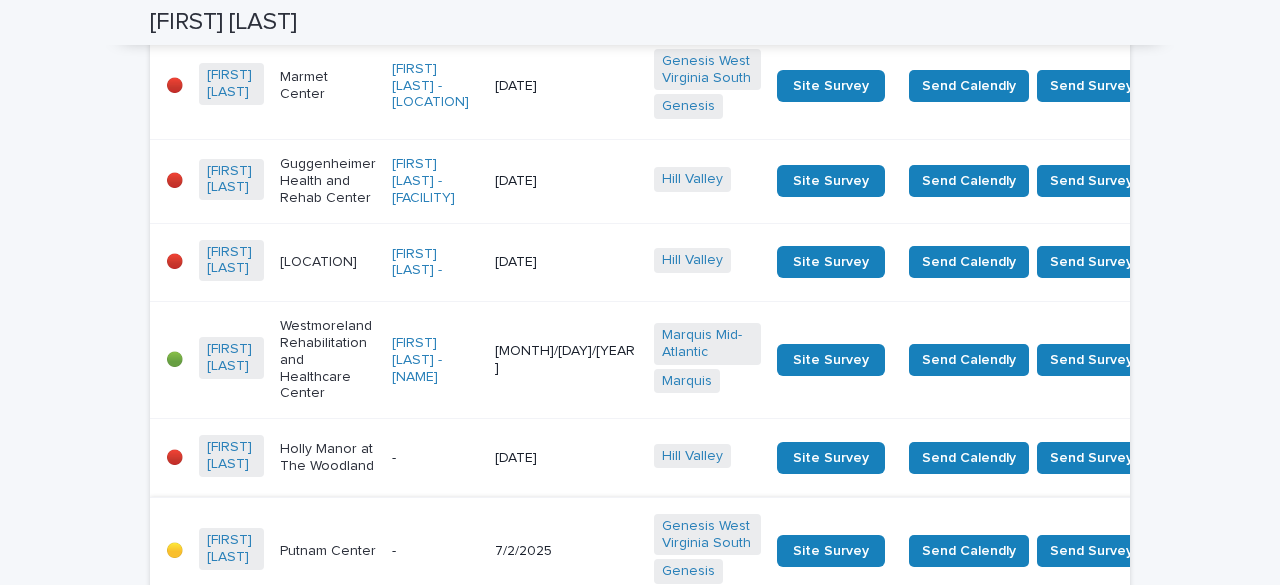 scroll, scrollTop: 455, scrollLeft: 0, axis: vertical 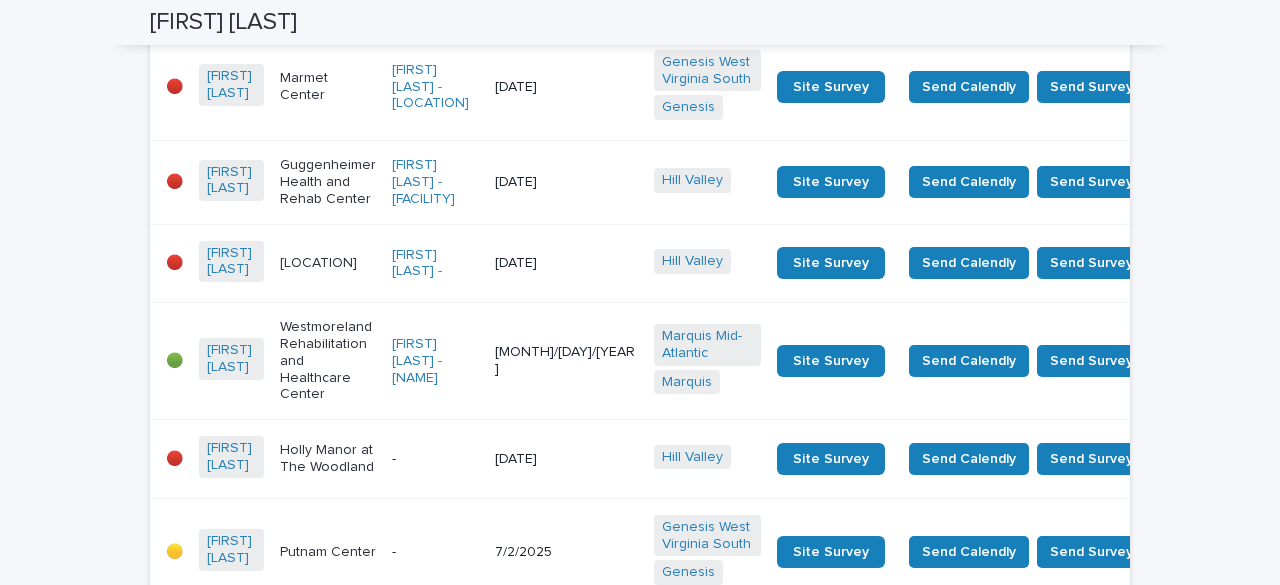 click on "Guggenheimer Health and Rehab Center" at bounding box center [328, 182] 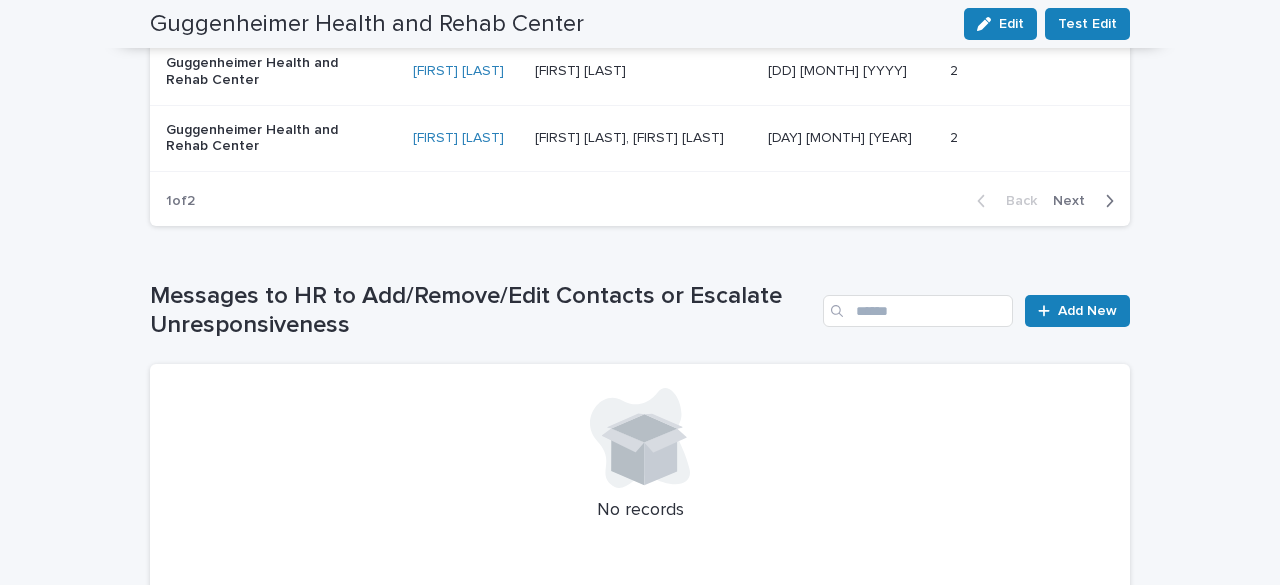scroll, scrollTop: 1781, scrollLeft: 0, axis: vertical 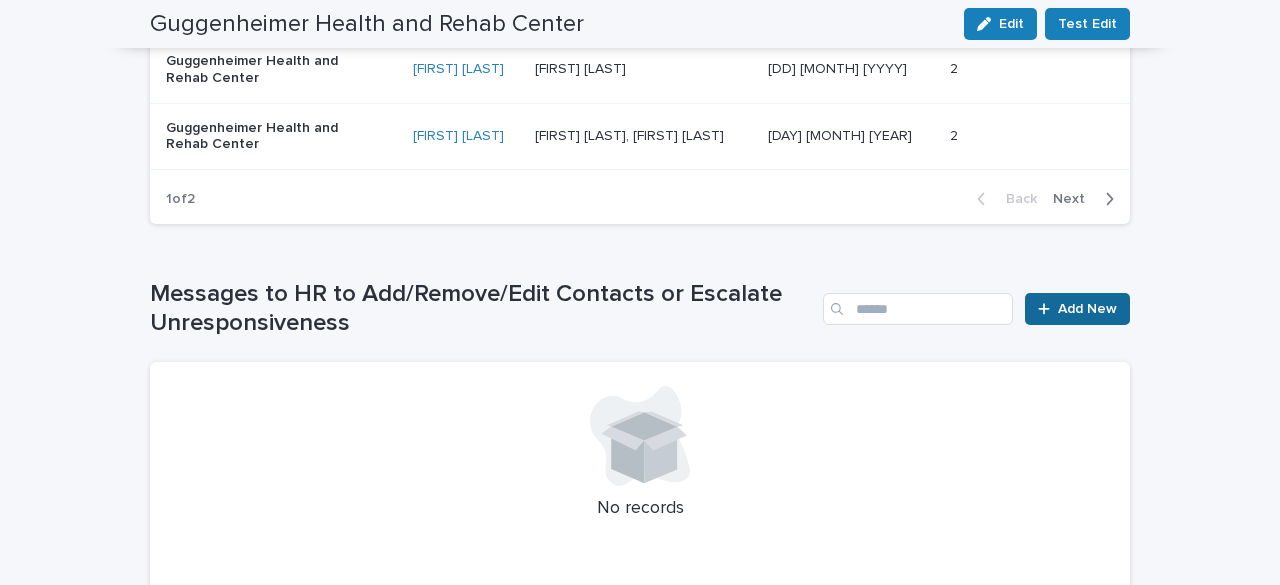 click on "Add New" at bounding box center (1087, 309) 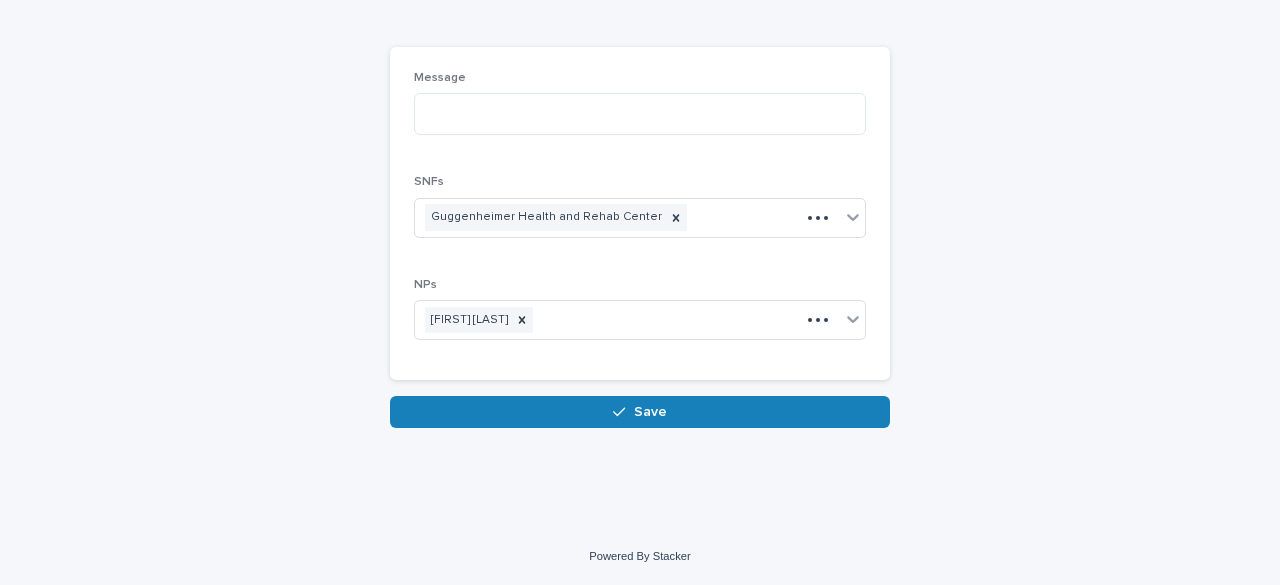 scroll, scrollTop: 129, scrollLeft: 0, axis: vertical 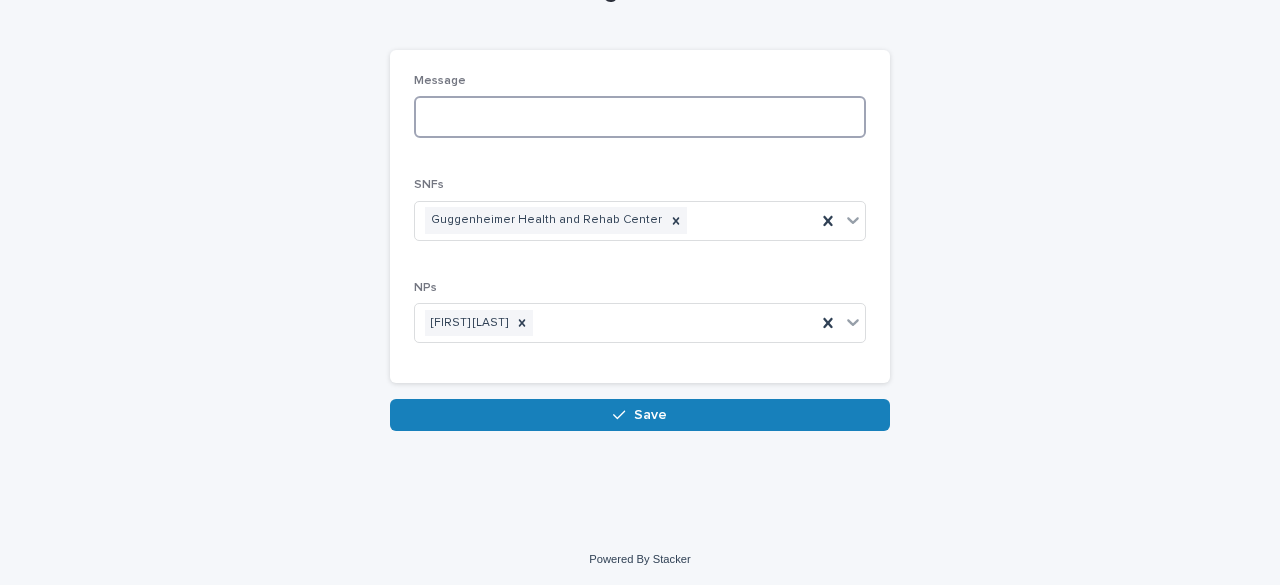 click at bounding box center [640, 117] 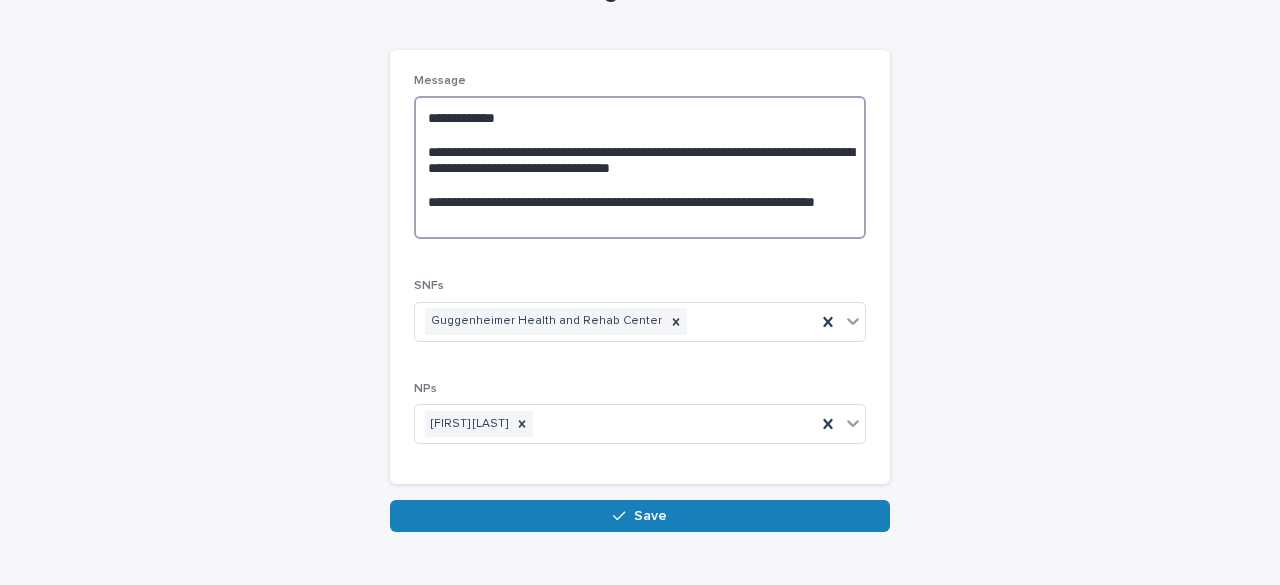 drag, startPoint x: 694, startPoint y: 213, endPoint x: 634, endPoint y: 205, distance: 60.530983 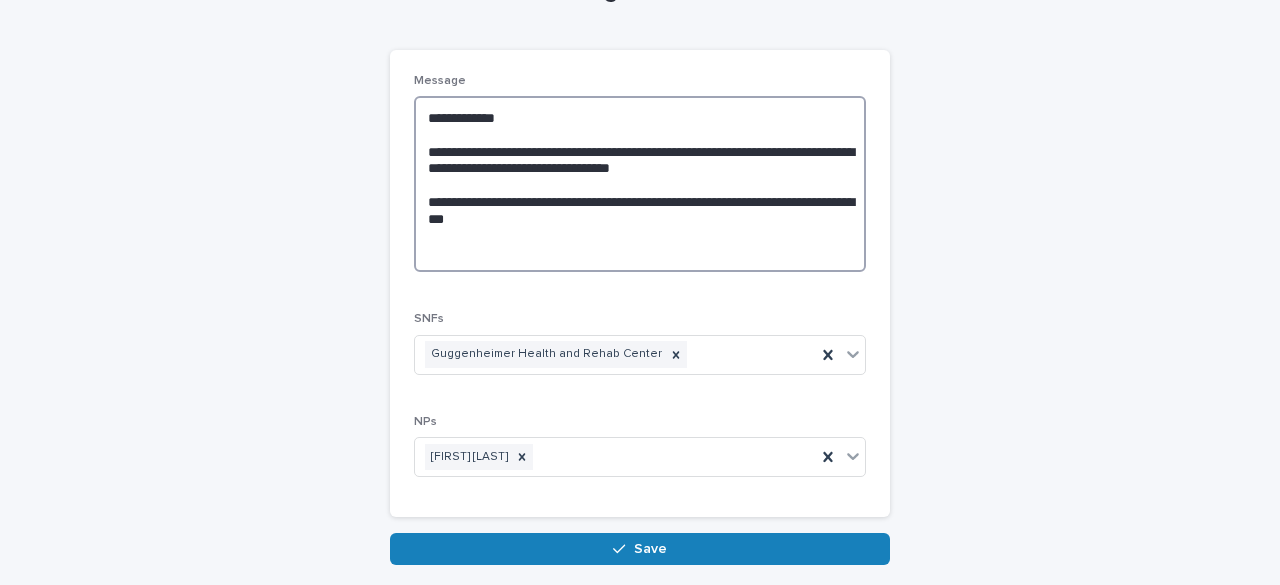 paste on "**********" 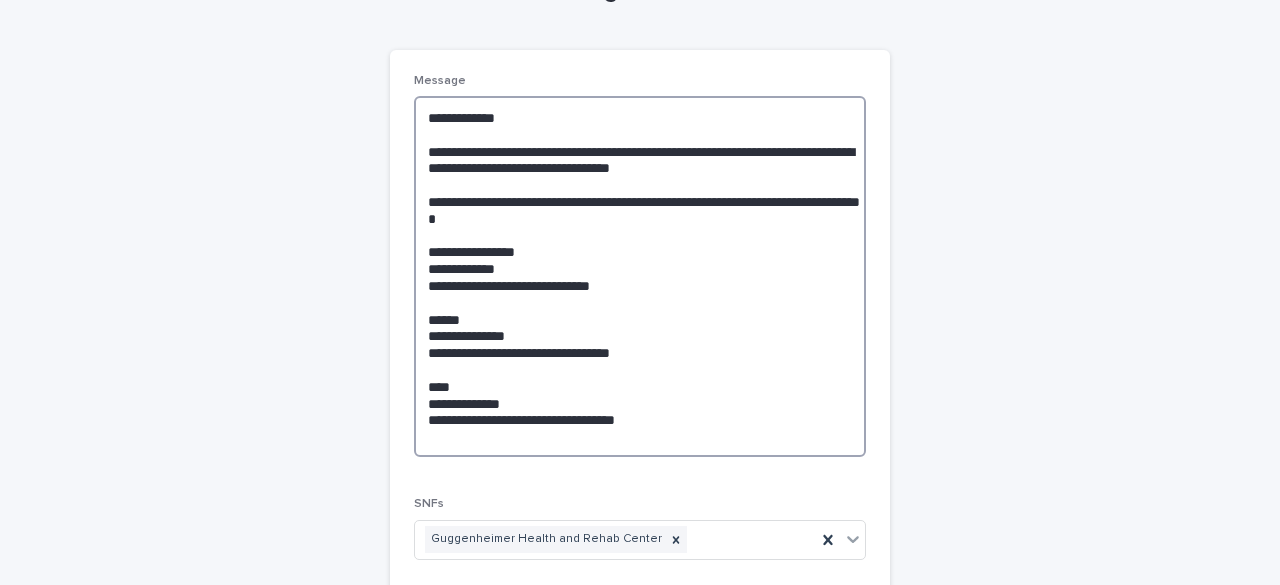 drag, startPoint x: 519, startPoint y: 253, endPoint x: 471, endPoint y: 252, distance: 48.010414 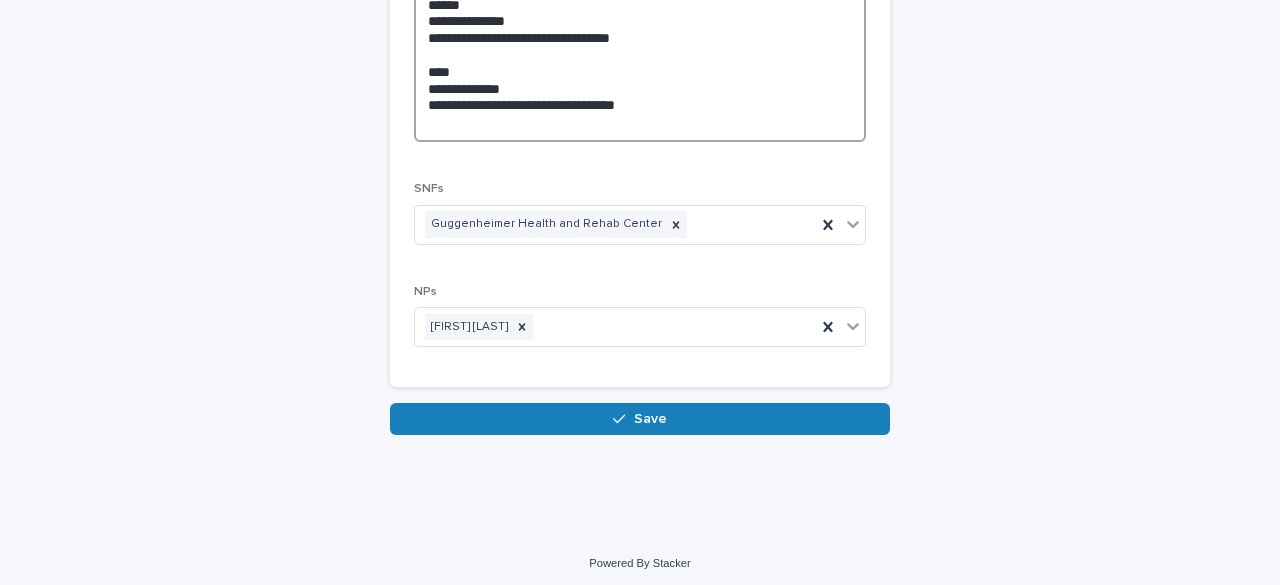 scroll, scrollTop: 448, scrollLeft: 0, axis: vertical 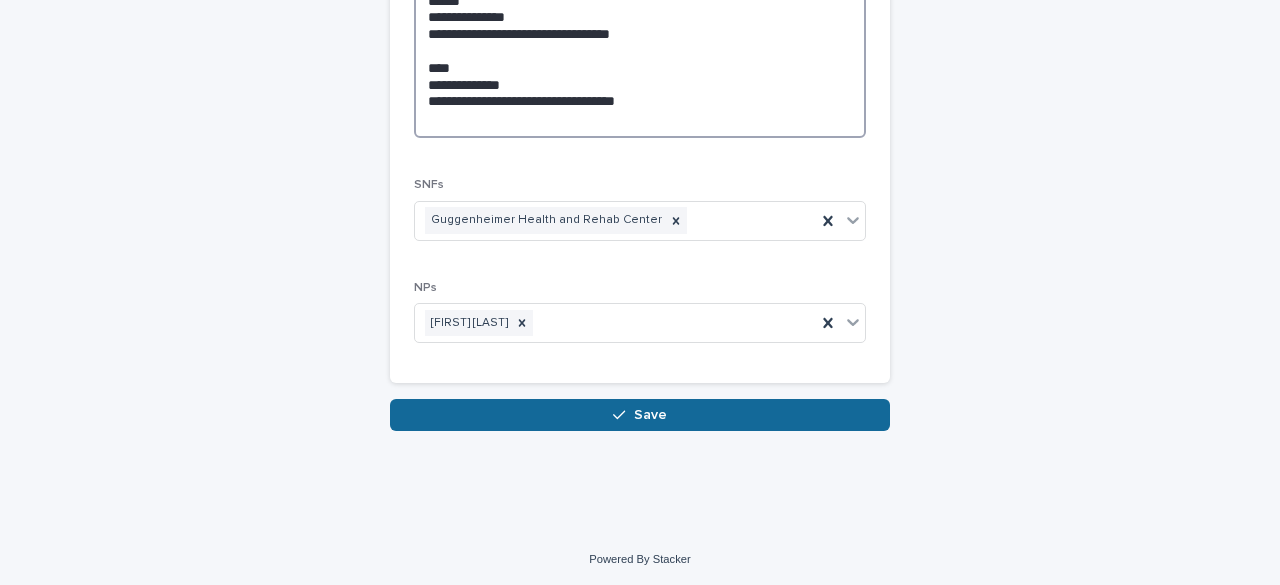 type on "**********" 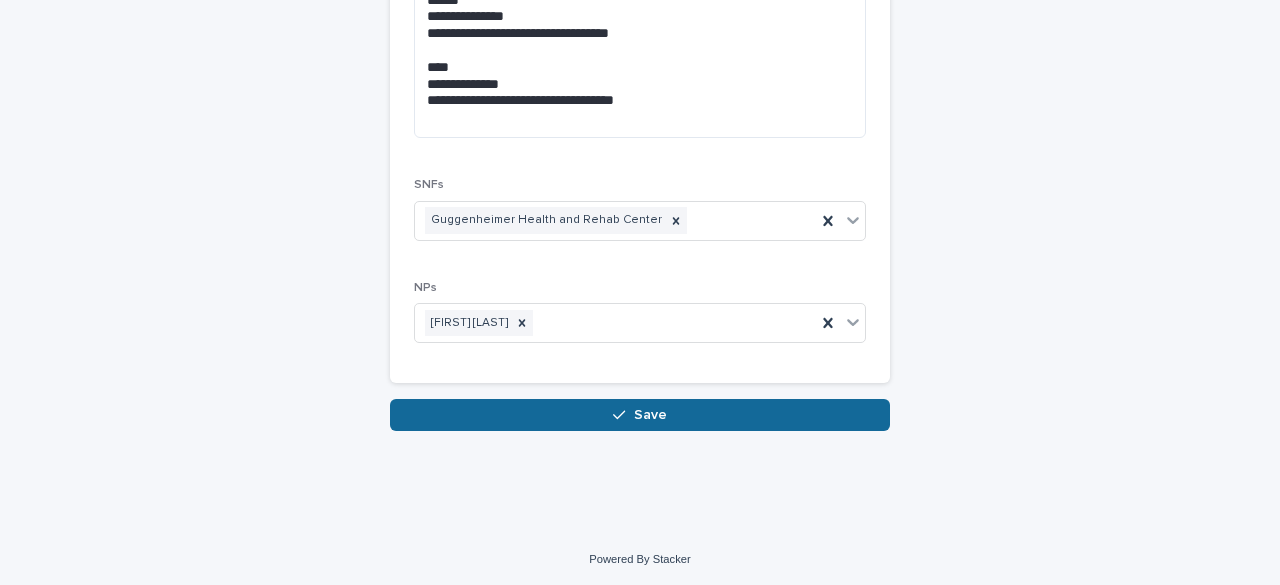 click at bounding box center (623, 415) 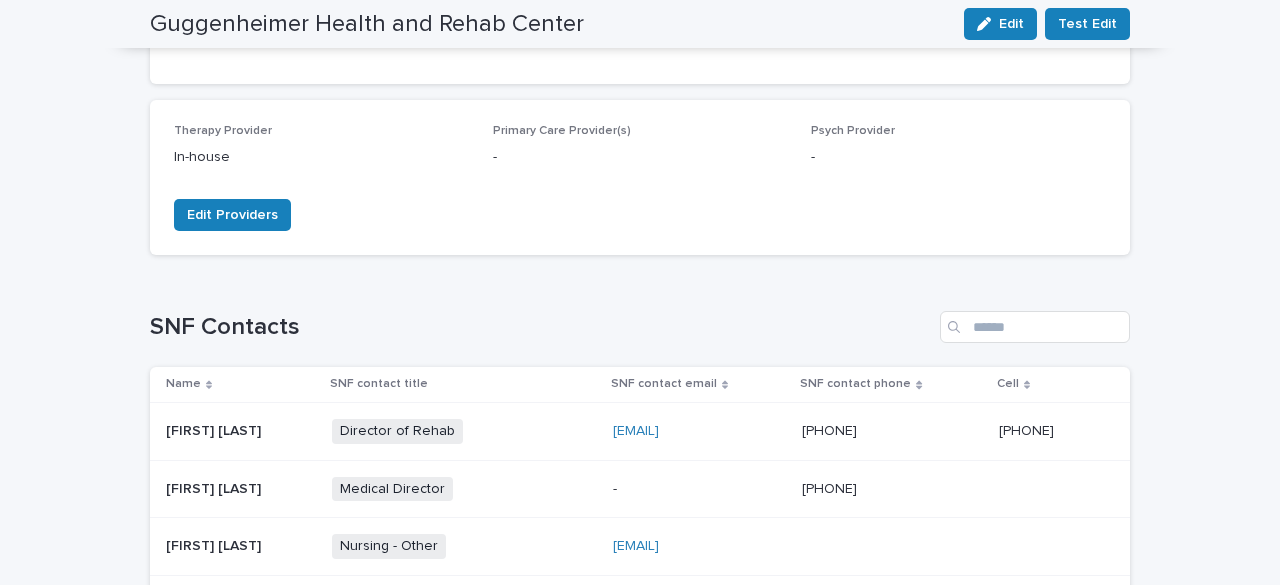scroll, scrollTop: 0, scrollLeft: 0, axis: both 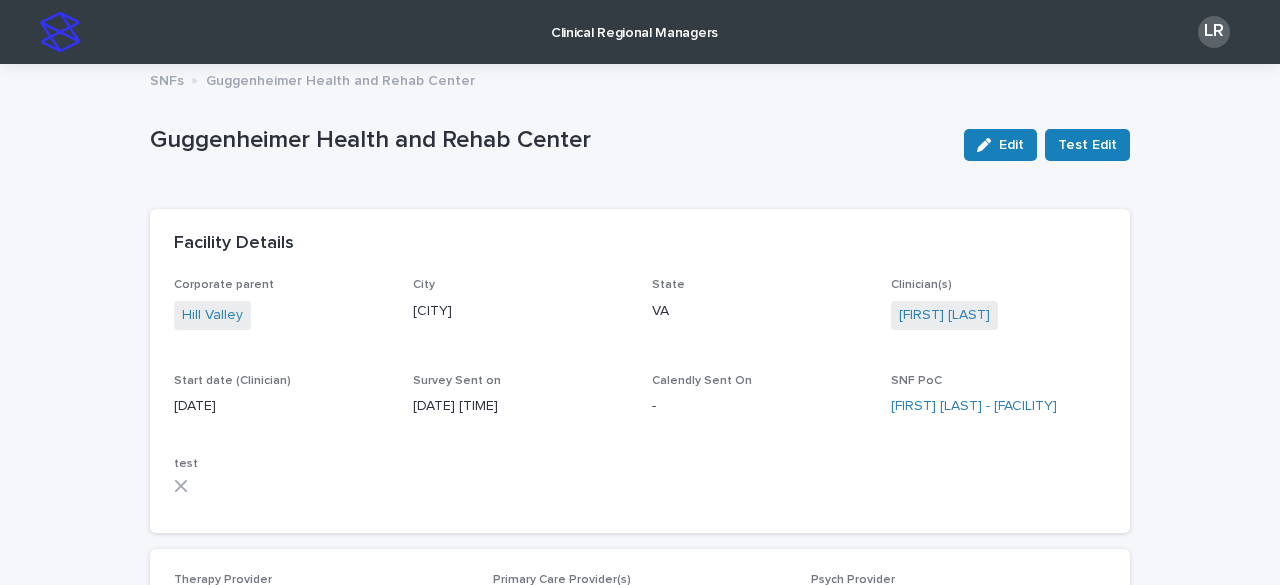 click at bounding box center [60, 32] 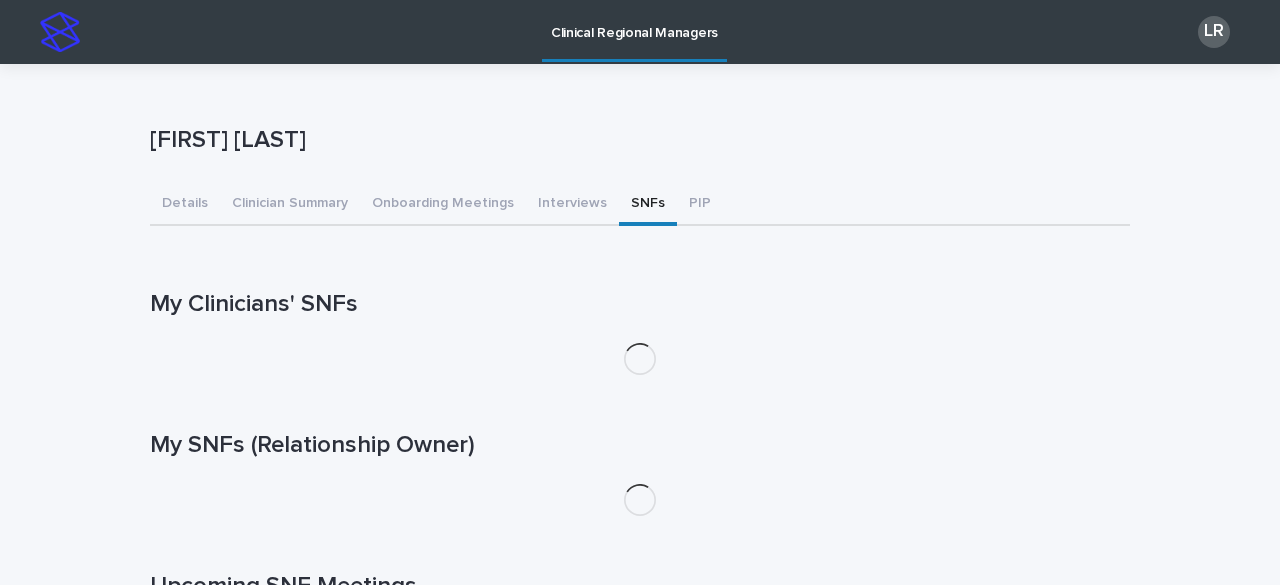 click on "SNFs" at bounding box center [648, 205] 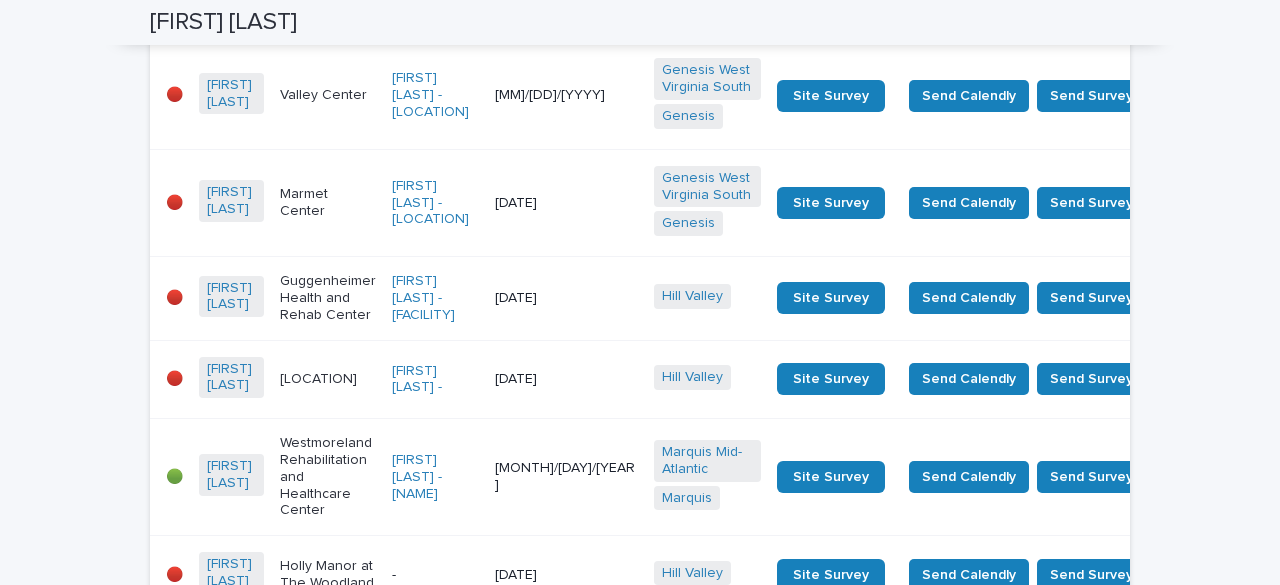 scroll, scrollTop: 340, scrollLeft: 0, axis: vertical 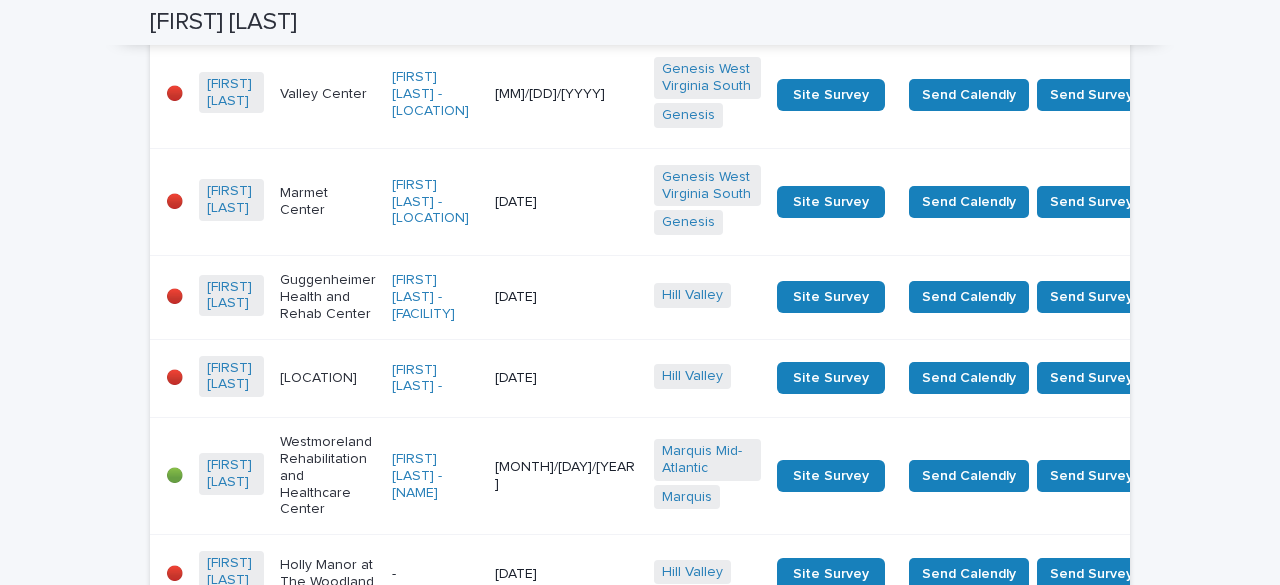 click on "Marmet Center" at bounding box center (328, 201) 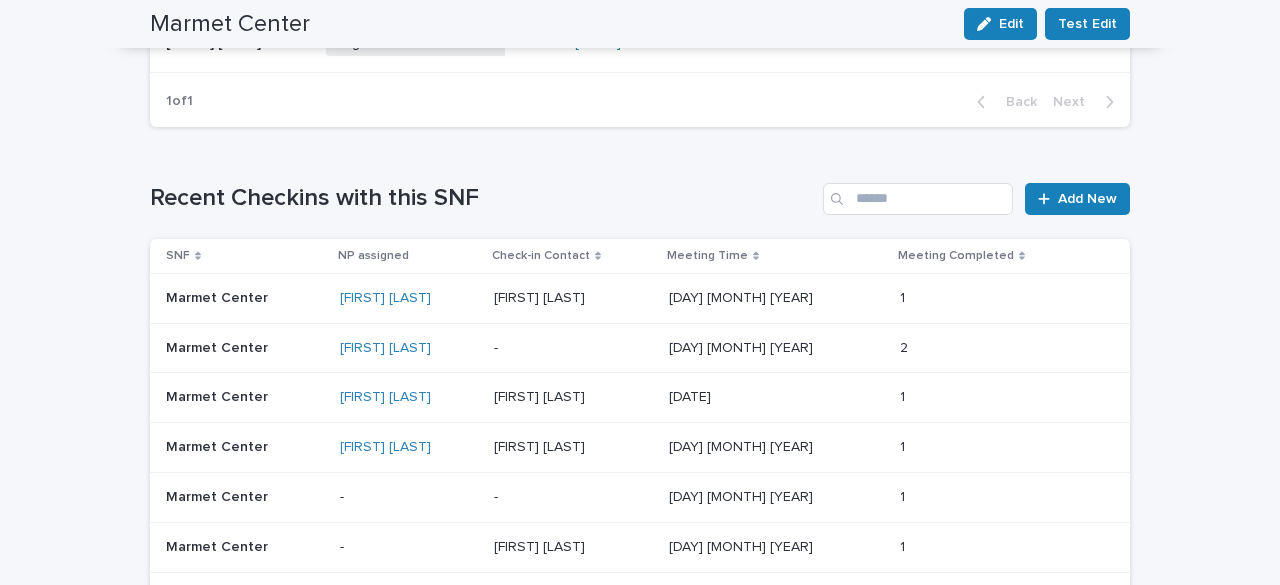 scroll, scrollTop: 1356, scrollLeft: 0, axis: vertical 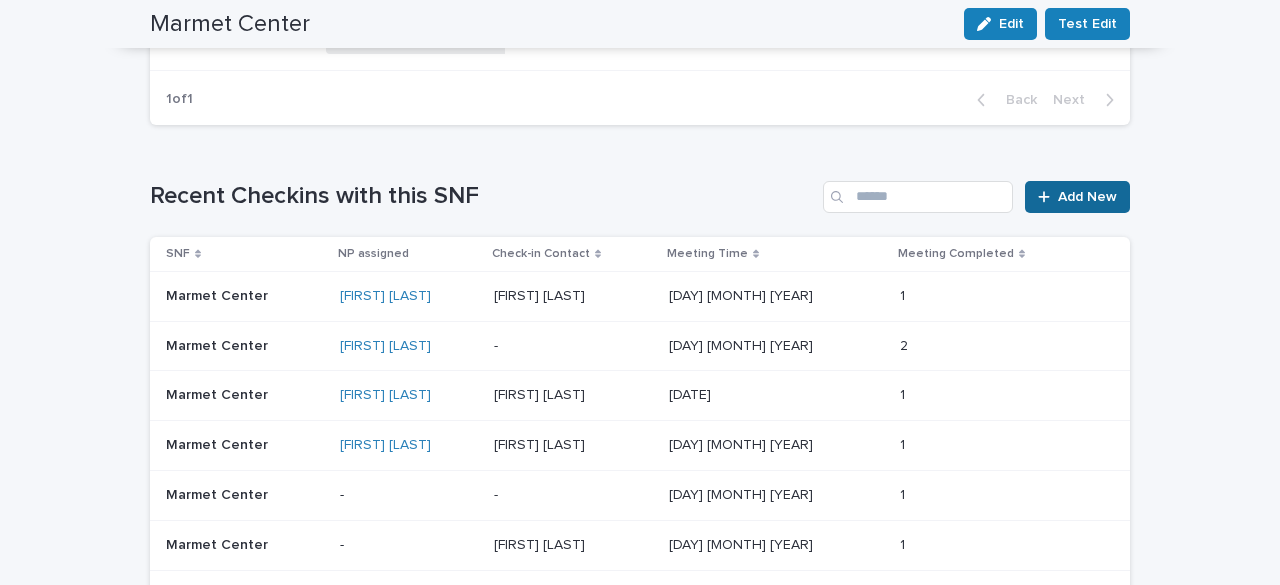 click on "Add New" at bounding box center (1087, 197) 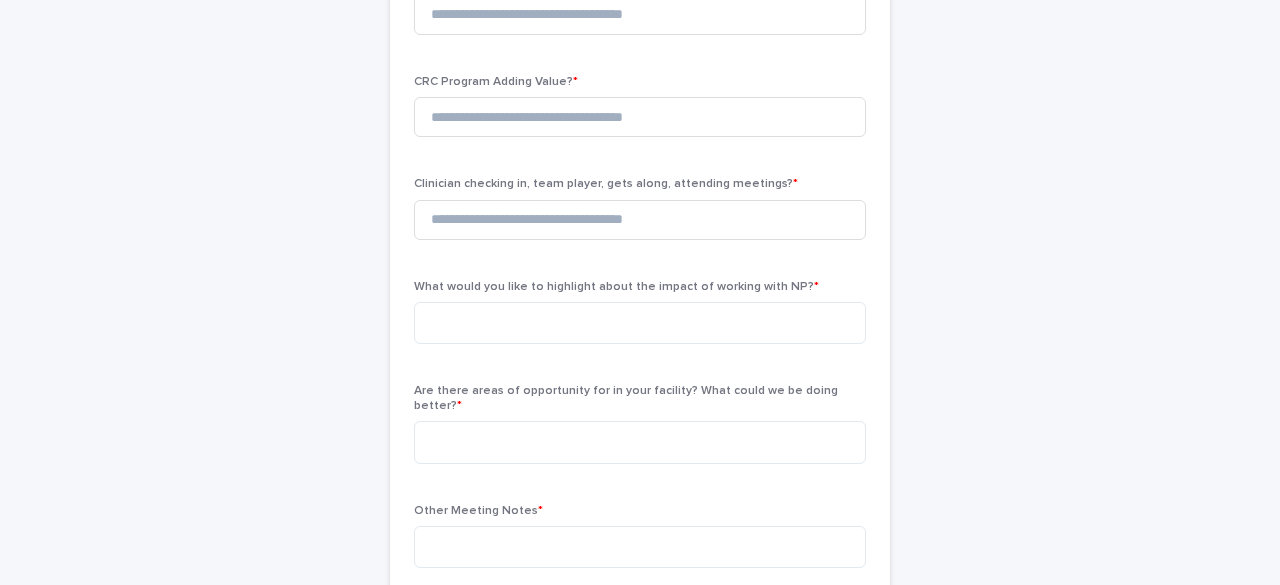 scroll, scrollTop: 104, scrollLeft: 0, axis: vertical 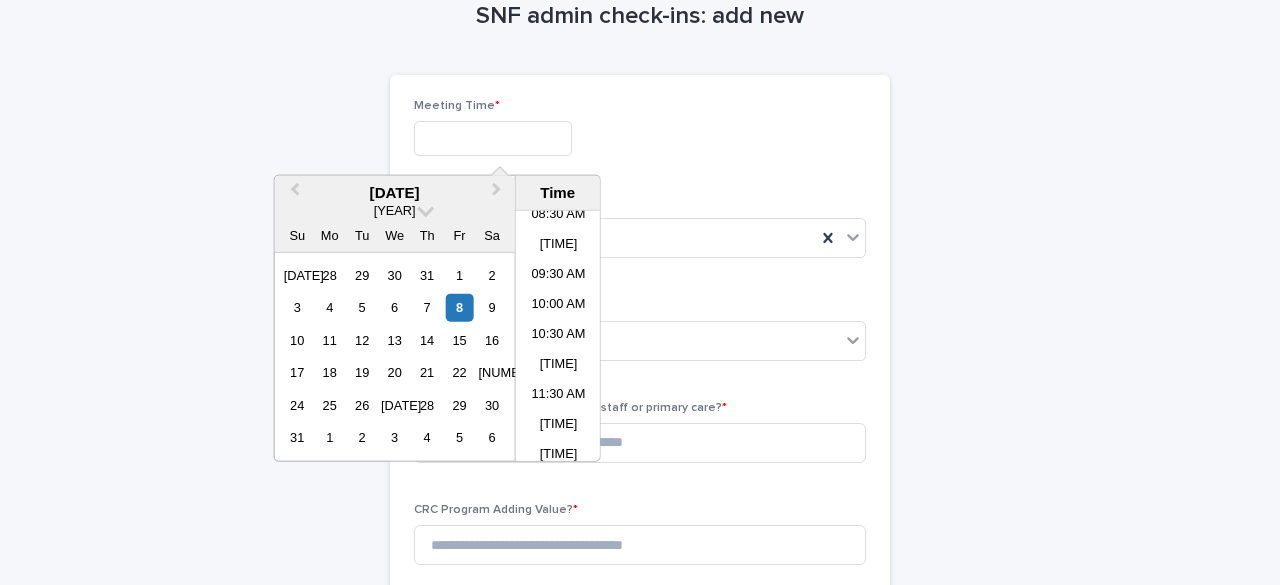 click at bounding box center (493, 138) 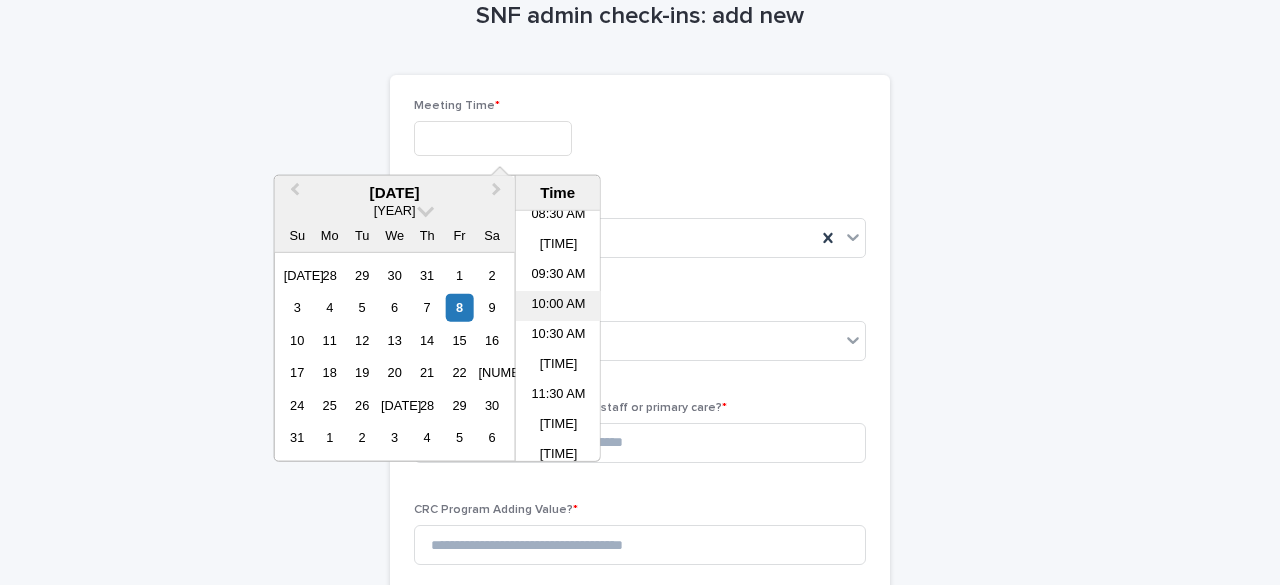 click on "10:00 AM" at bounding box center [558, 306] 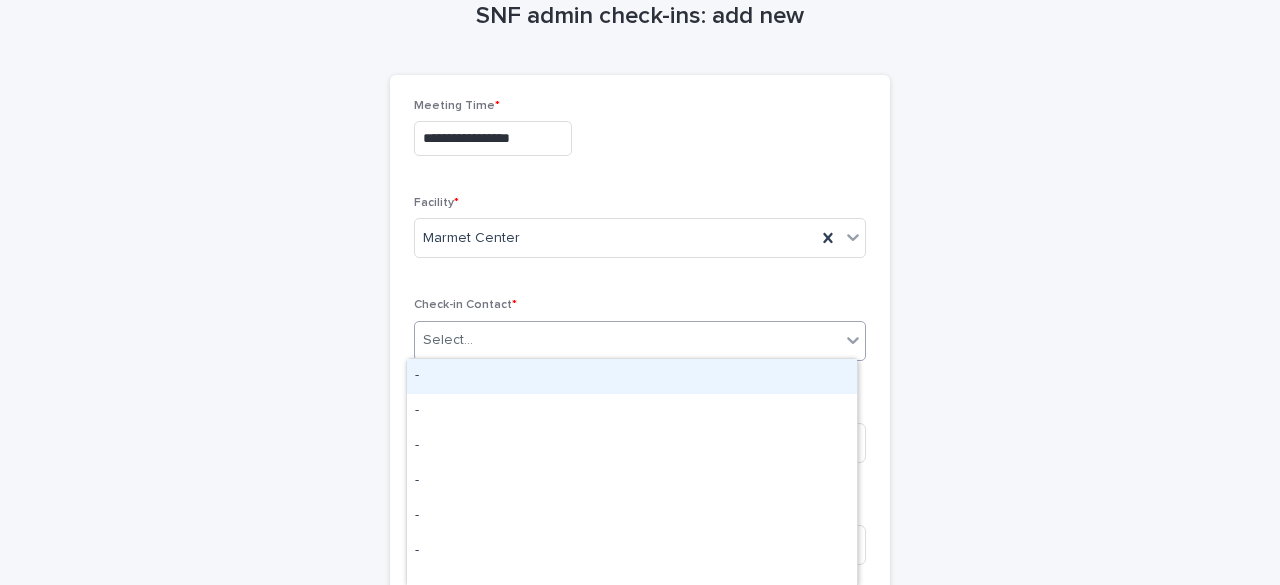 click on "Select..." at bounding box center [627, 340] 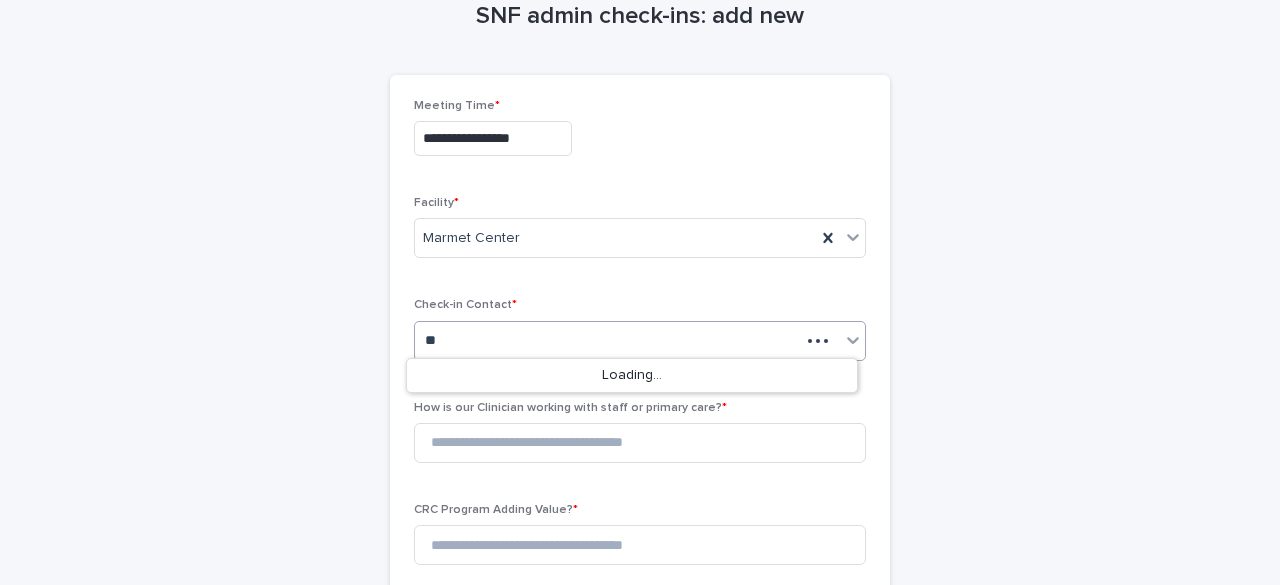 type on "*" 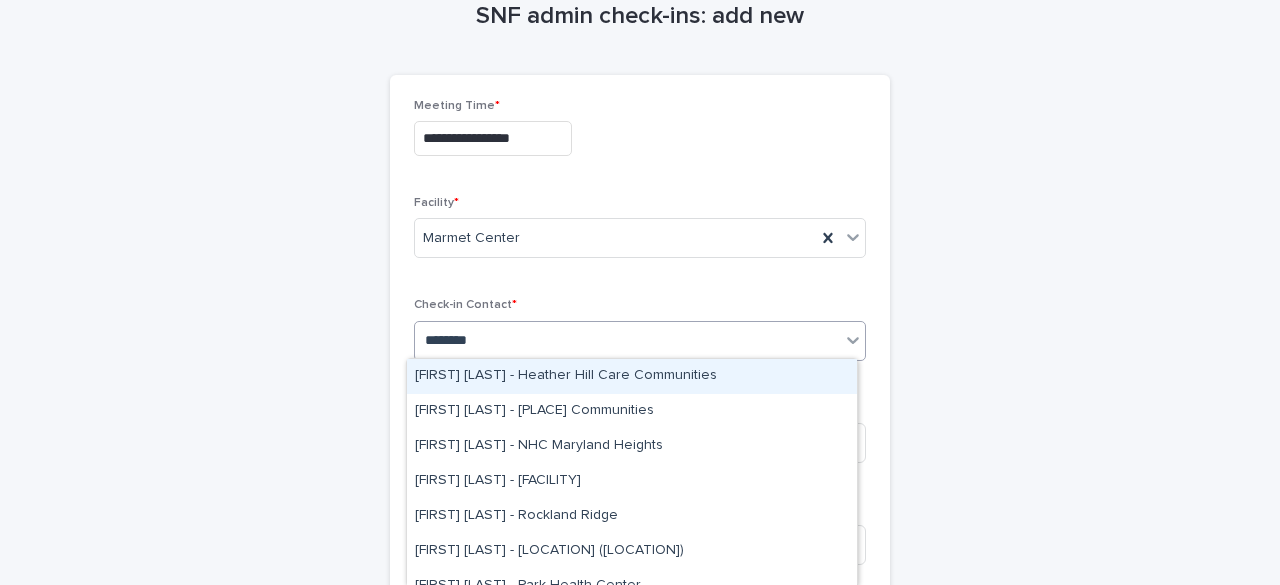 type on "*********" 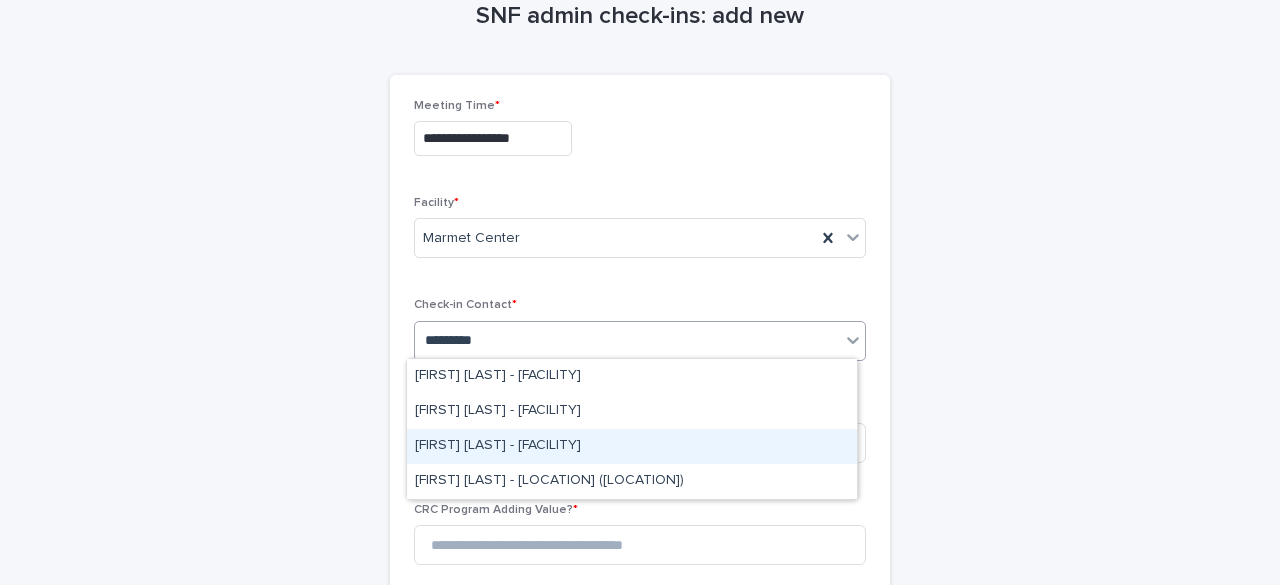 click on "[FIRST] [LAST] - [FACILITY]" at bounding box center [632, 446] 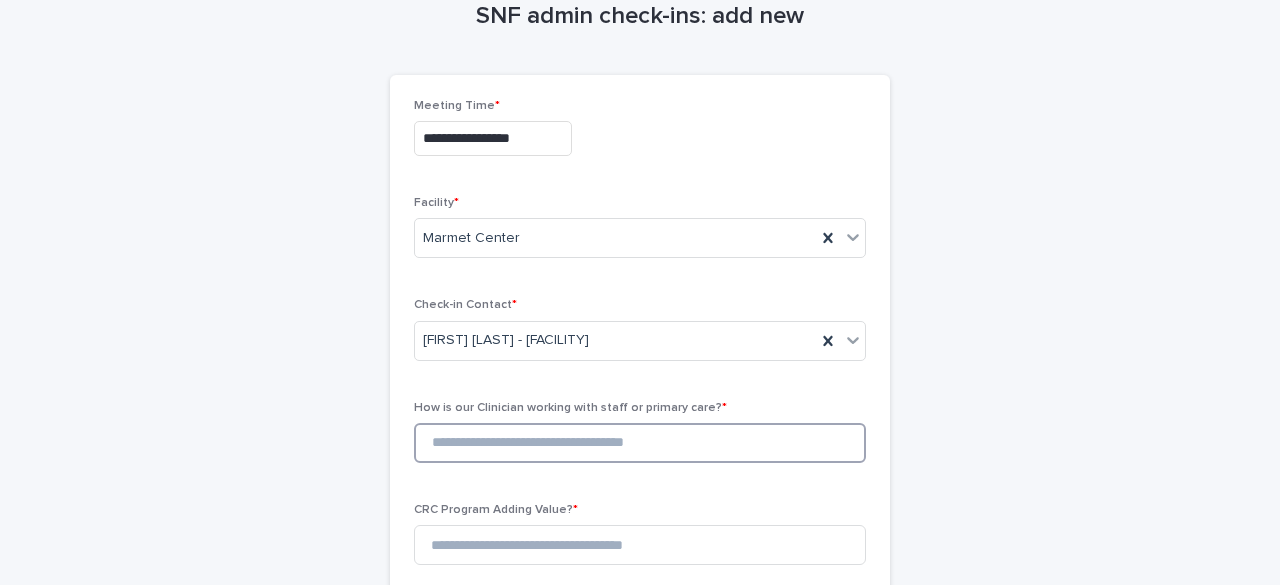 click at bounding box center [640, 443] 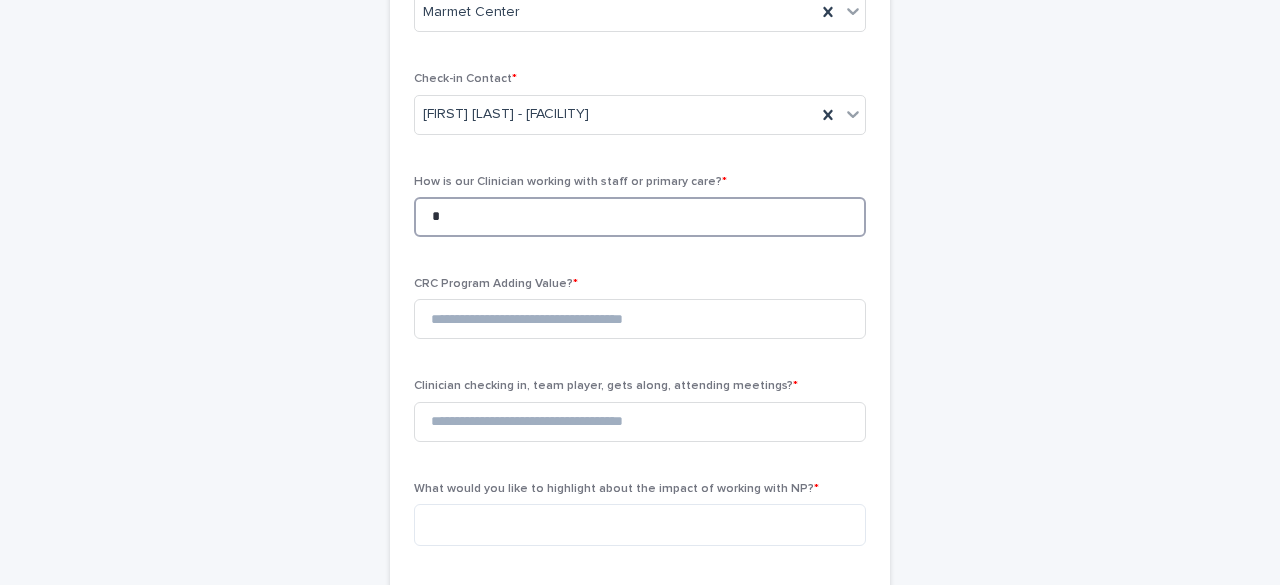 scroll, scrollTop: 332, scrollLeft: 0, axis: vertical 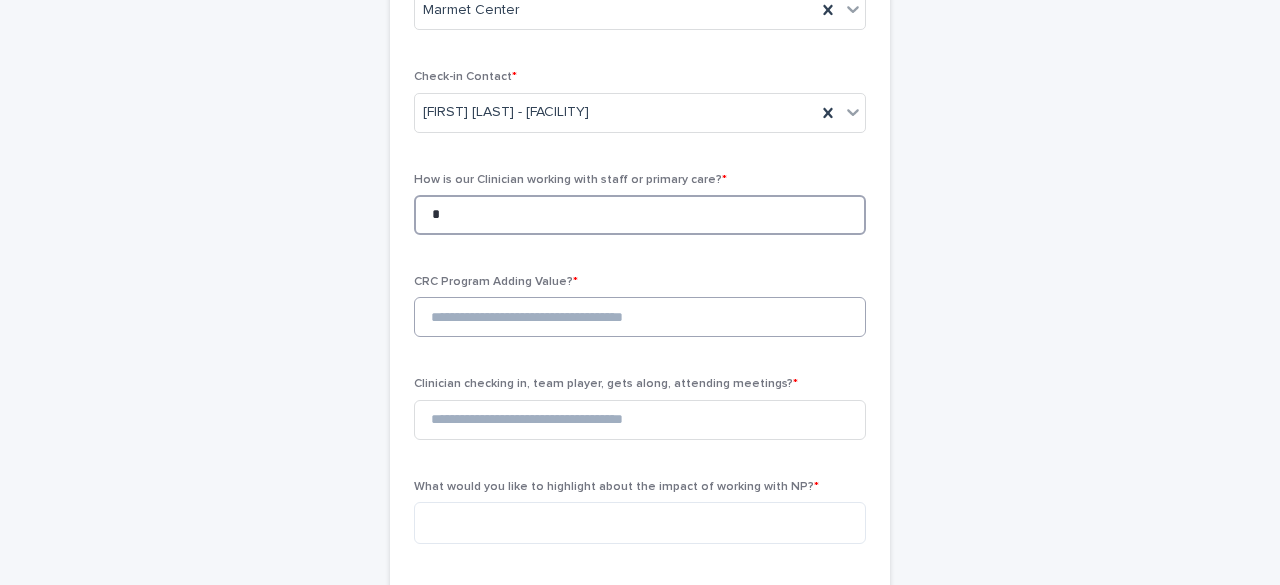 type on "*" 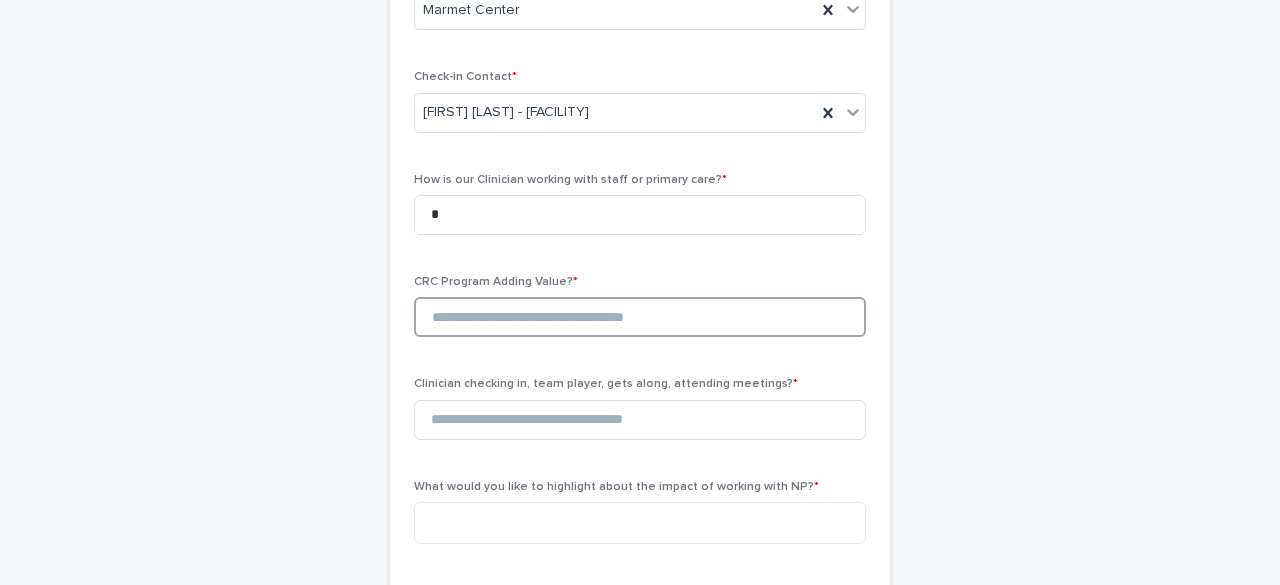 click at bounding box center [640, 317] 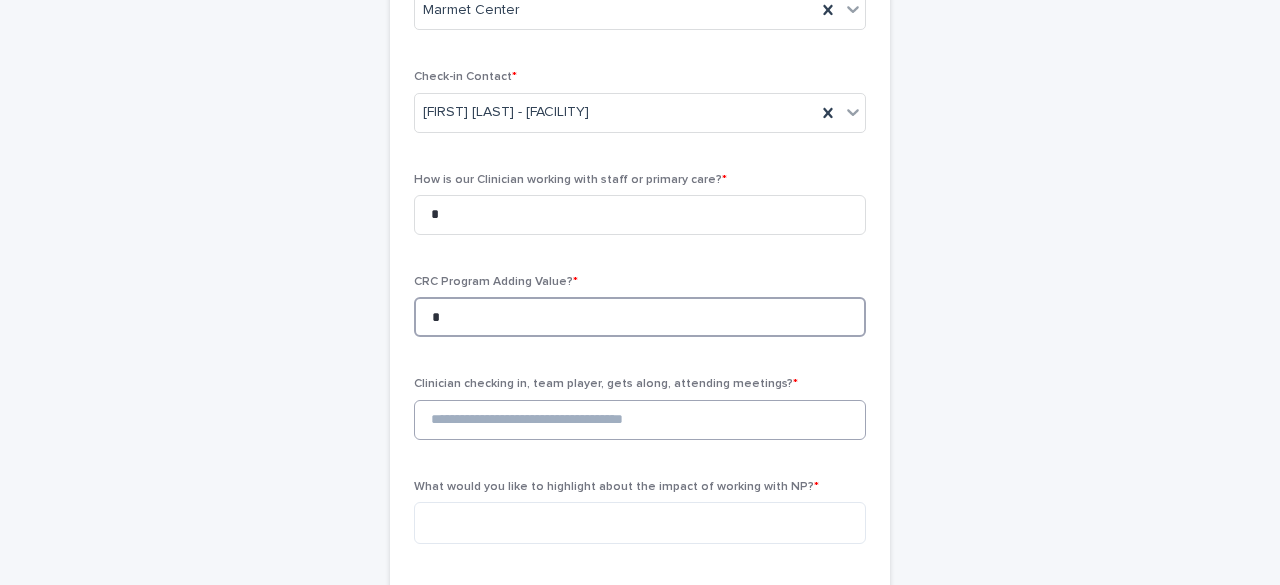 type on "*" 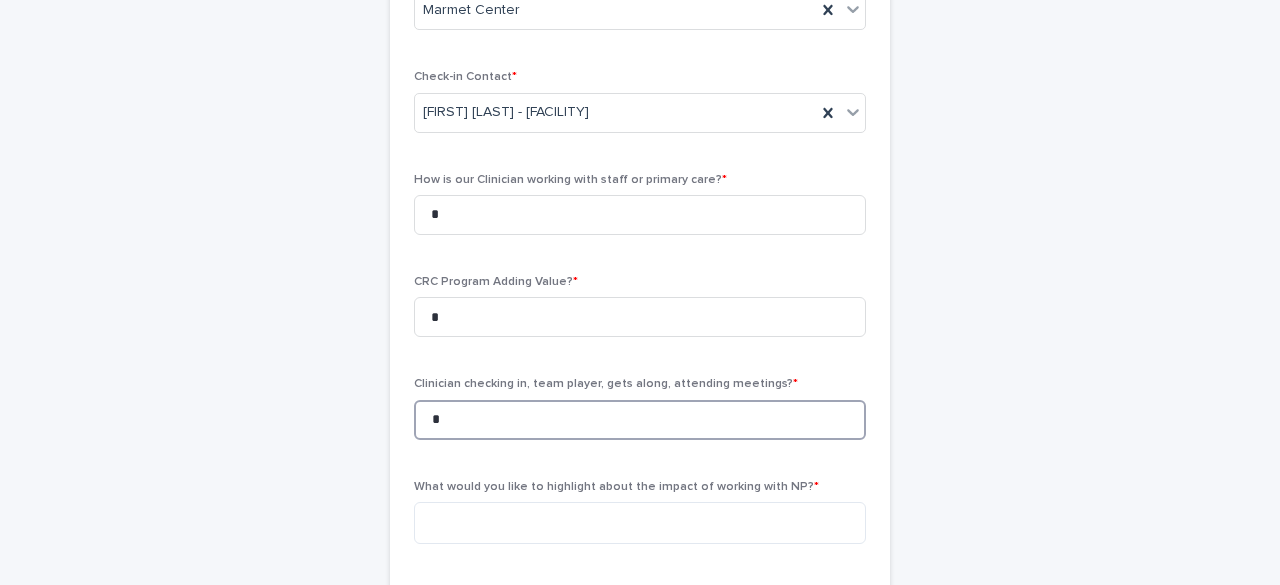 click on "*" at bounding box center (640, 420) 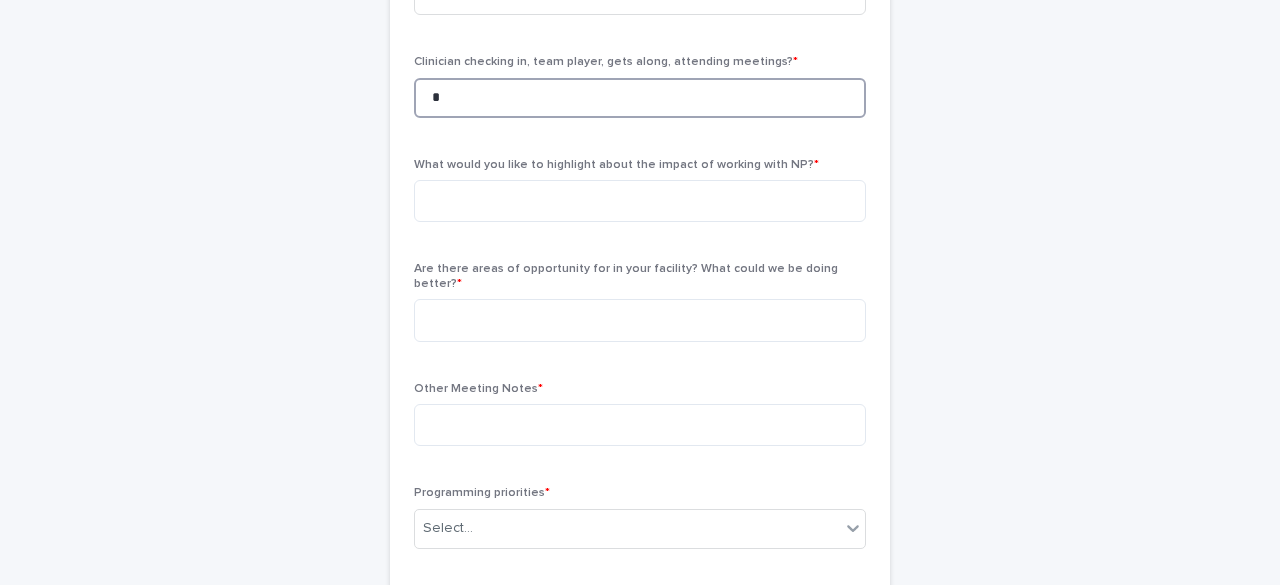 scroll, scrollTop: 658, scrollLeft: 0, axis: vertical 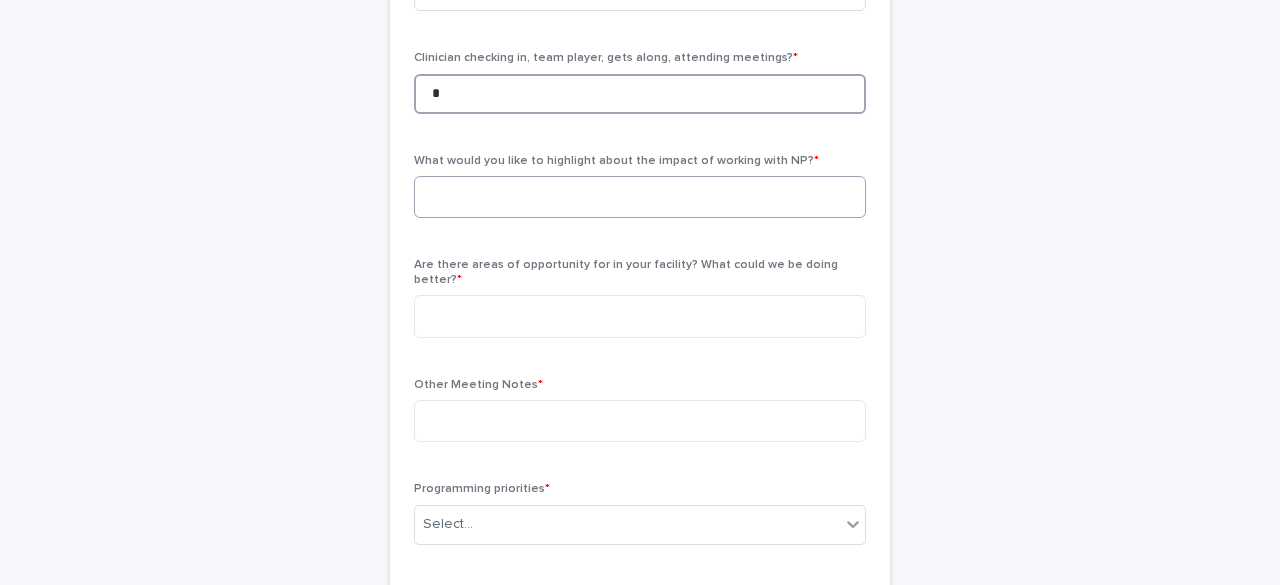 type on "*" 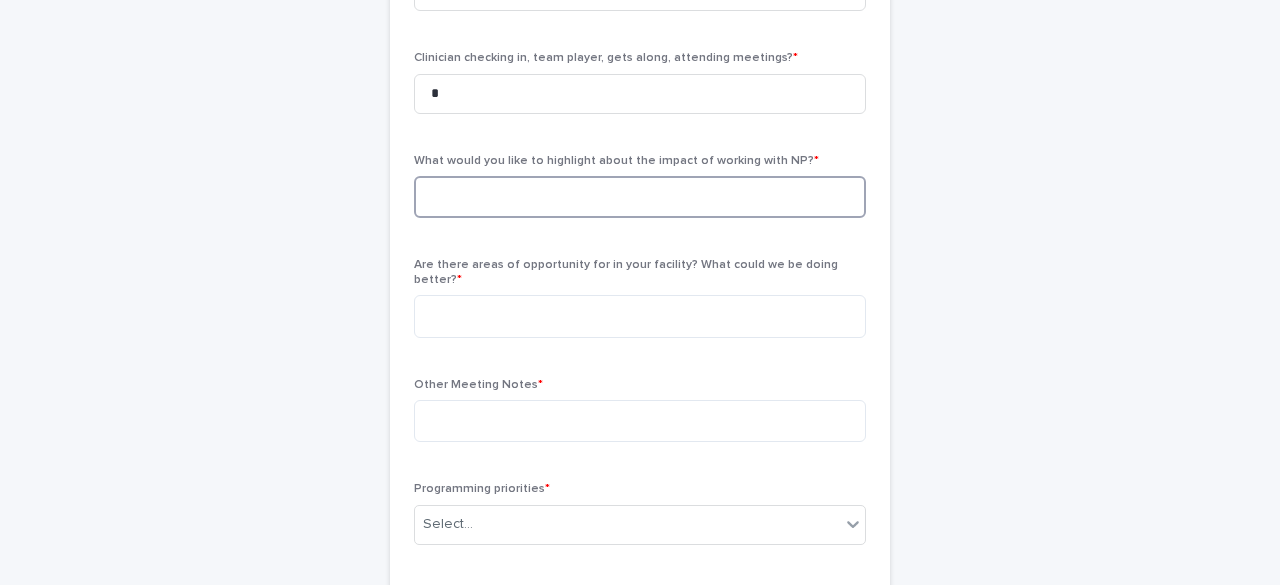 click at bounding box center [640, 197] 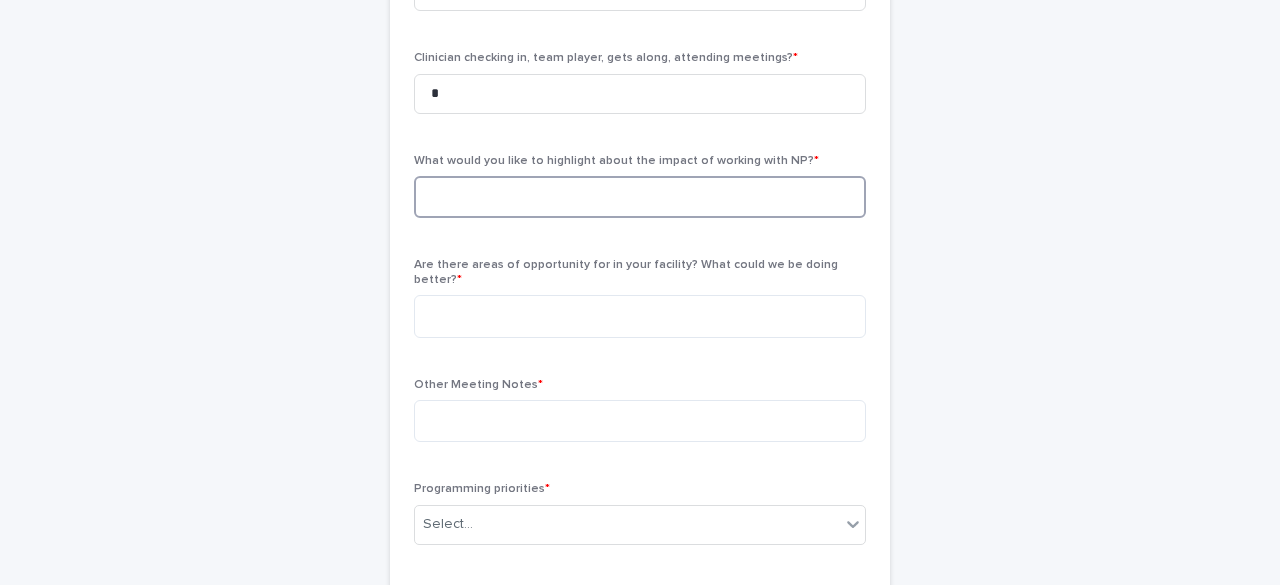 paste on "**********" 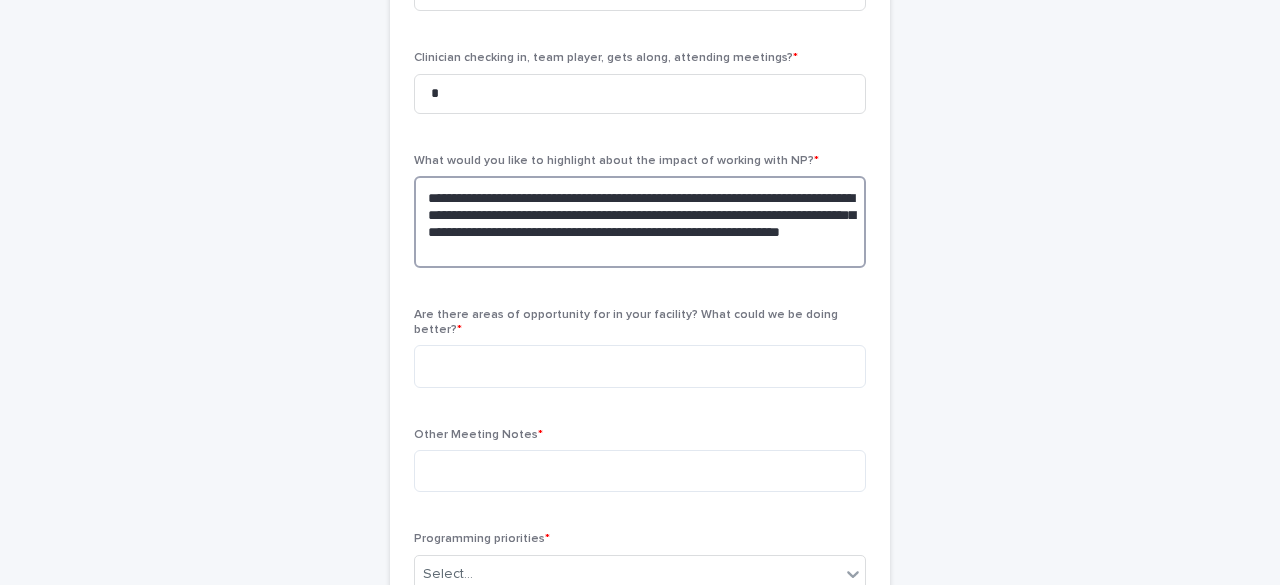 click on "**********" at bounding box center (640, 222) 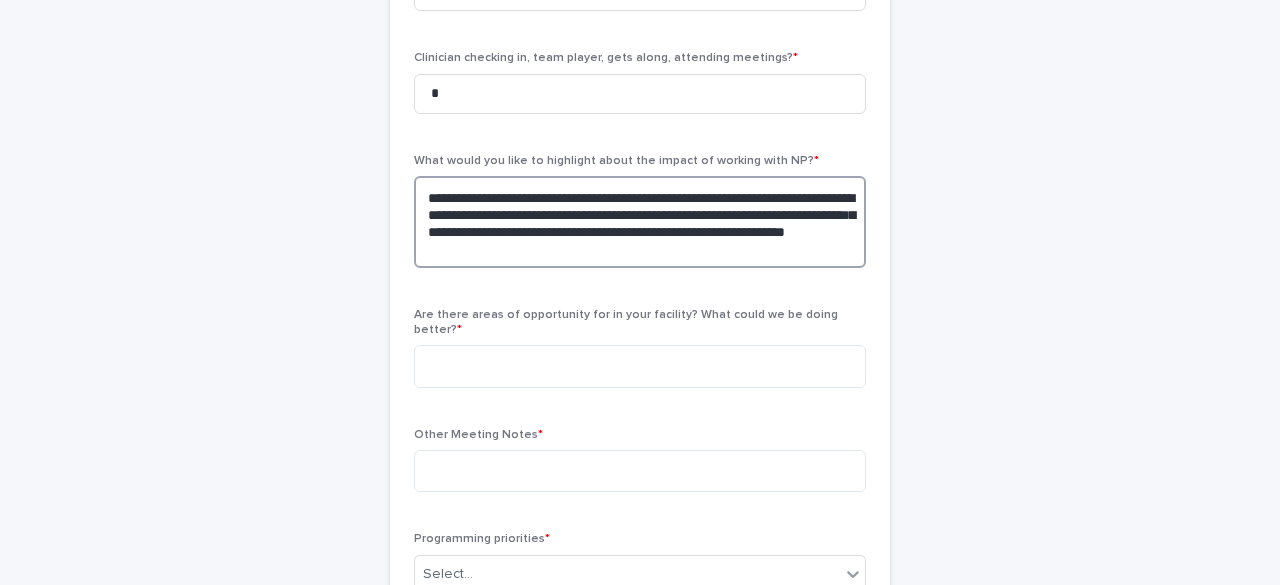 click on "**********" at bounding box center (640, 222) 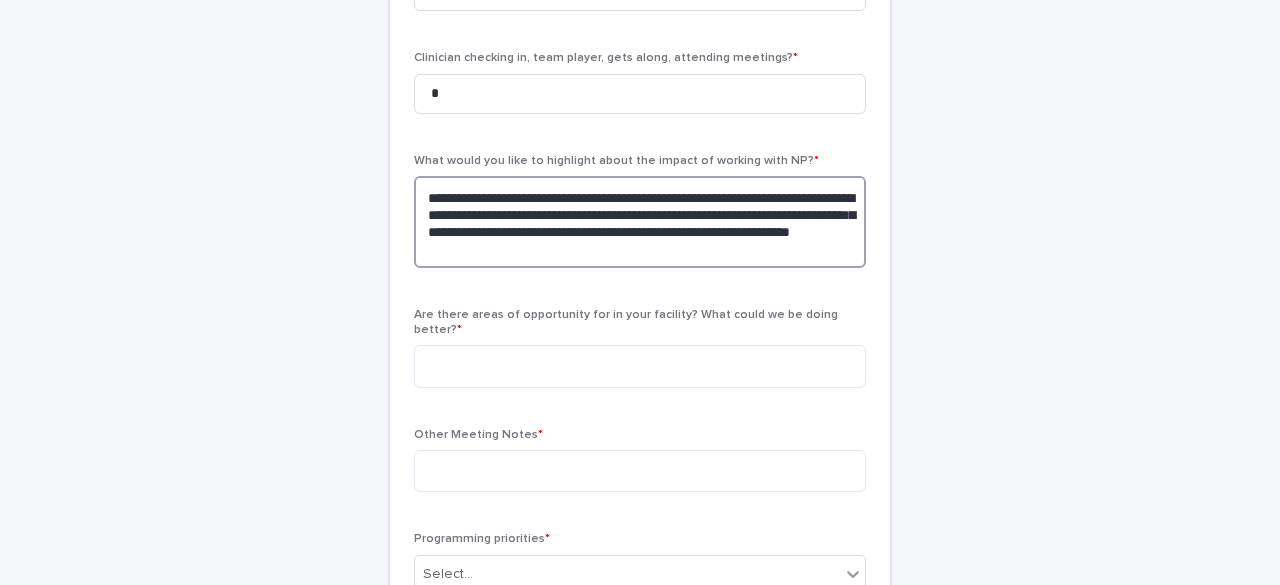 drag, startPoint x: 710, startPoint y: 246, endPoint x: 398, endPoint y: 189, distance: 317.164 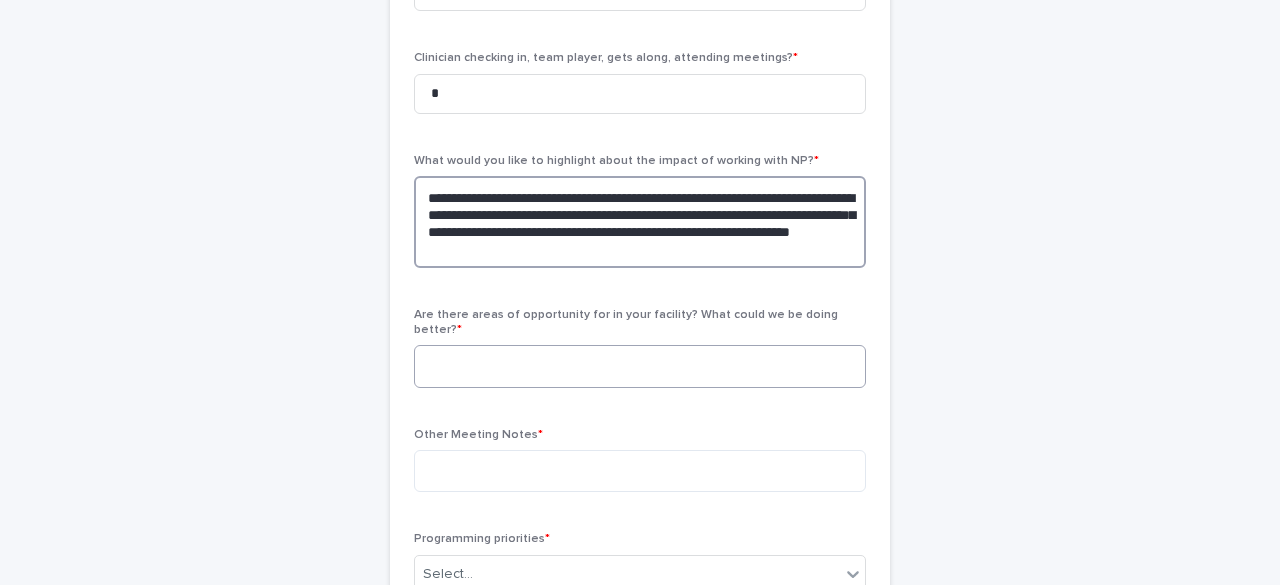 type on "**********" 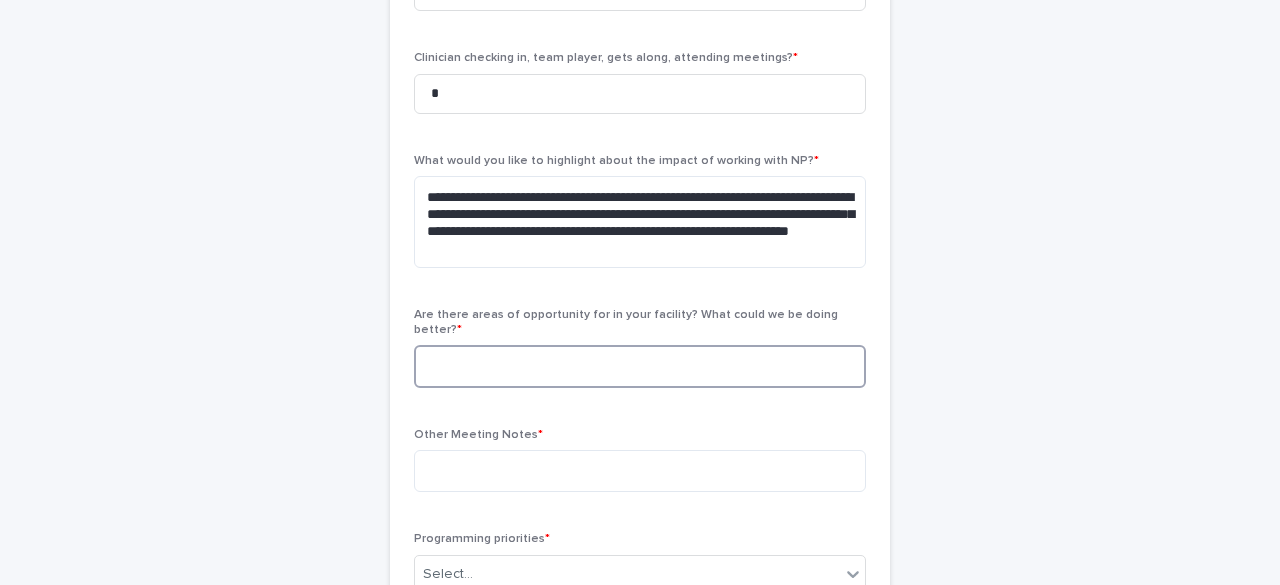click at bounding box center (640, 366) 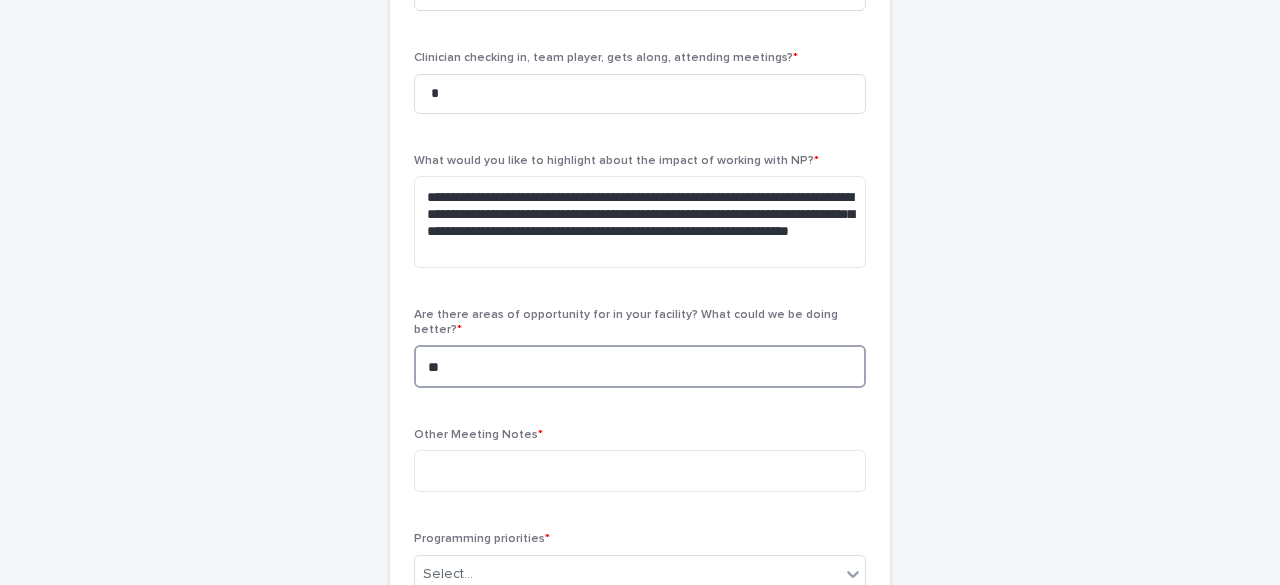 type on "**" 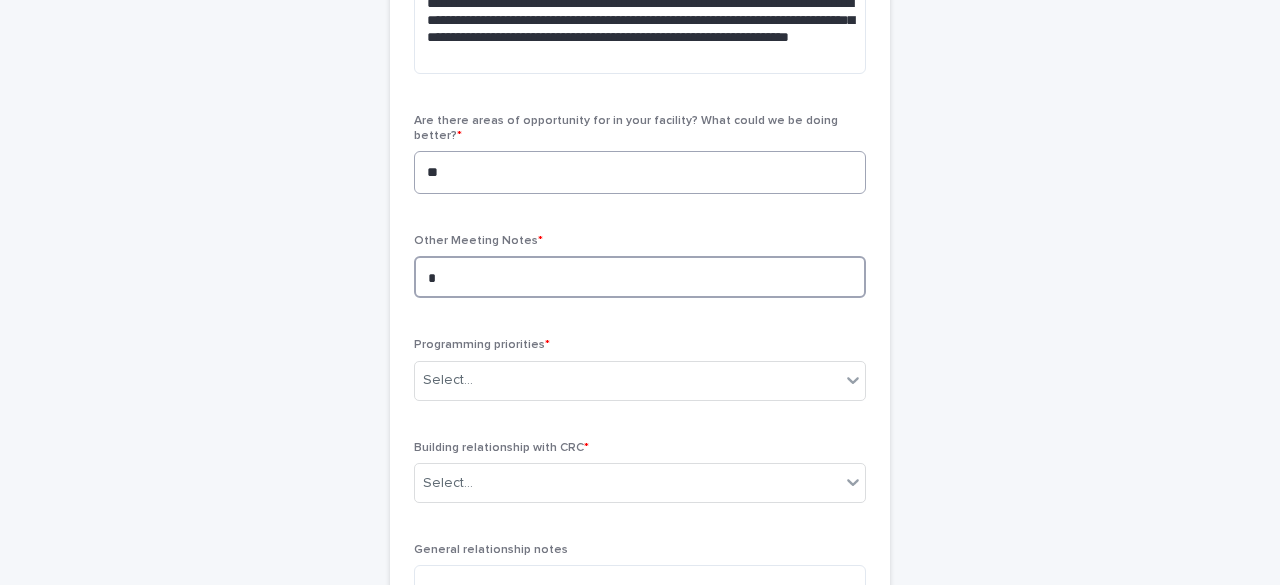 scroll, scrollTop: 855, scrollLeft: 0, axis: vertical 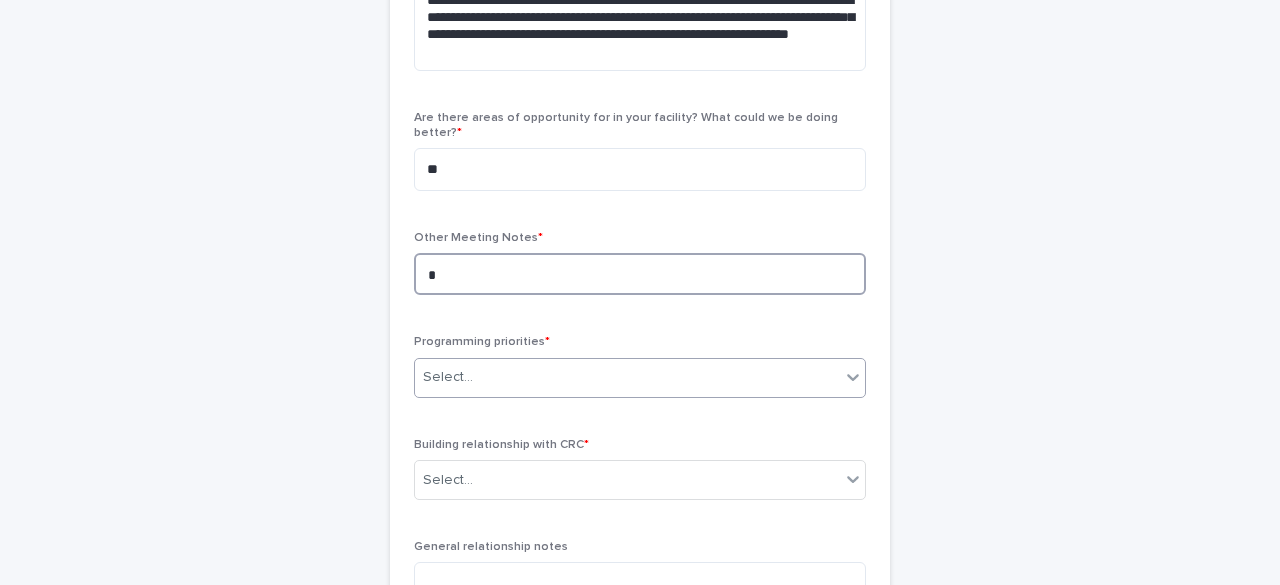 type on "*" 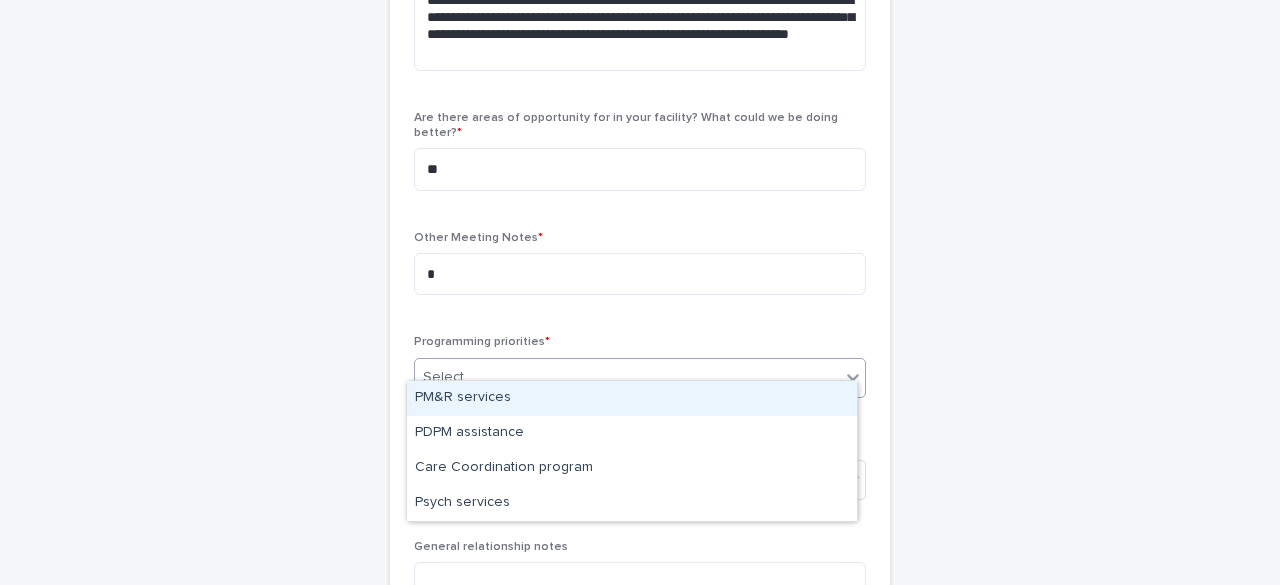 click on "Select..." at bounding box center (627, 377) 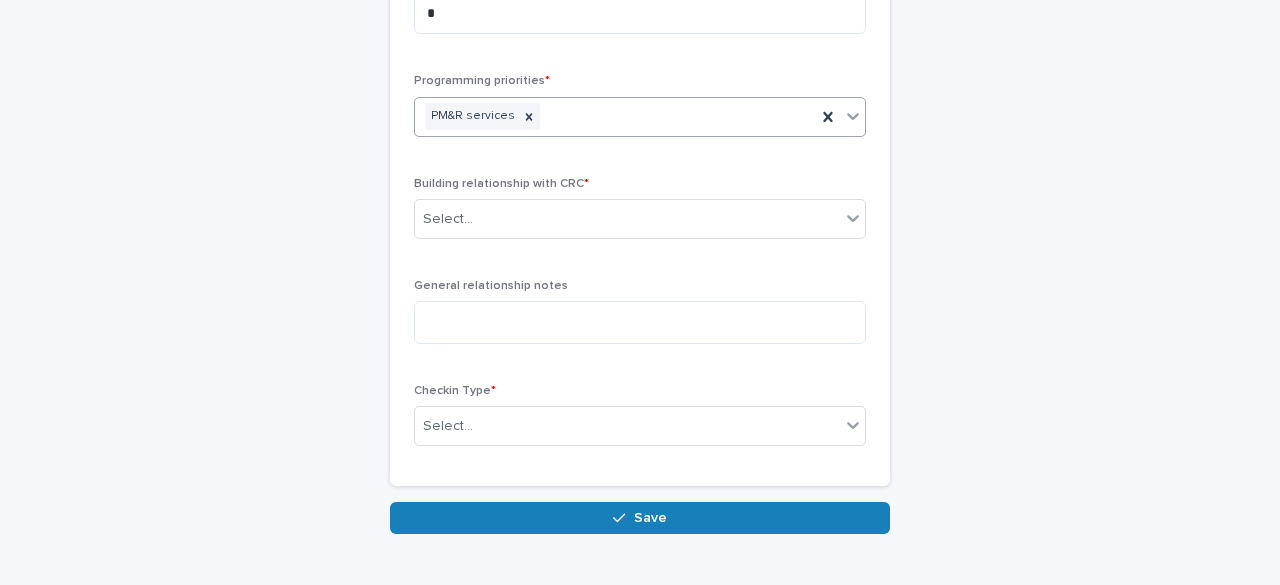 scroll, scrollTop: 1123, scrollLeft: 0, axis: vertical 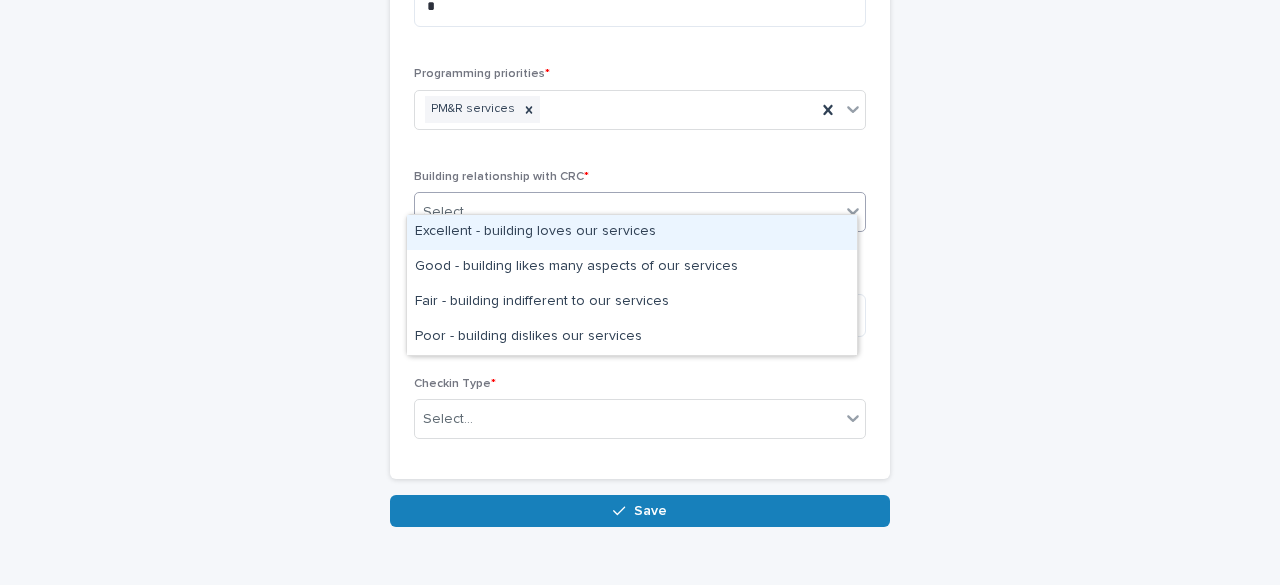 click on "Select..." at bounding box center [627, 212] 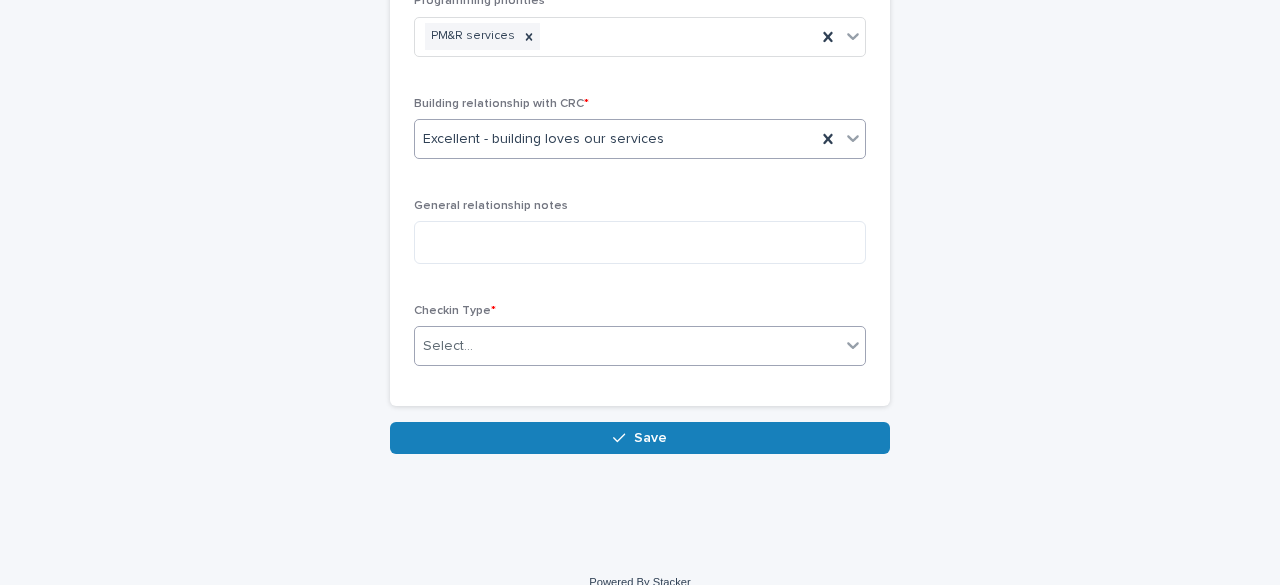 scroll, scrollTop: 1197, scrollLeft: 0, axis: vertical 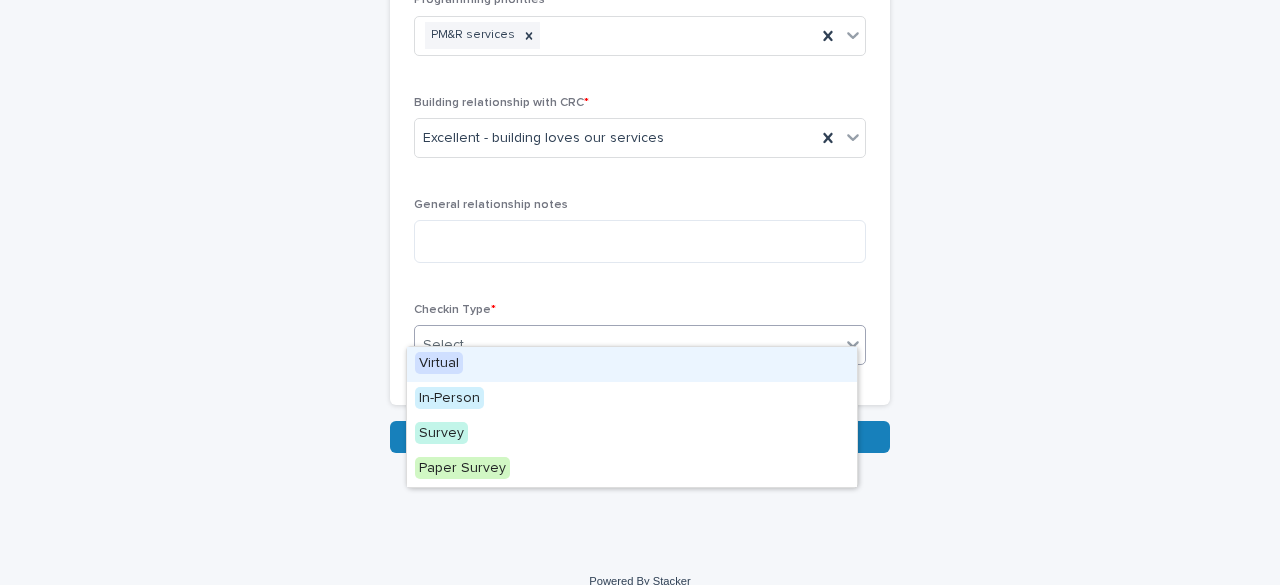 click at bounding box center [476, 345] 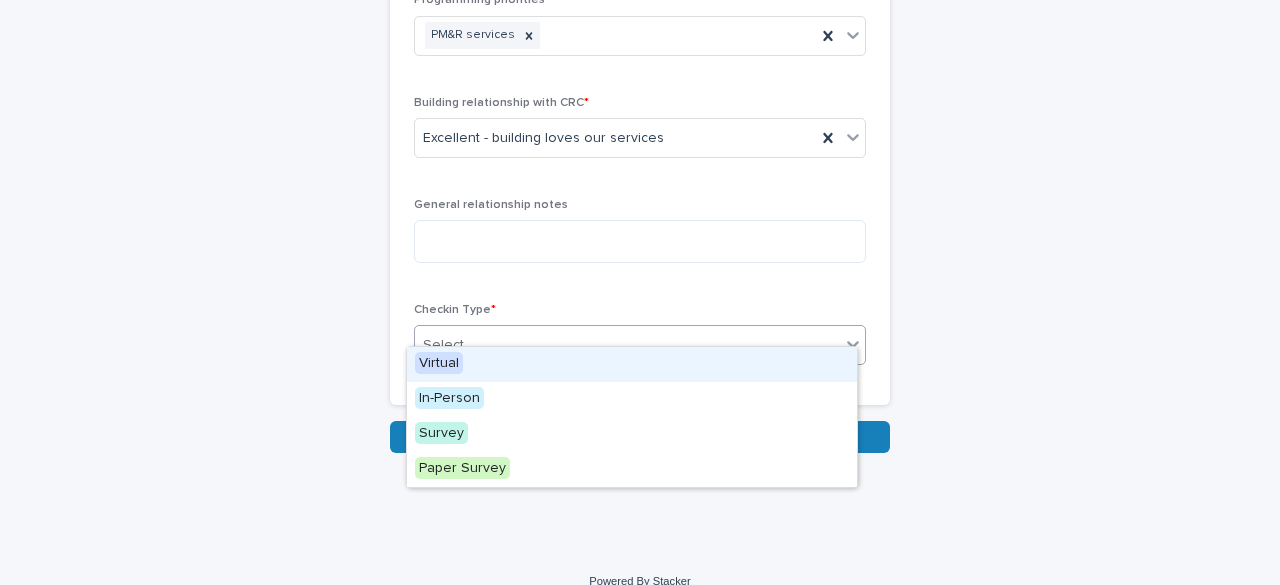 click on "Virtual" at bounding box center [632, 364] 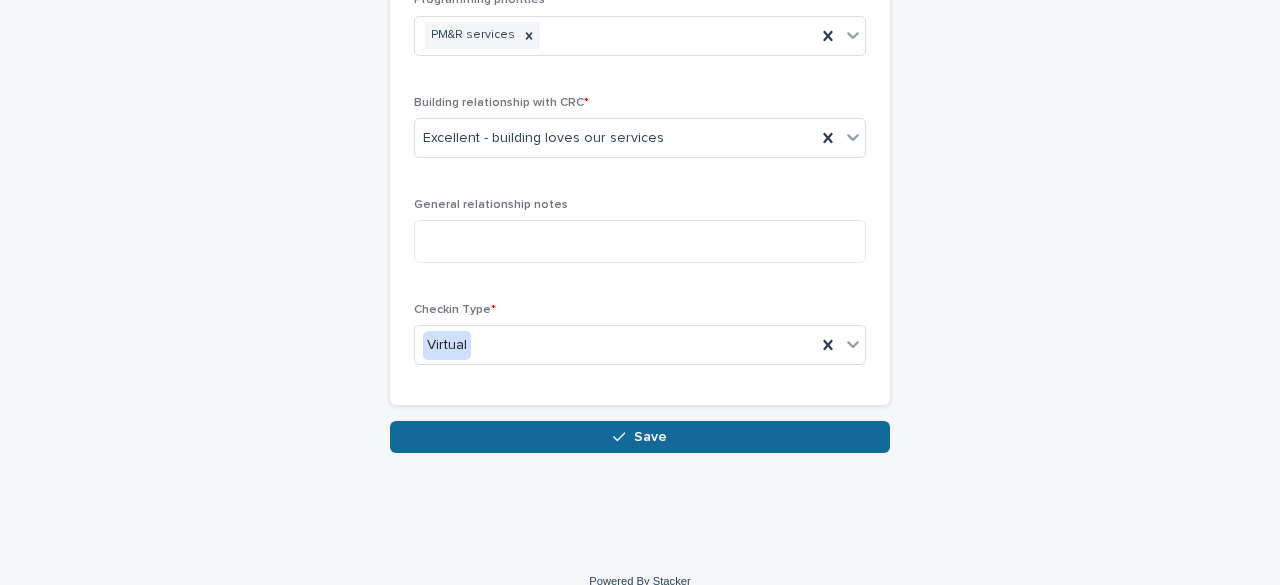 click on "Save" at bounding box center (640, 437) 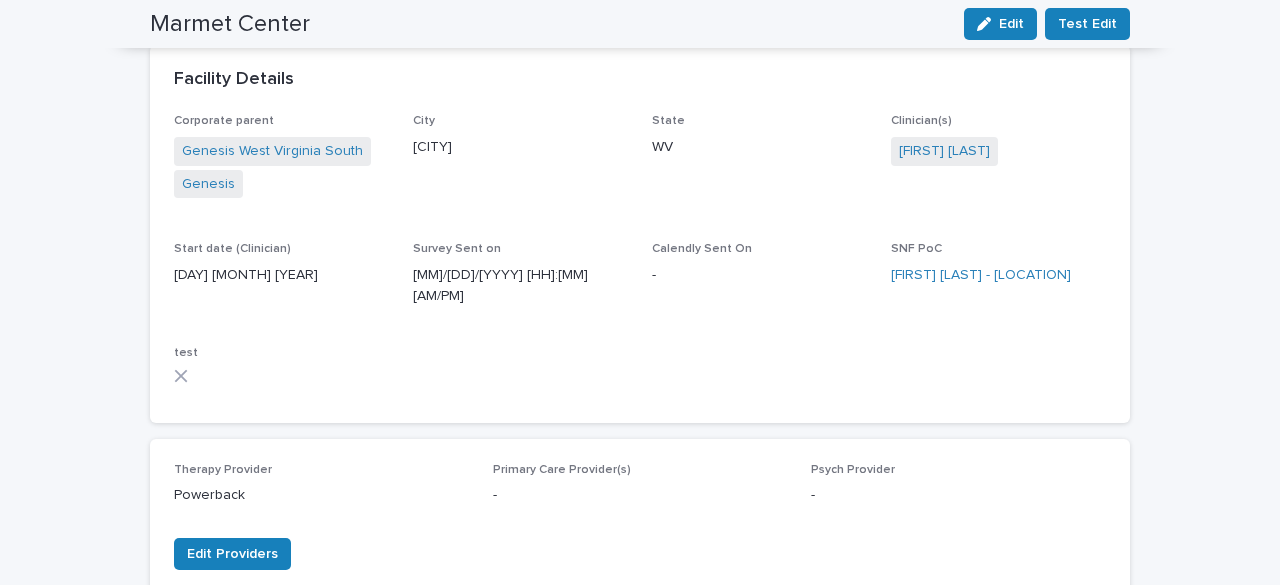 scroll, scrollTop: 0, scrollLeft: 0, axis: both 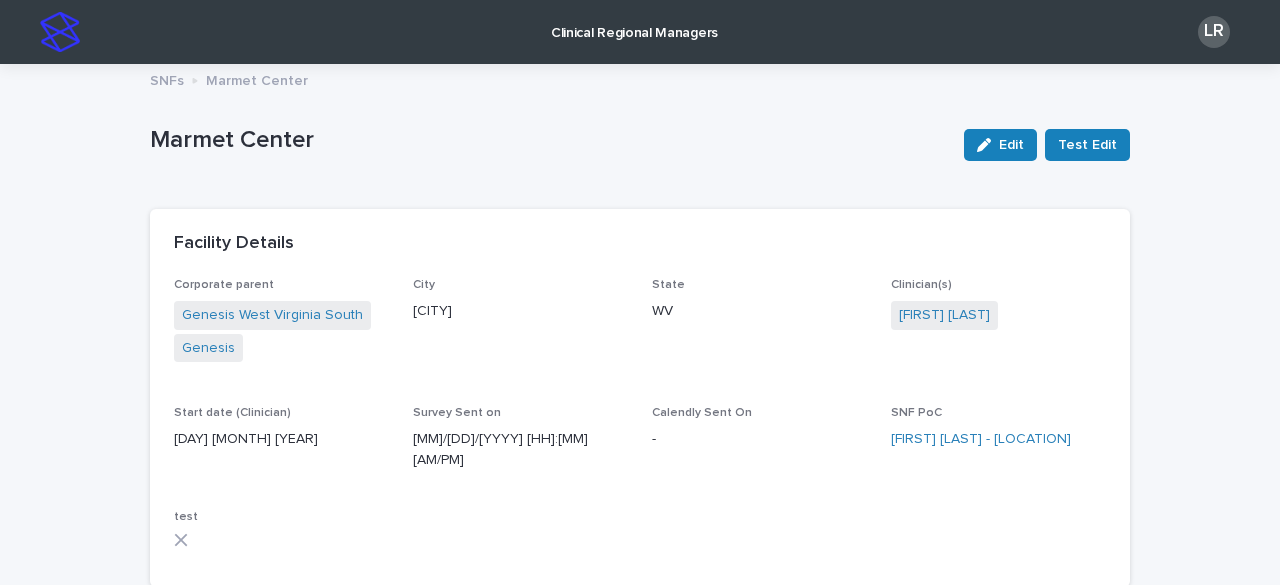 click at bounding box center [60, 32] 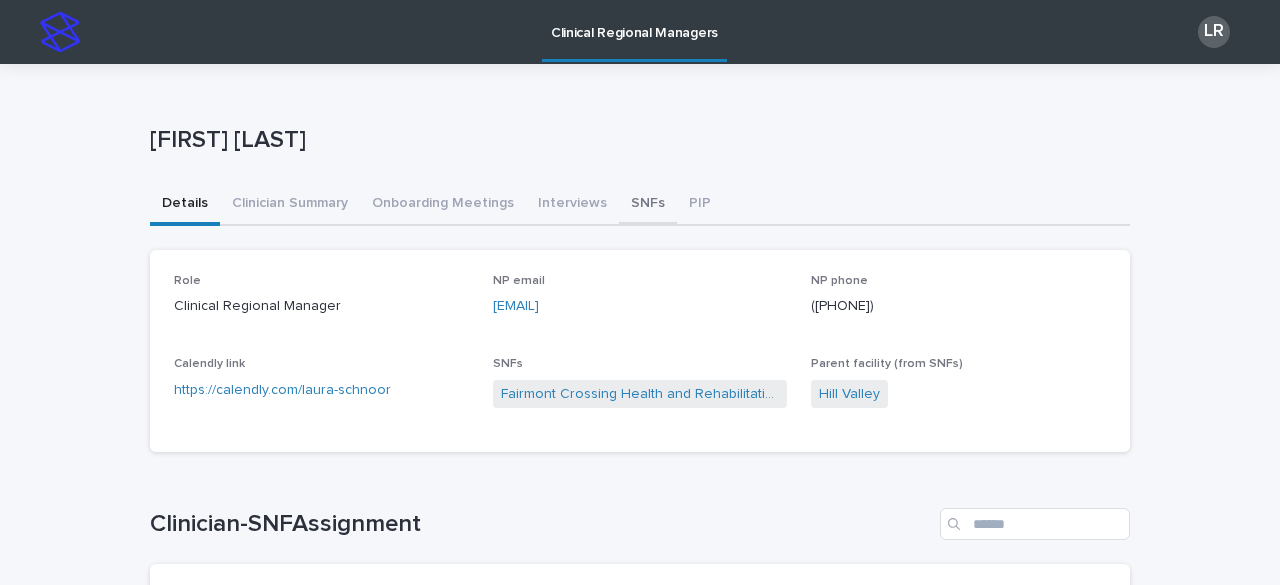 click on "SNFs" at bounding box center (648, 205) 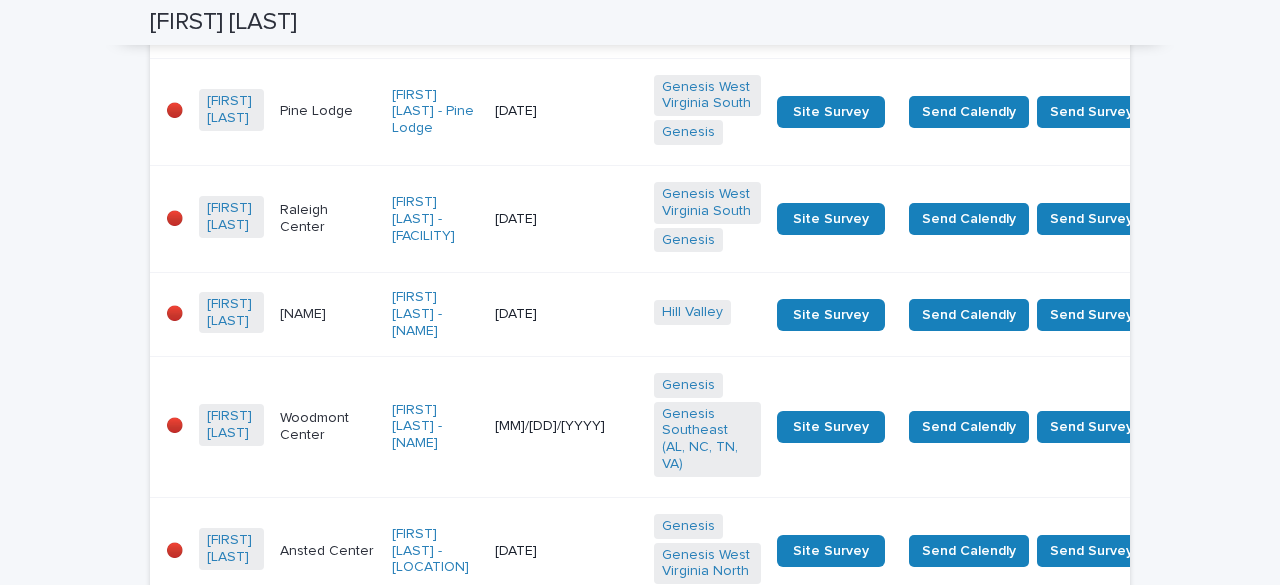 scroll, scrollTop: 2264, scrollLeft: 0, axis: vertical 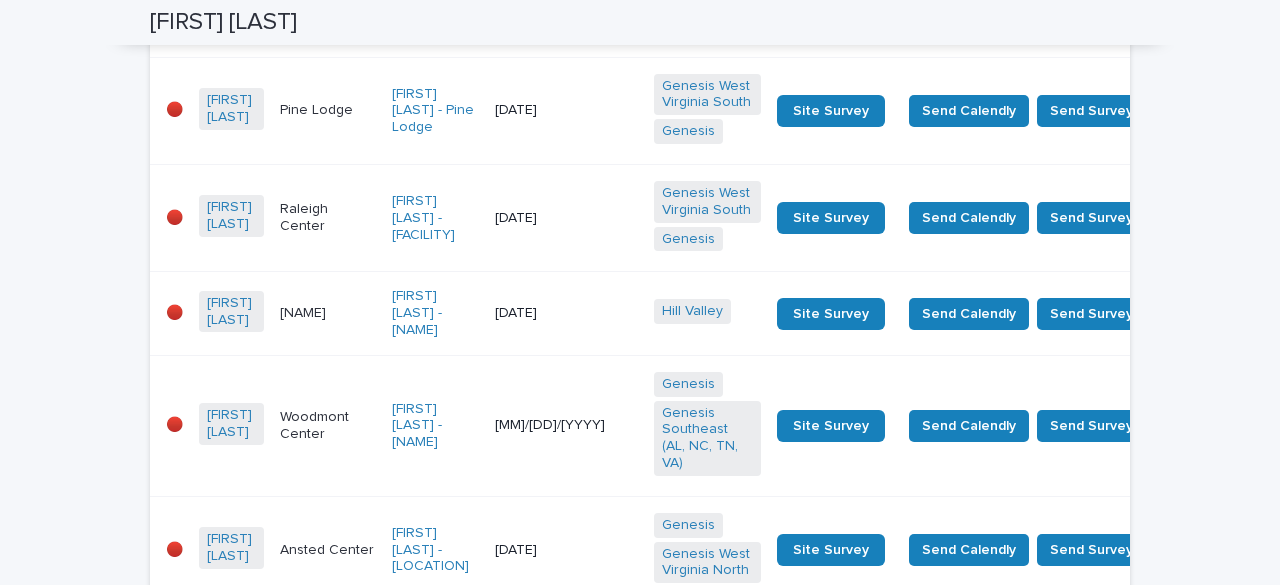 click on "Pine Lodge" at bounding box center [328, 110] 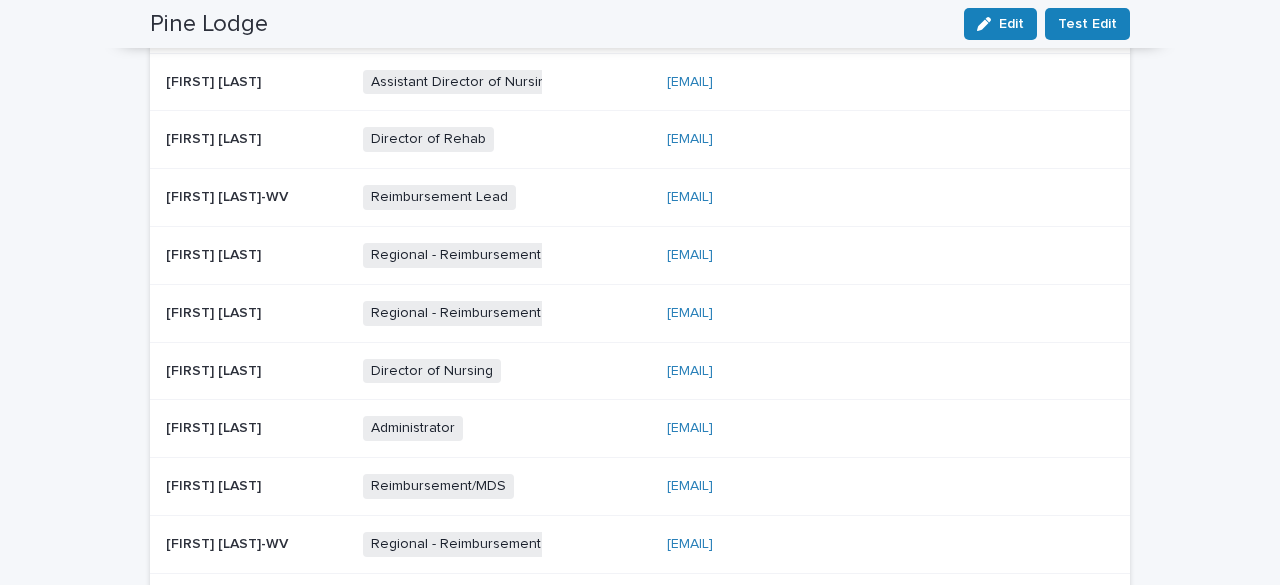 scroll, scrollTop: 813, scrollLeft: 0, axis: vertical 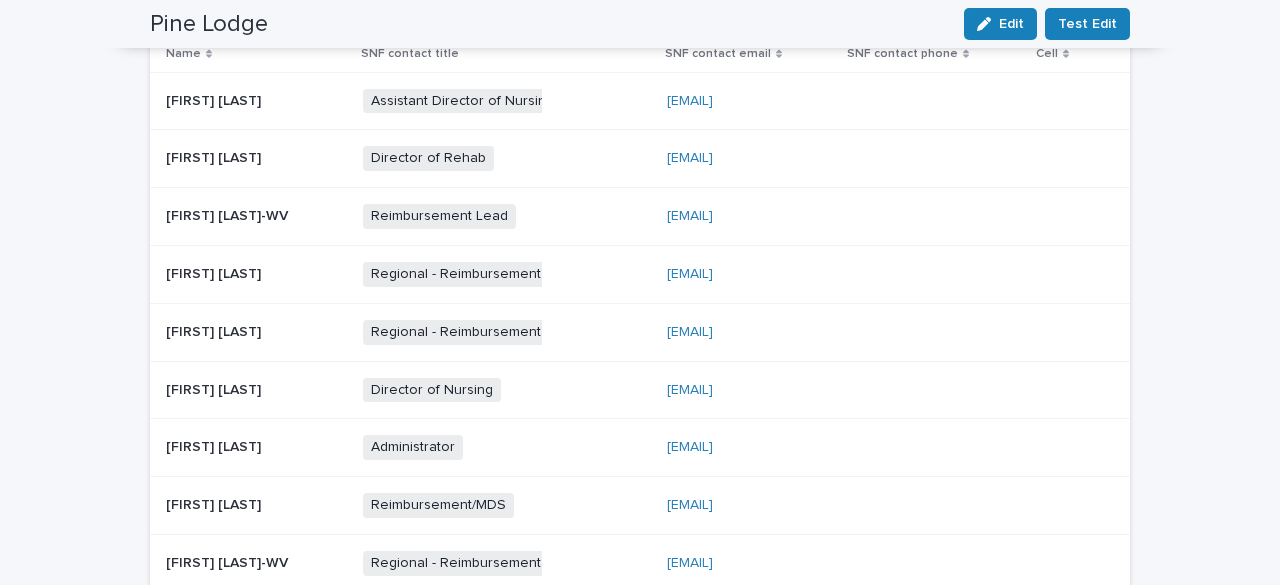 click on "[EMAIL] [EMAIL]" at bounding box center (750, 159) 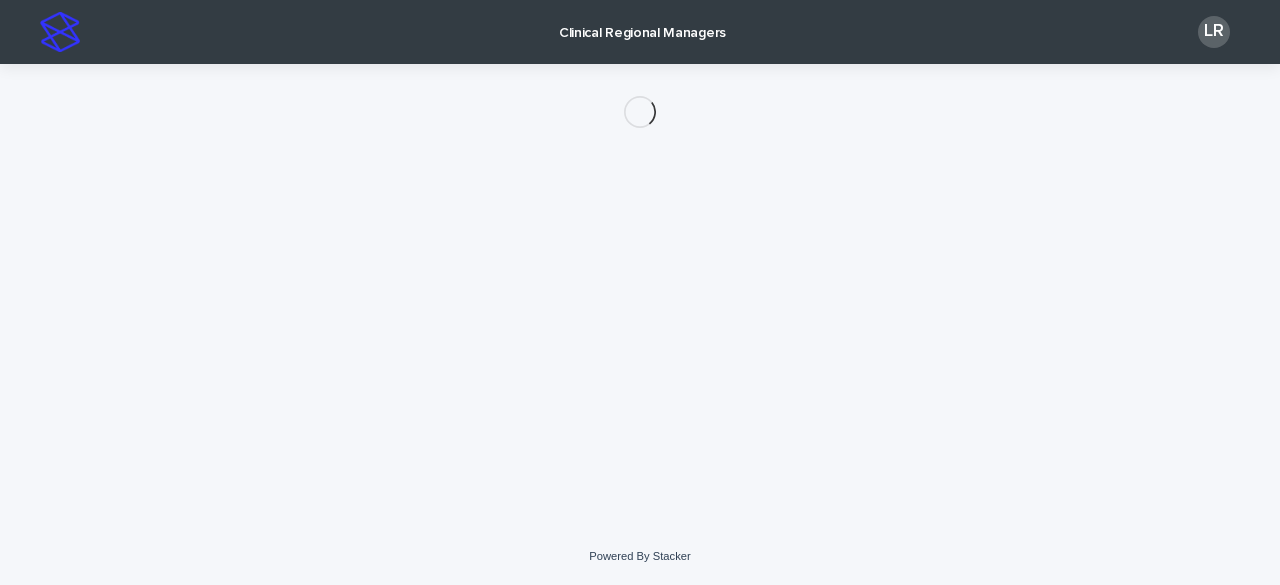 scroll, scrollTop: 0, scrollLeft: 0, axis: both 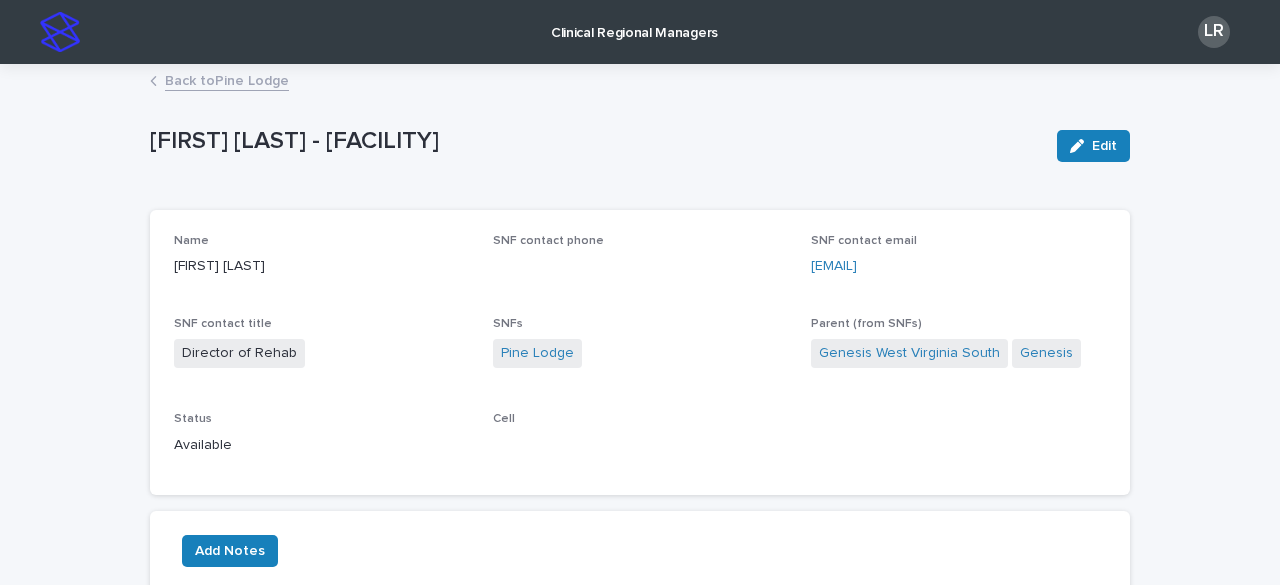 drag, startPoint x: 1053, startPoint y: 271, endPoint x: 801, endPoint y: 270, distance: 252.00198 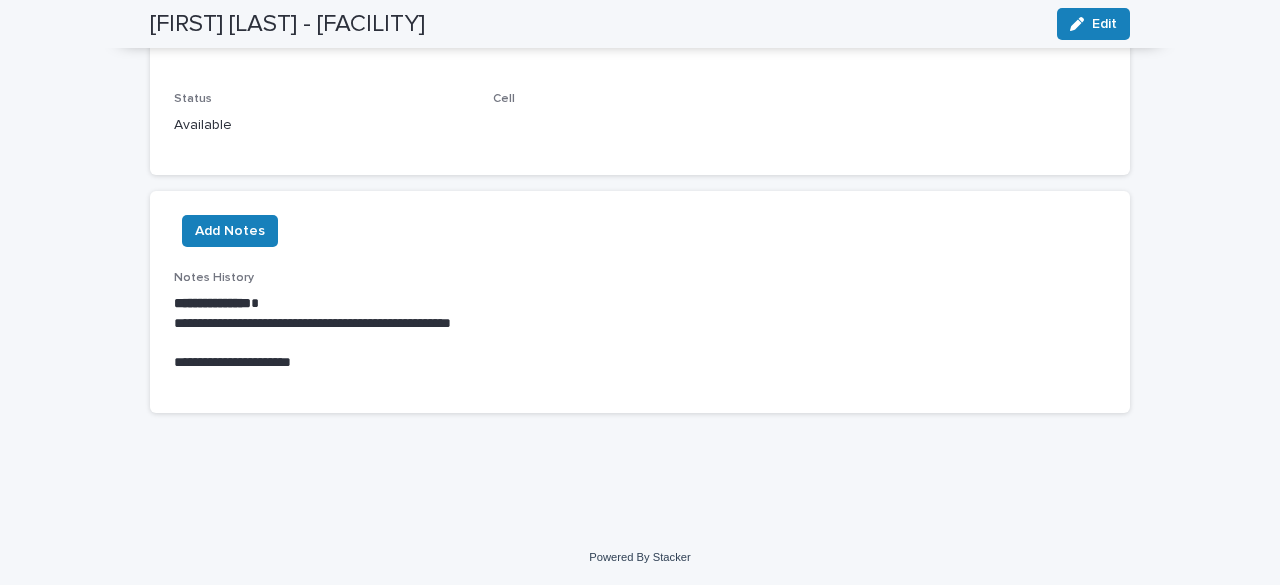 scroll, scrollTop: 0, scrollLeft: 0, axis: both 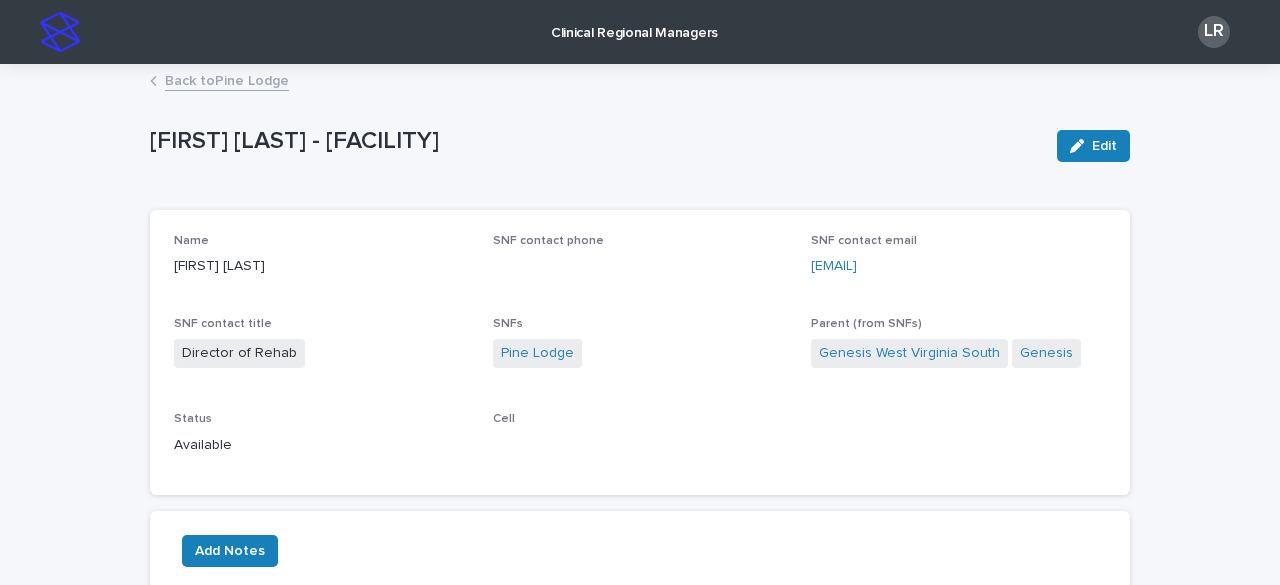 click on "Back to  [PLACE]" at bounding box center (227, 79) 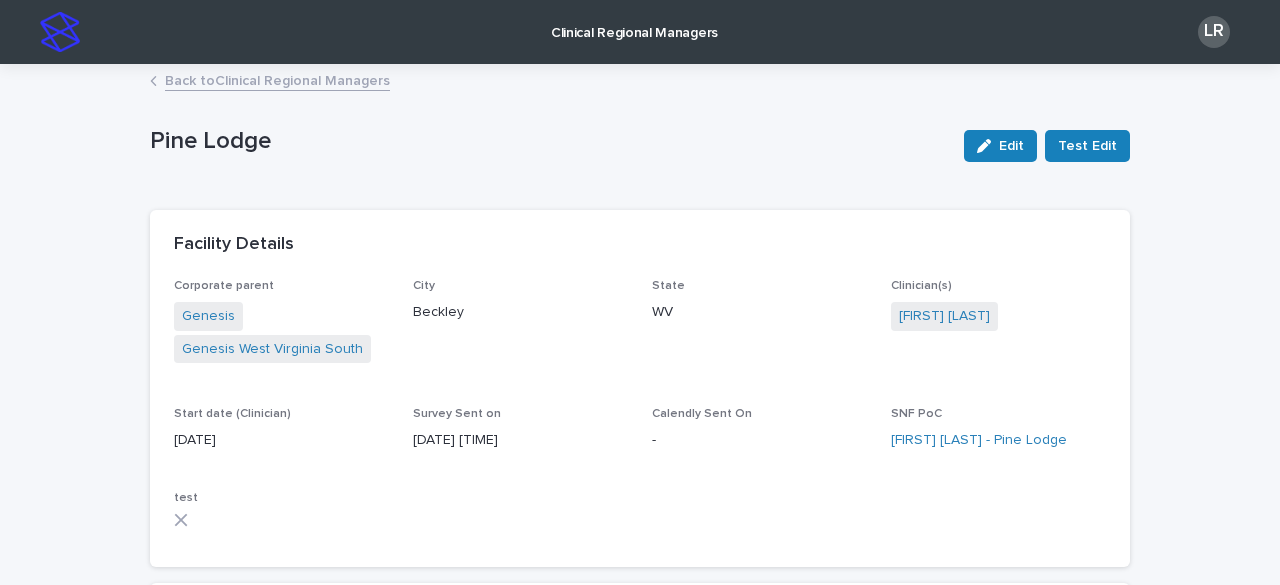 click on "Back to  Clinical Regional Managers" at bounding box center (277, 79) 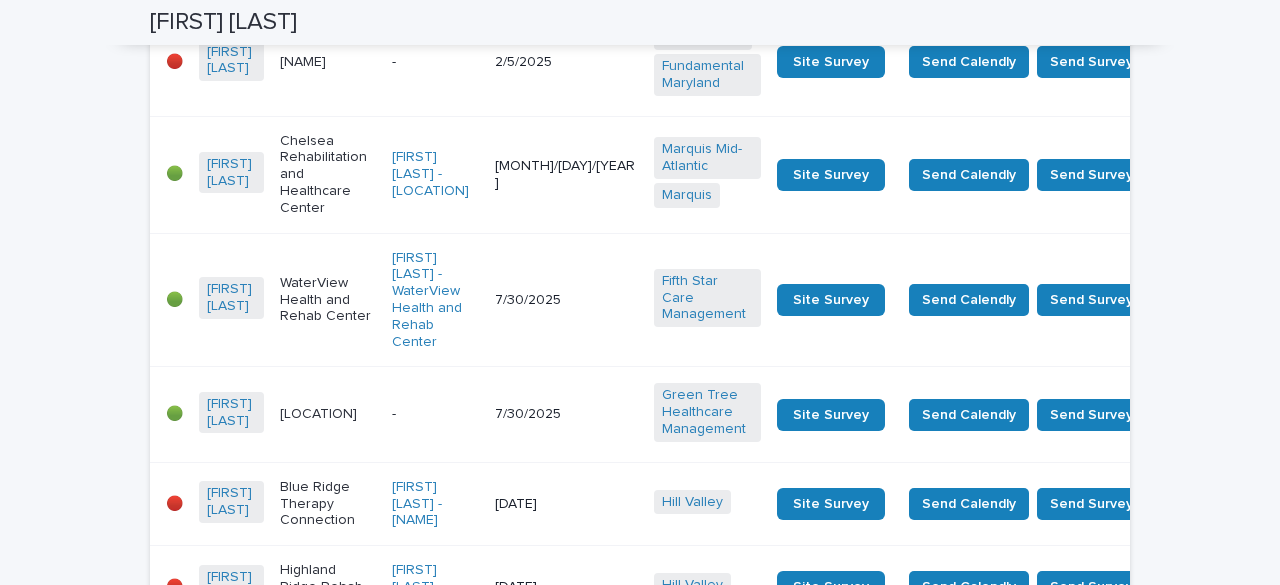 scroll, scrollTop: 1549, scrollLeft: 0, axis: vertical 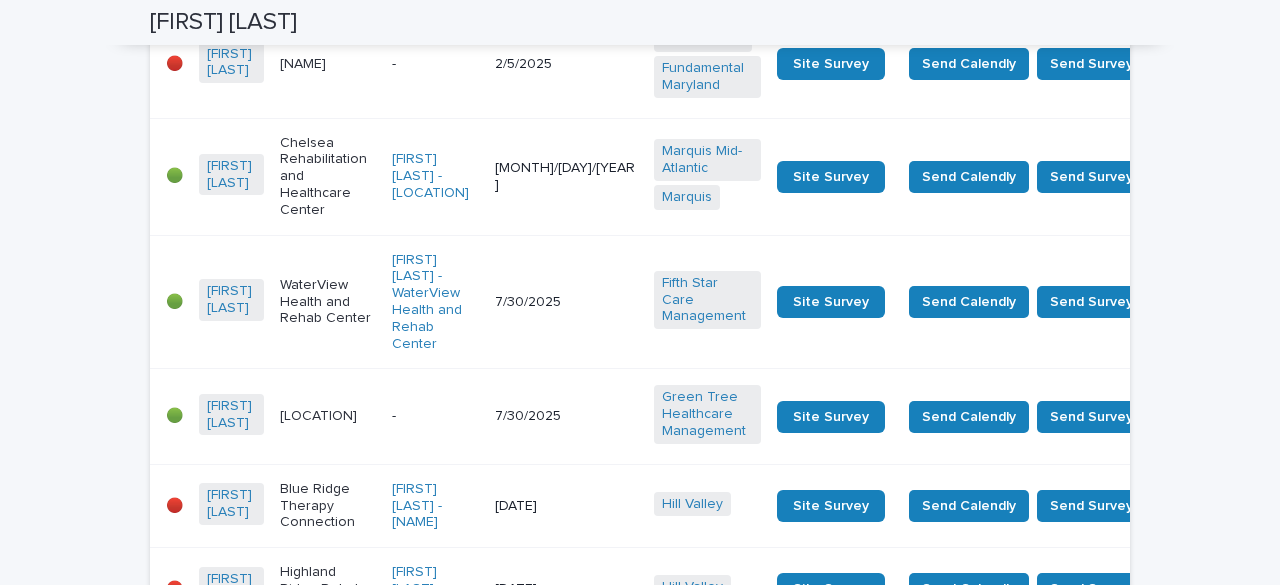 click on "[MONTH]/[DAY]/[YEAR]" at bounding box center [566, 176] 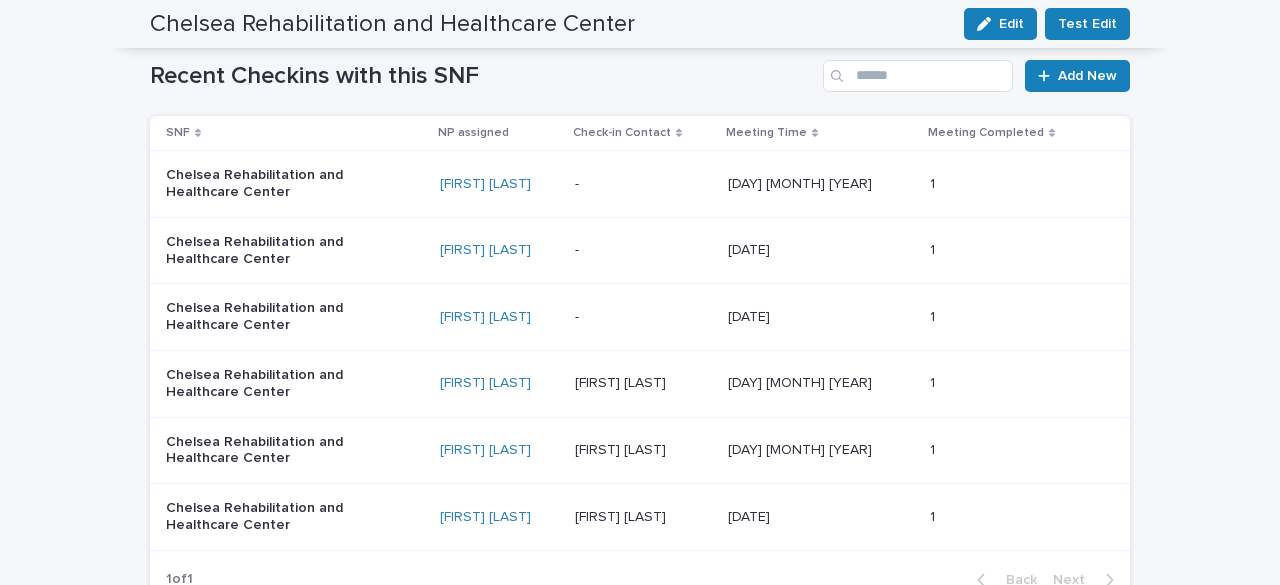 scroll, scrollTop: 1402, scrollLeft: 0, axis: vertical 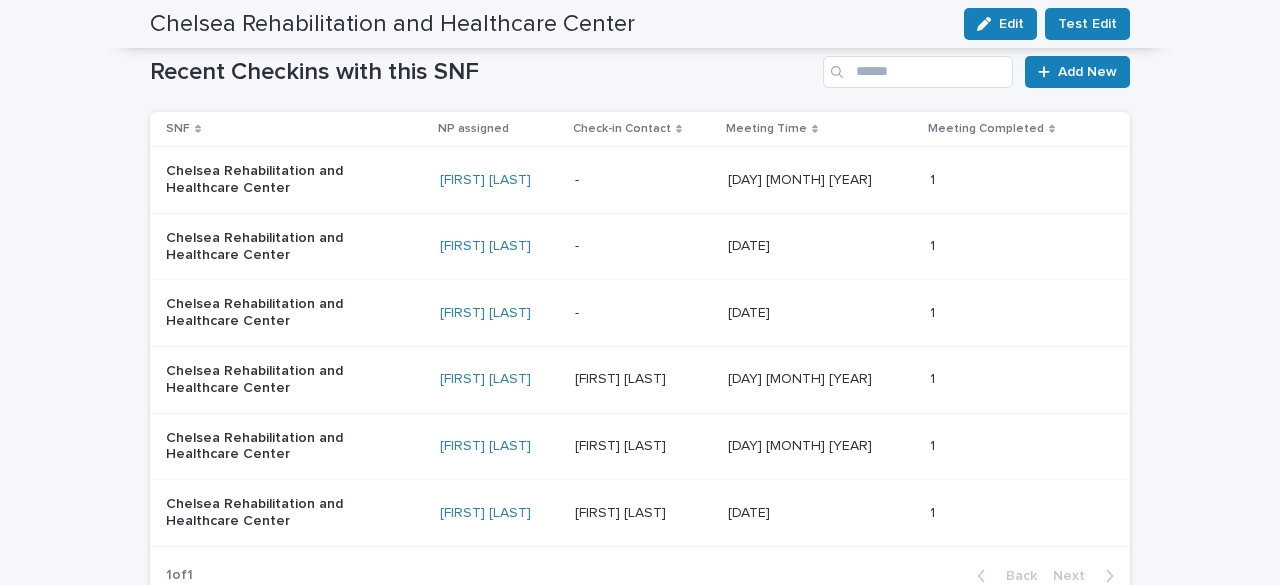 click at bounding box center [643, 180] 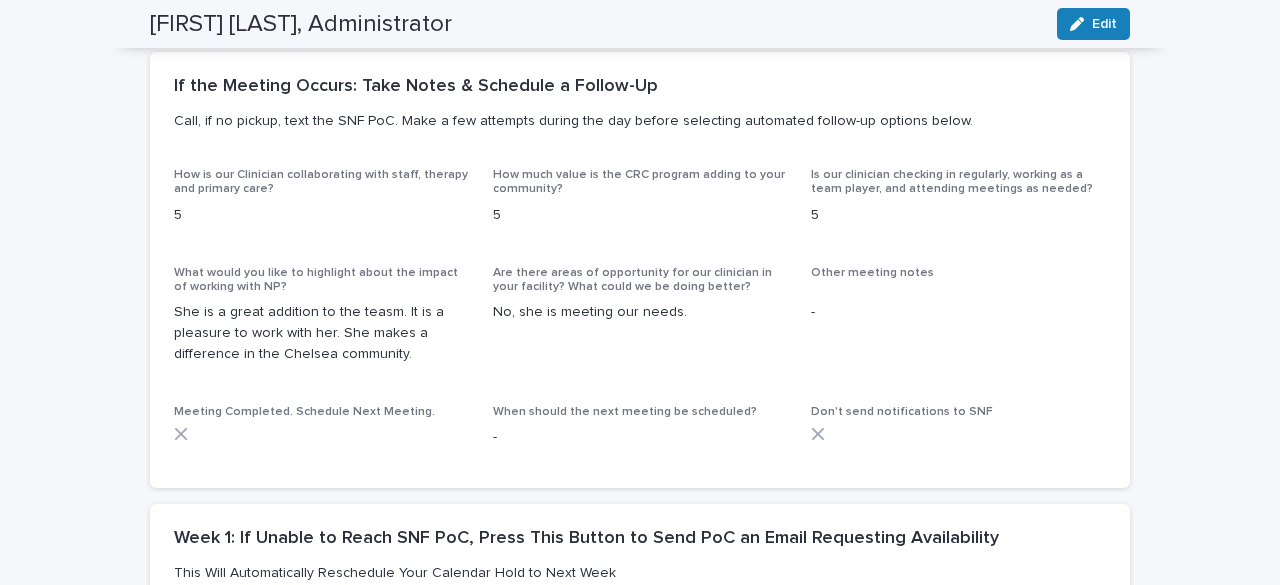 scroll, scrollTop: 587, scrollLeft: 0, axis: vertical 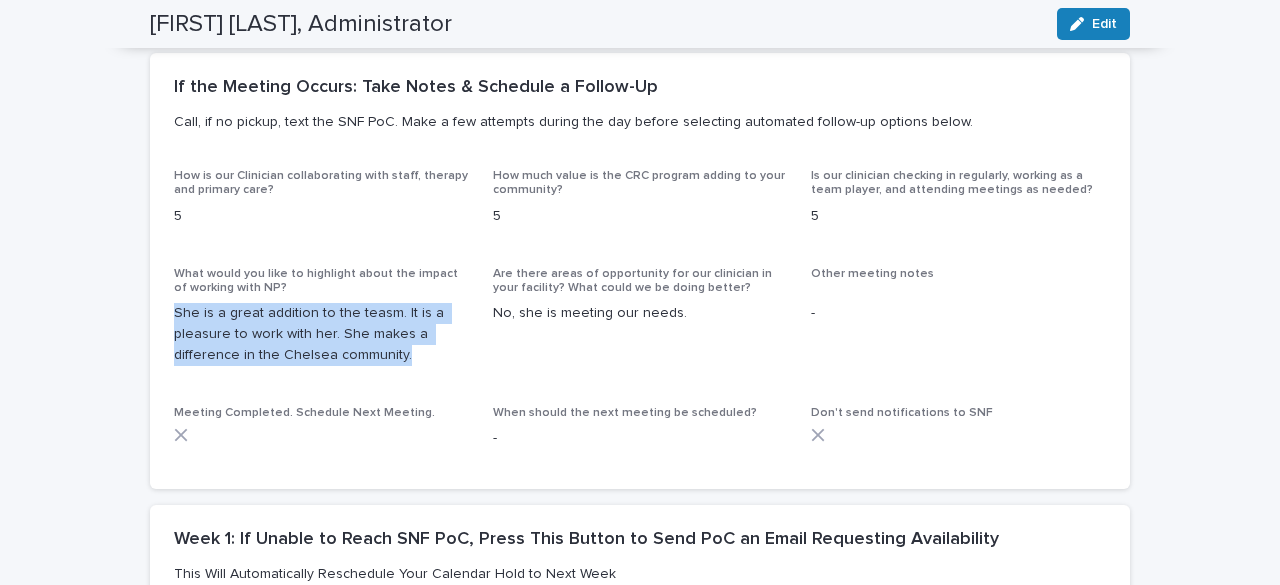 drag, startPoint x: 394, startPoint y: 351, endPoint x: 158, endPoint y: 317, distance: 238.43657 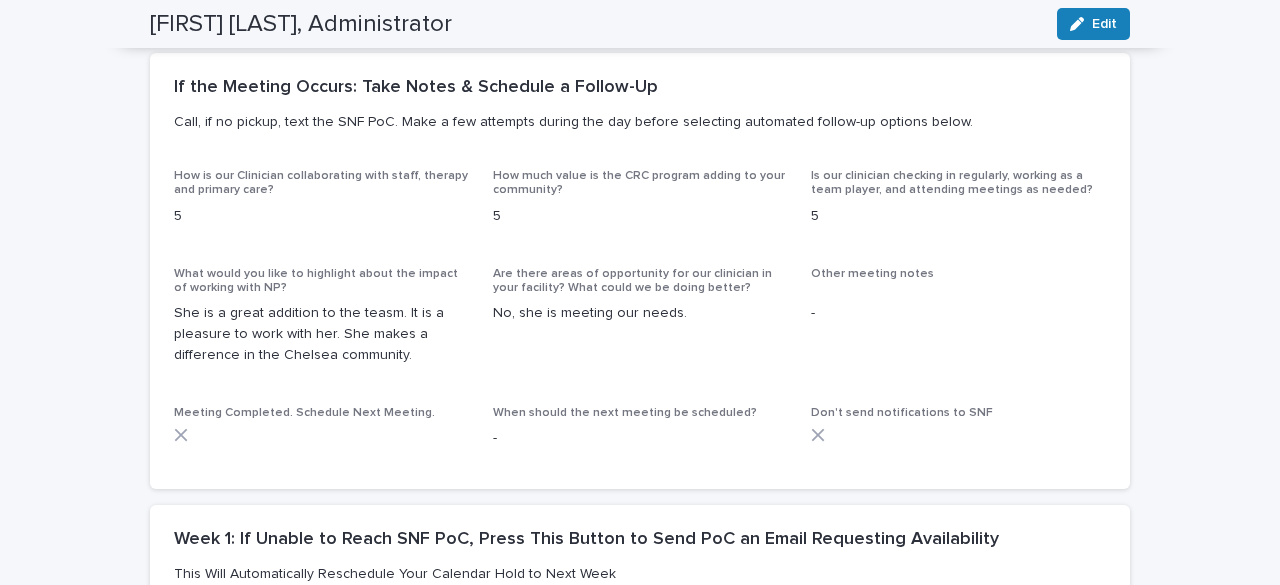 click on "Are there areas of opportunity for our clinician in your facility? What could we be doing better? No, she is meeting our needs." at bounding box center [640, 324] 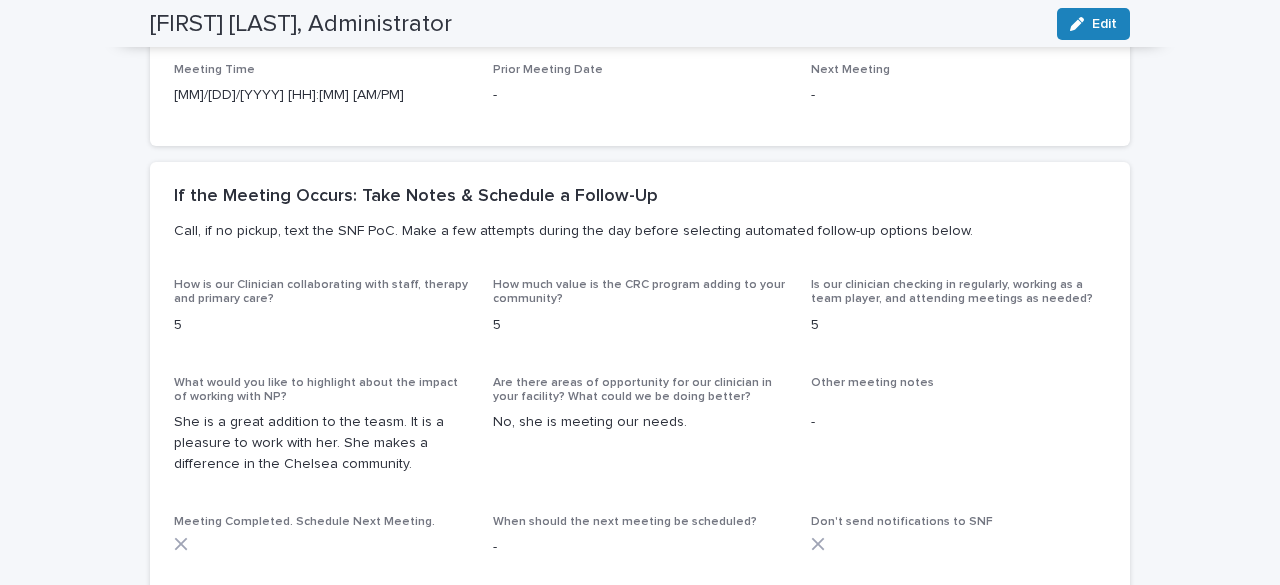 scroll, scrollTop: 0, scrollLeft: 0, axis: both 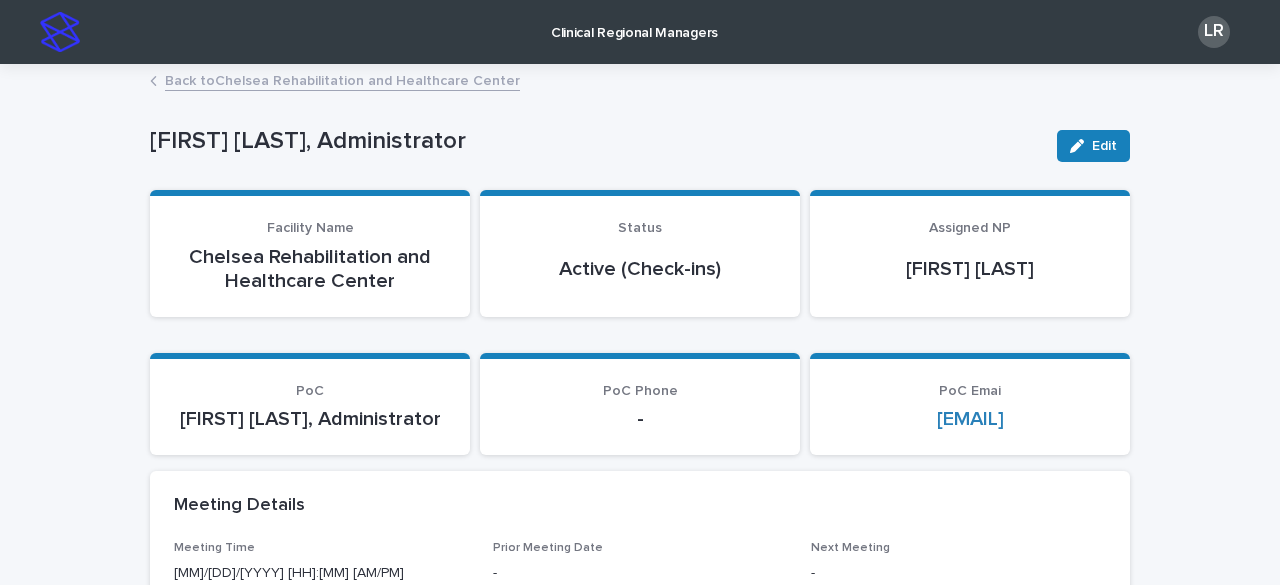 click on "Back to  Chelsea Rehabilitation and Rehabilitation Center" at bounding box center (342, 79) 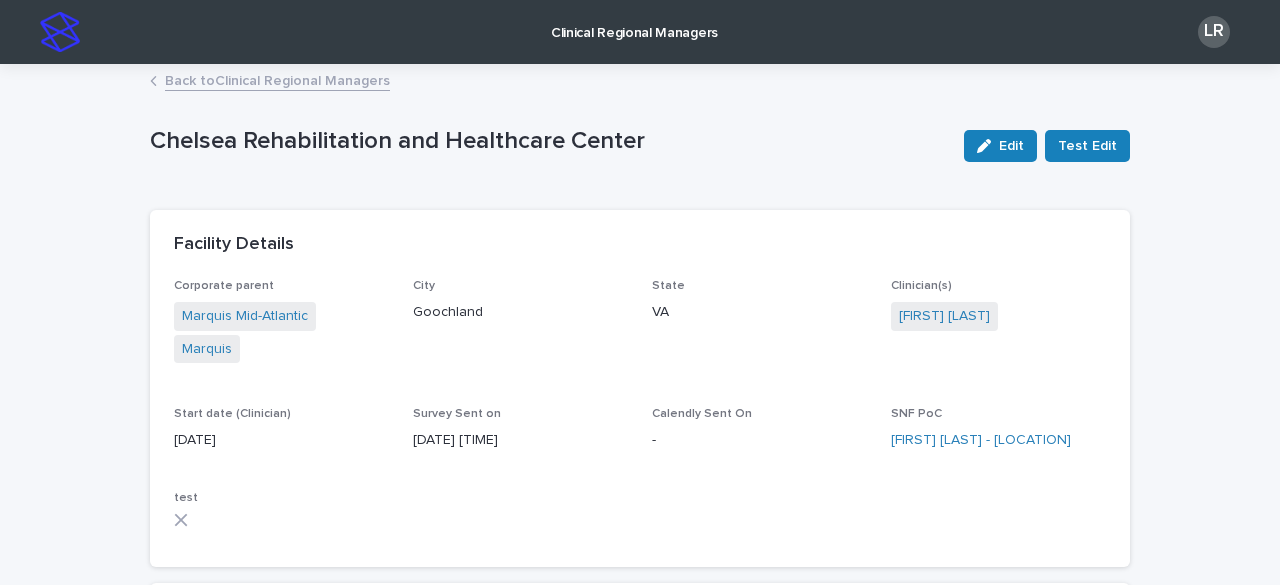 click on "Back to  Clinical Regional Managers" at bounding box center [277, 79] 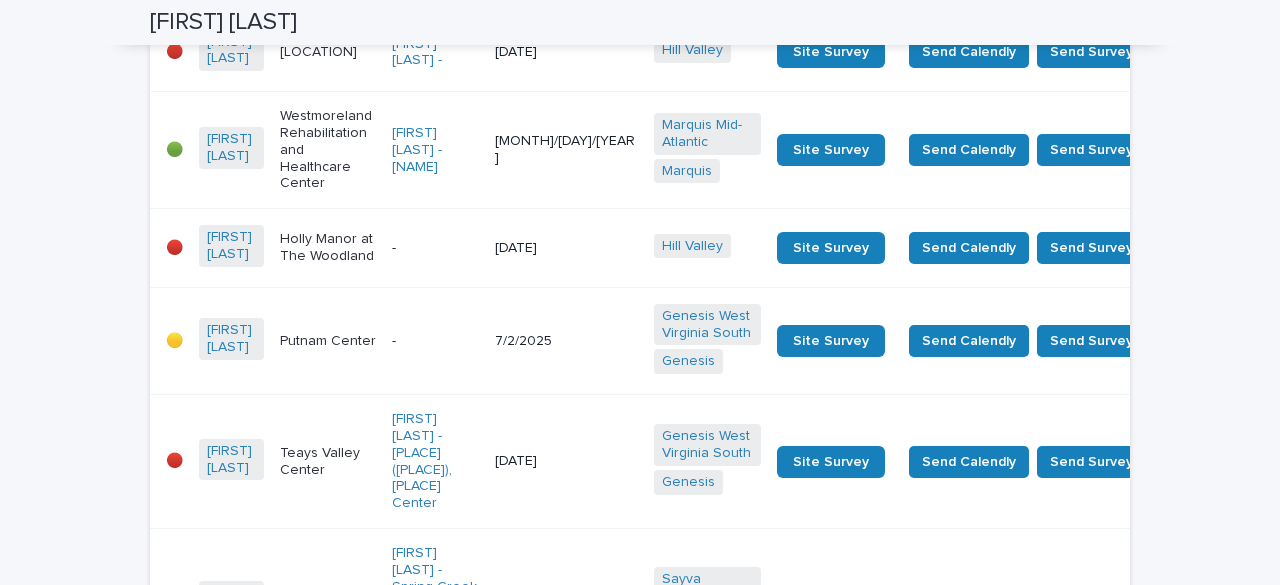 scroll, scrollTop: 676, scrollLeft: 0, axis: vertical 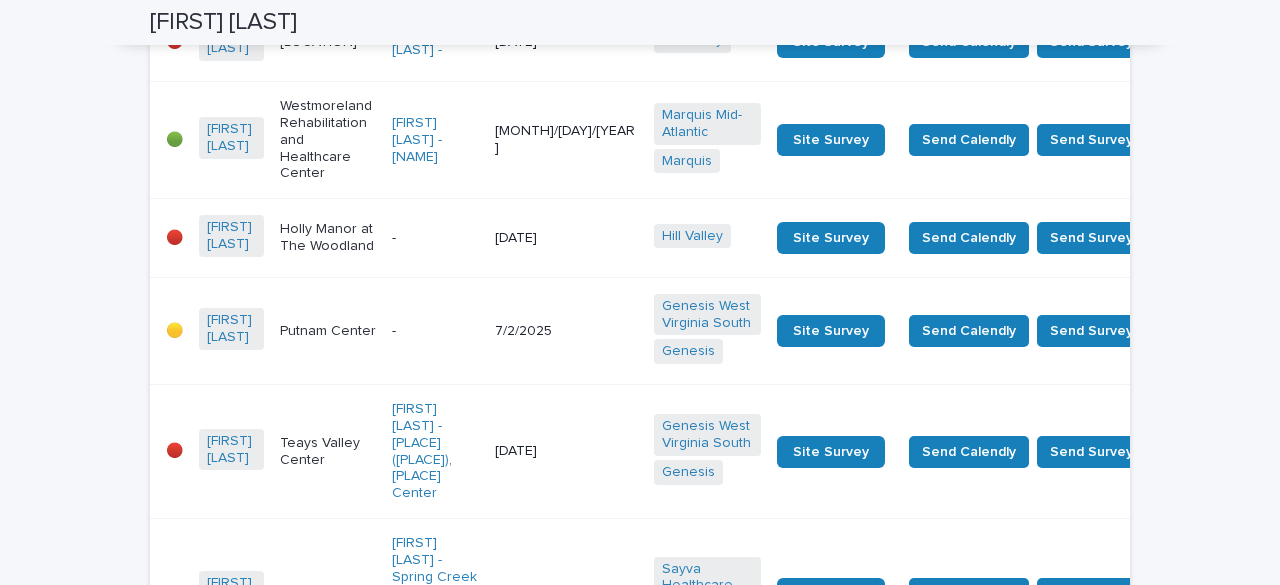 click on "[MONTH]/[DAY]/[YEAR]" at bounding box center (566, 140) 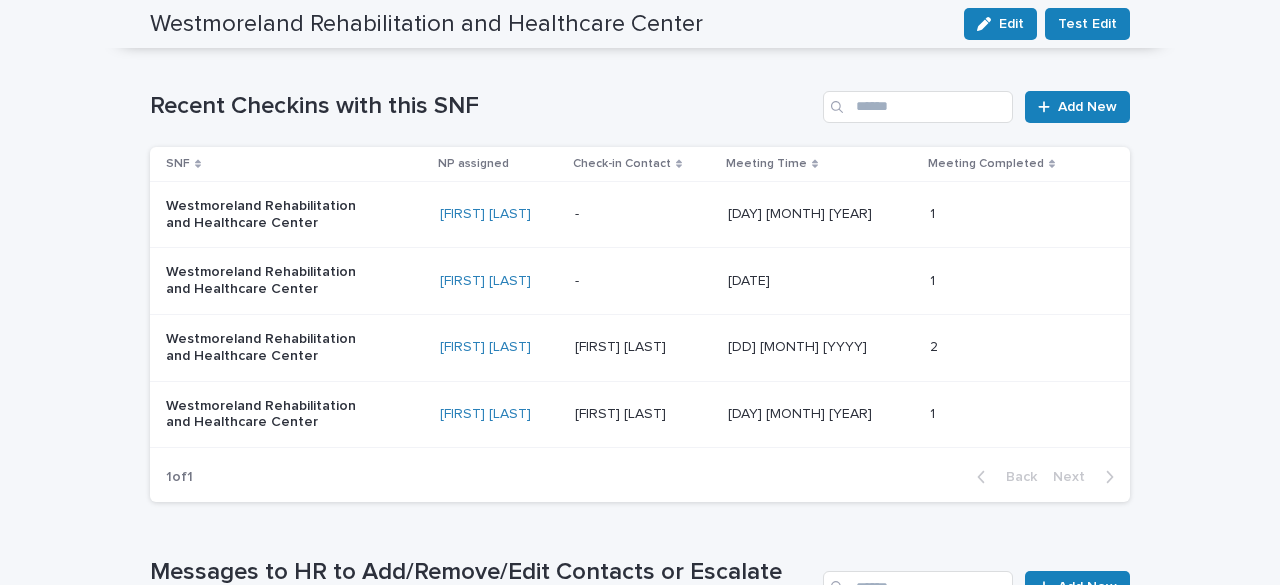 scroll, scrollTop: 1448, scrollLeft: 0, axis: vertical 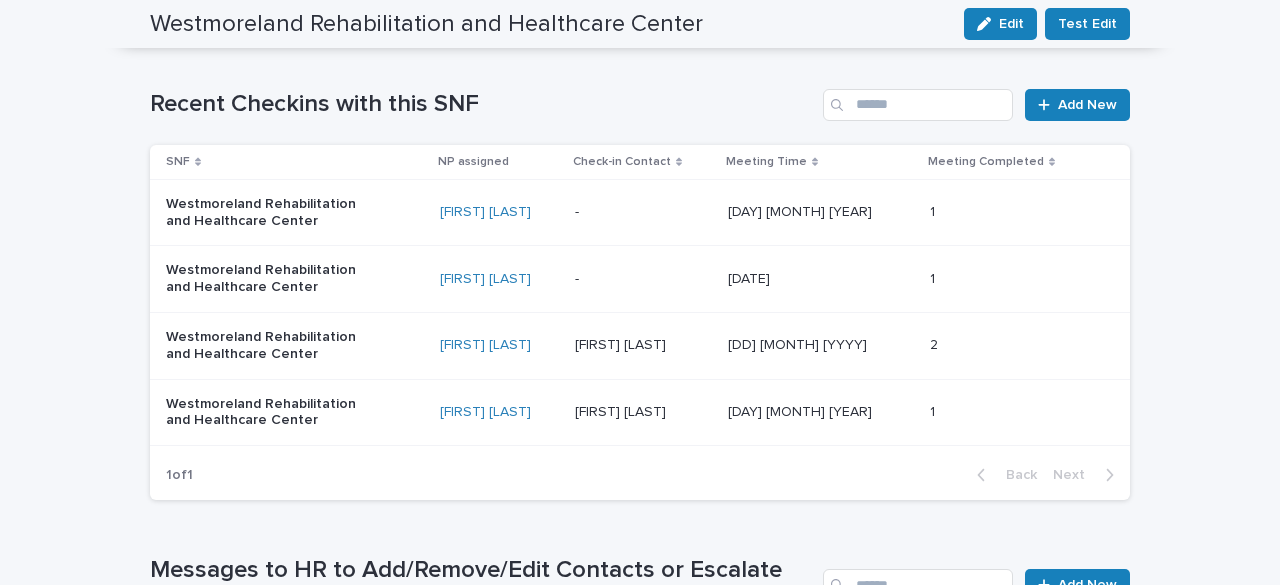 click at bounding box center [643, 212] 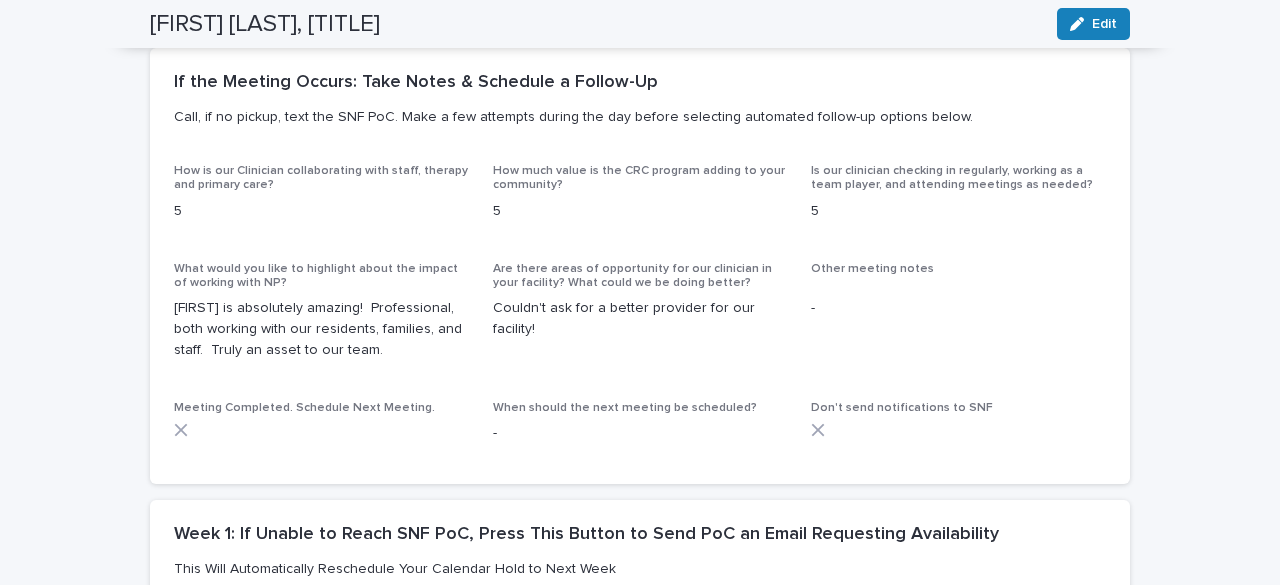 scroll, scrollTop: 621, scrollLeft: 0, axis: vertical 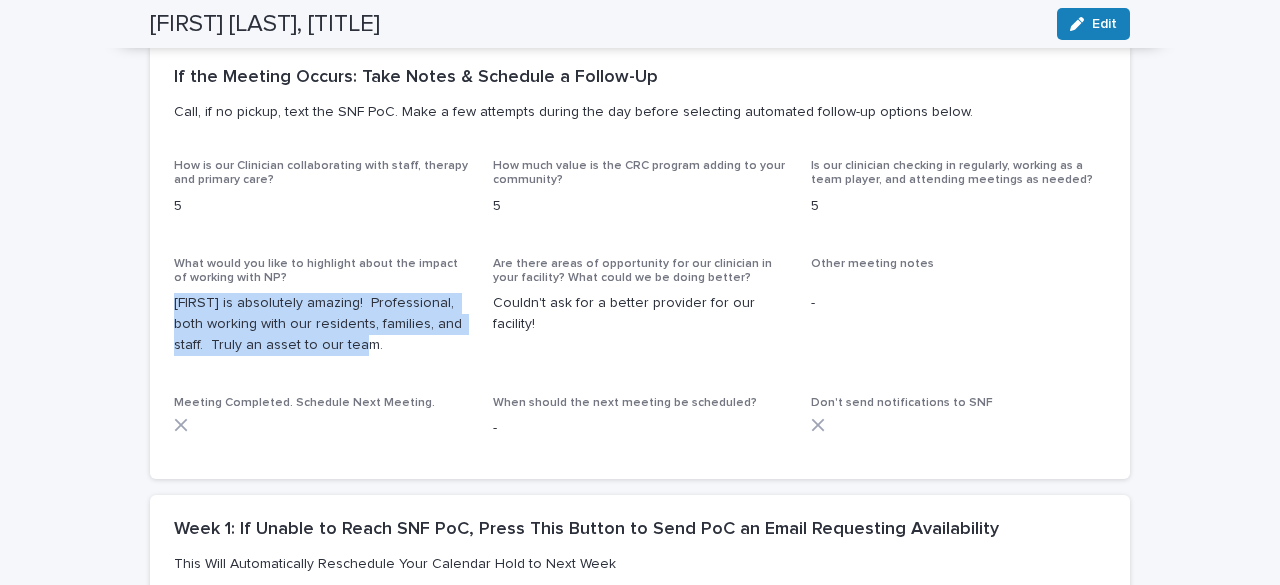 drag, startPoint x: 364, startPoint y: 345, endPoint x: 162, endPoint y: 308, distance: 205.36066 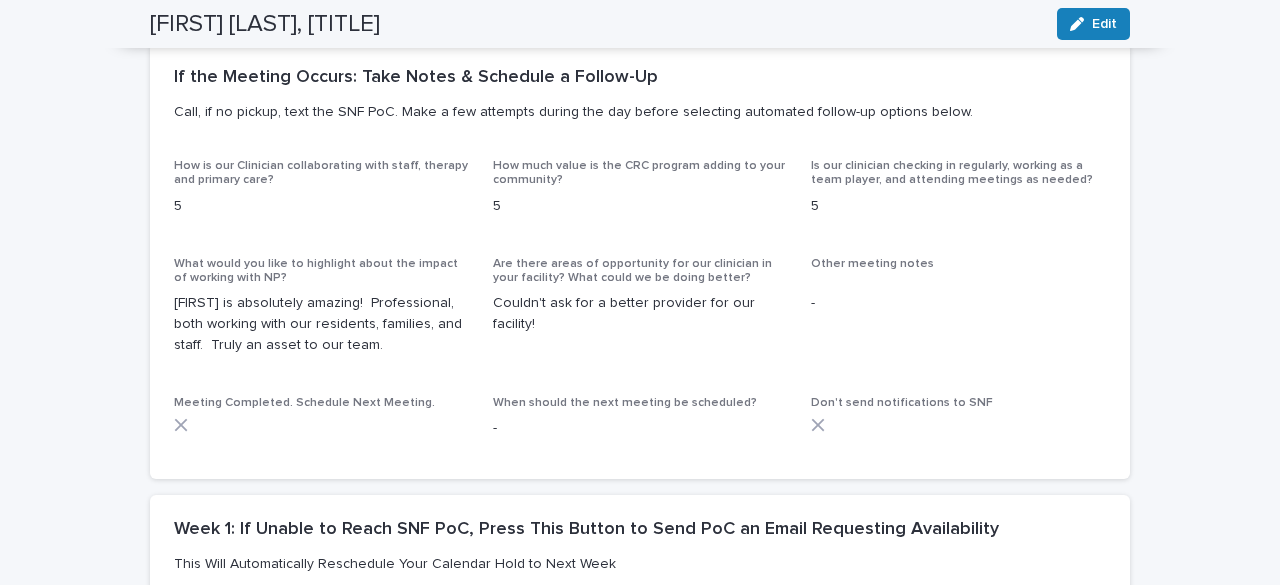 click on "How is our Clinician collaborating with staff, therapy and primary care? 5 How much value is the CRC program adding to your community? 5 Is our clinician checking in regularly, working as a team player, and attending meetings as needed? 5 What would you like to highlight about the impact of working with NP? [FIRST] is absolutely amazing!  Professional, both working with our residents, families, and staff.  Truly an asset to our team. Are there areas of opportunity for our clinician in your facility? What could we be doing better? Couldn't ask for a better provider for our facility! Other meeting notes - Meeting Completed. Schedule Next Meeting. When should the next meeting be scheduled? - Don't send notifications to SNF" at bounding box center [640, 307] 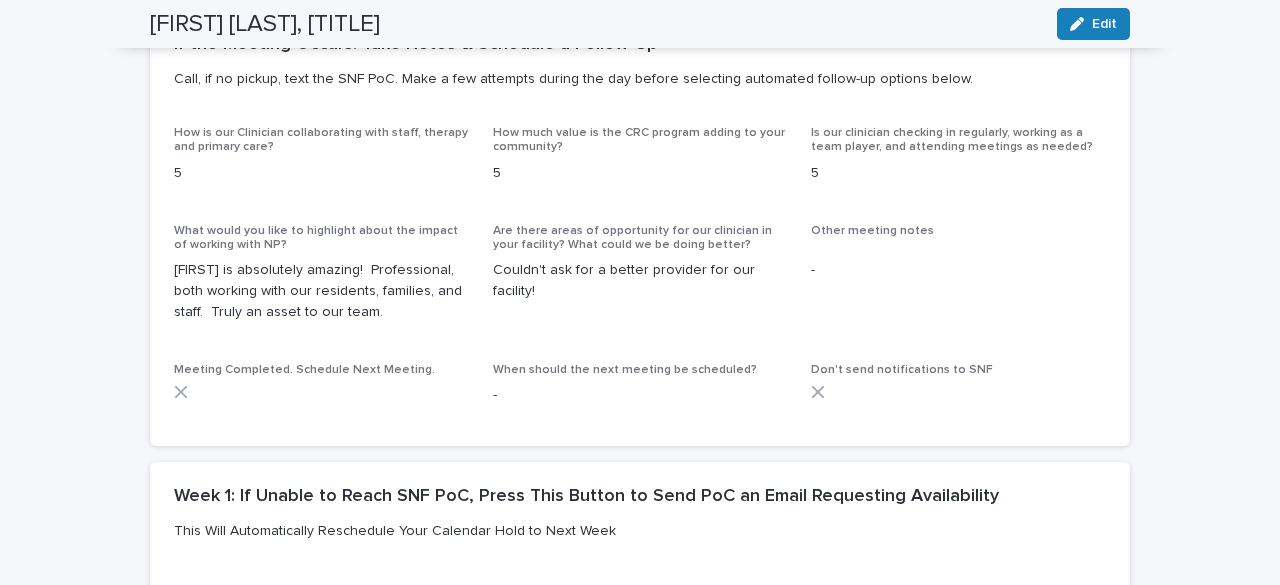scroll, scrollTop: 656, scrollLeft: 0, axis: vertical 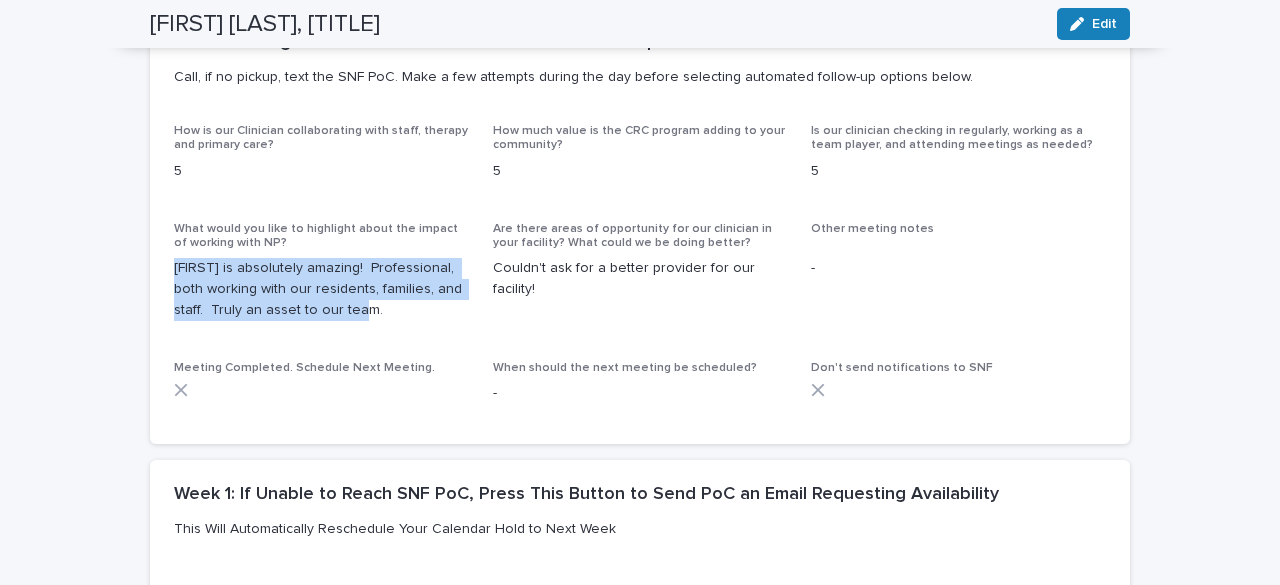 drag, startPoint x: 374, startPoint y: 311, endPoint x: 164, endPoint y: 265, distance: 214.97906 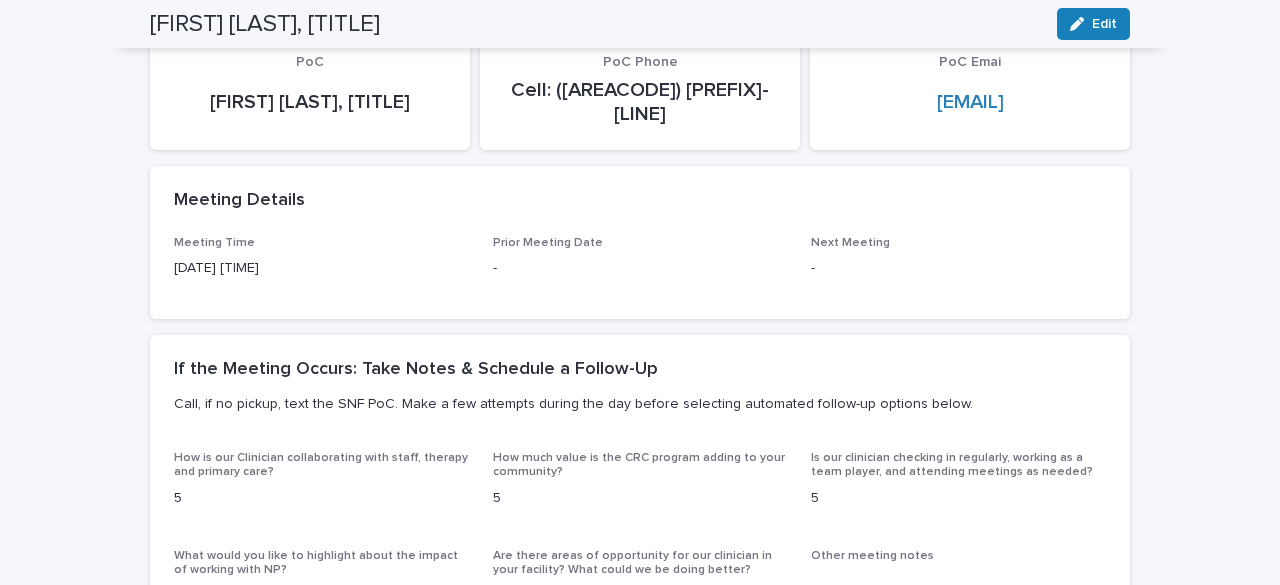 scroll, scrollTop: 0, scrollLeft: 0, axis: both 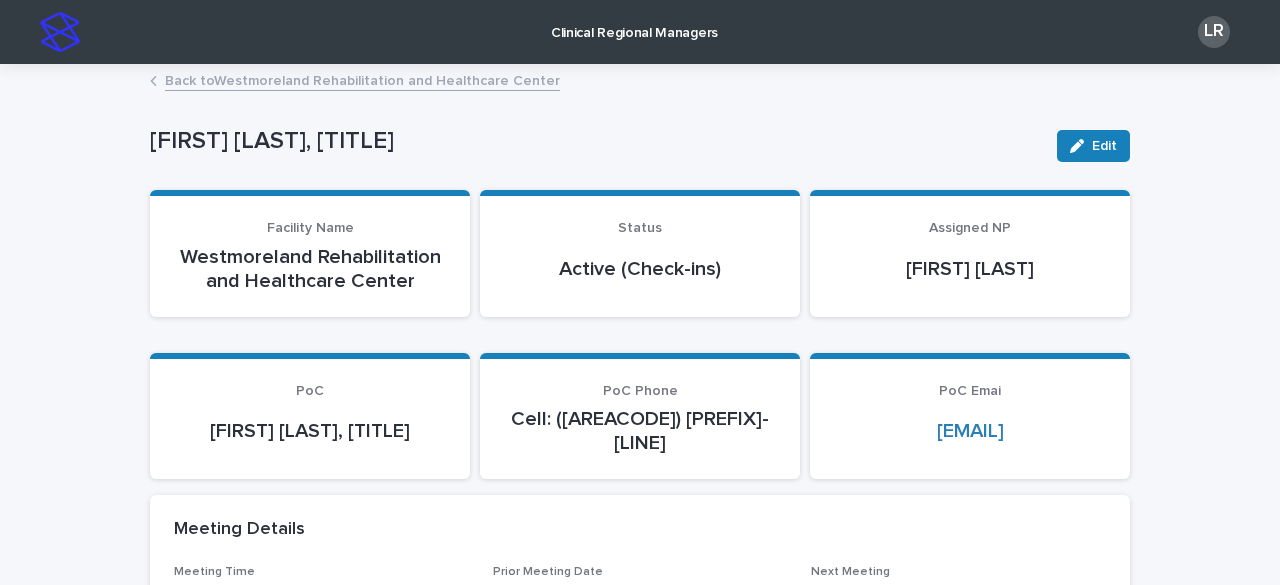 click on "Back to  [NAME]" at bounding box center [362, 79] 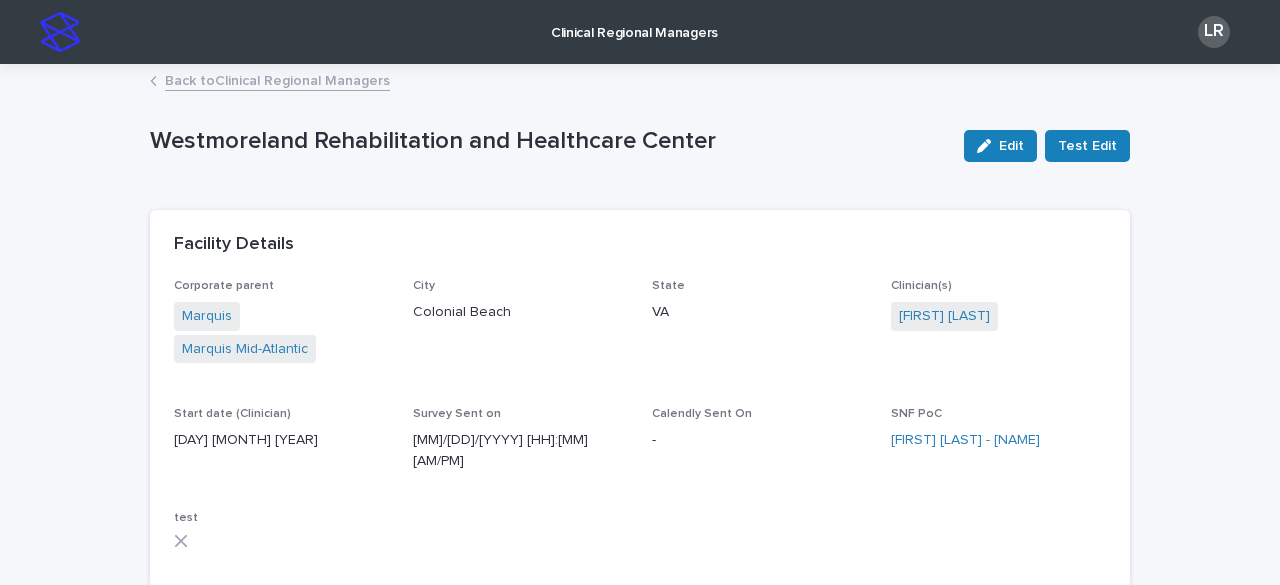 click on "Back to  Clinical Regional Managers" at bounding box center (277, 79) 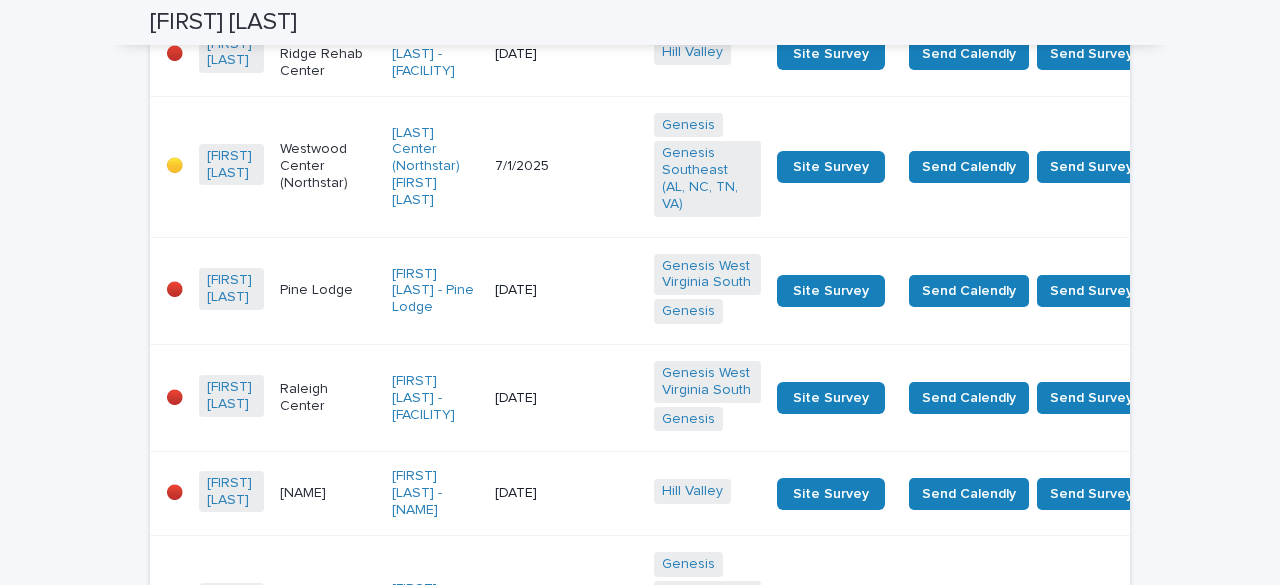 scroll, scrollTop: 2096, scrollLeft: 0, axis: vertical 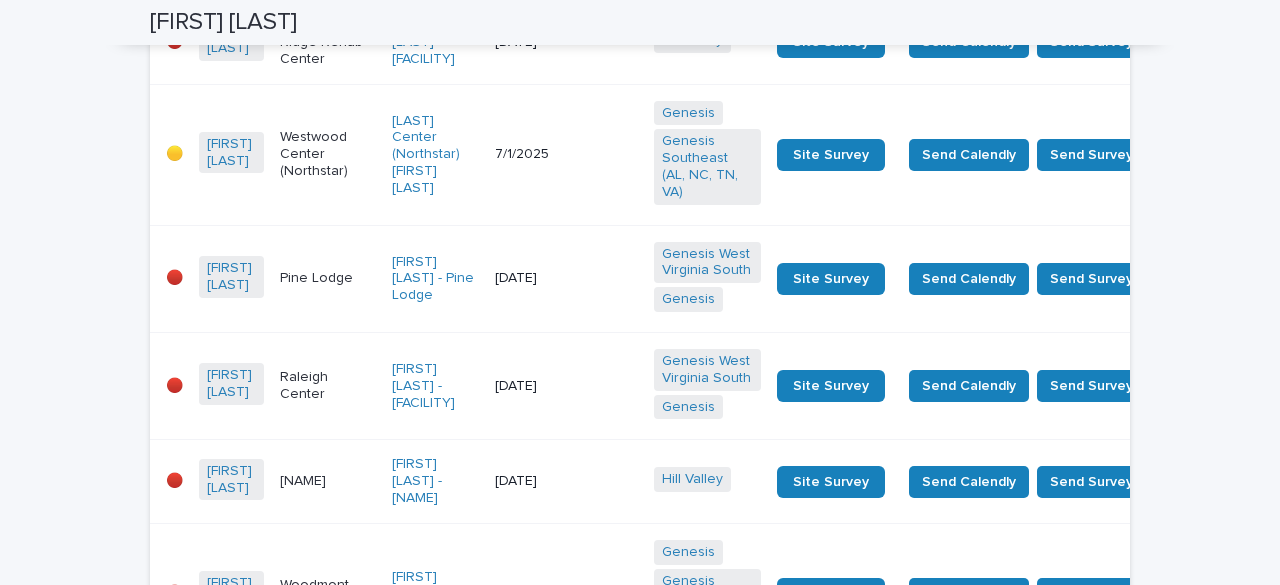 click on "Raleigh Center" at bounding box center (328, 385) 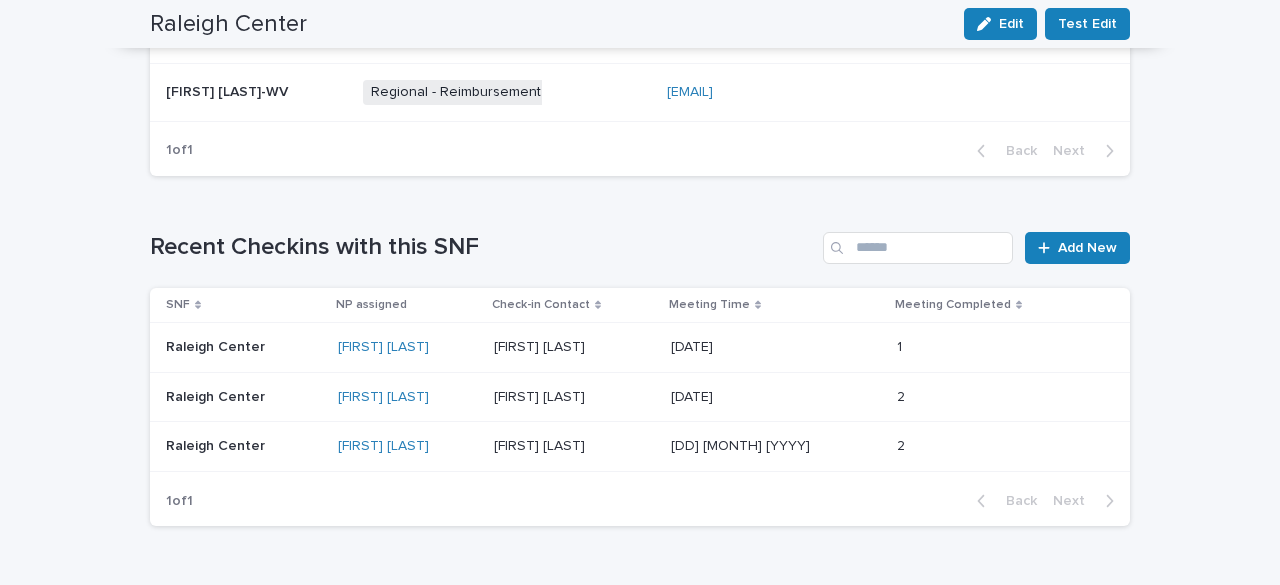 scroll, scrollTop: 1343, scrollLeft: 0, axis: vertical 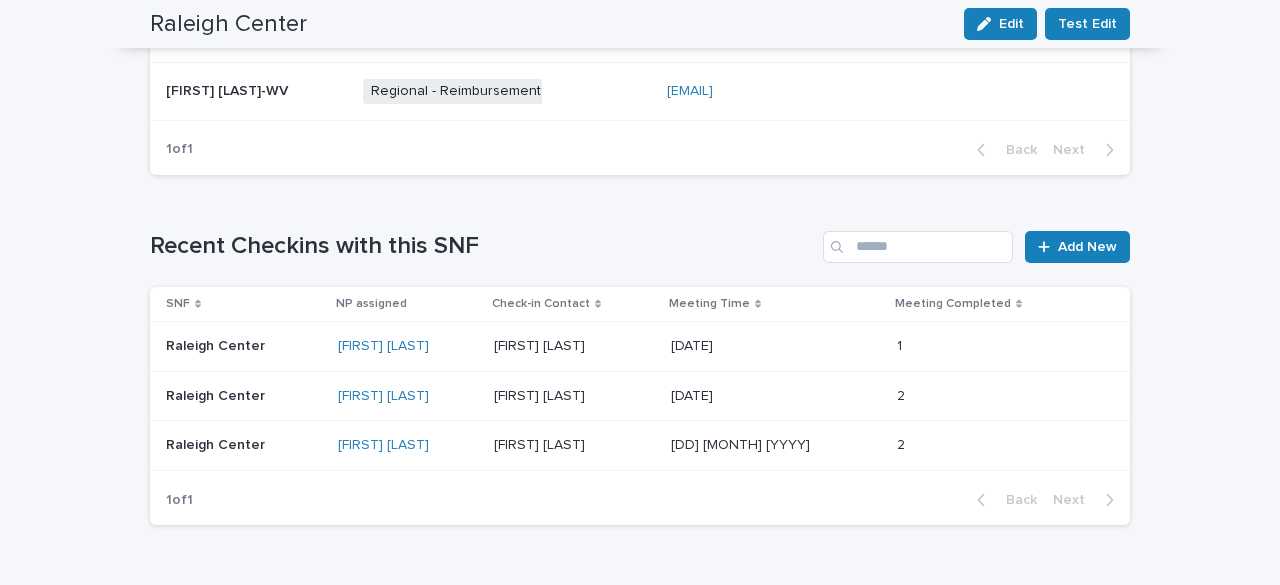 click at bounding box center (574, 346) 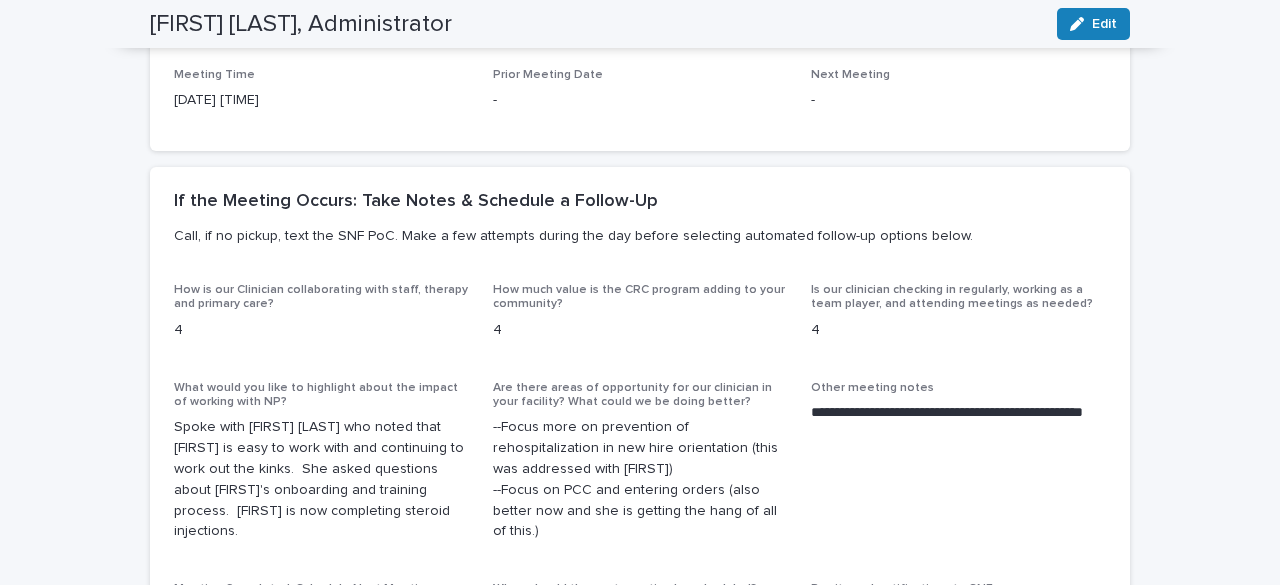 scroll, scrollTop: 0, scrollLeft: 0, axis: both 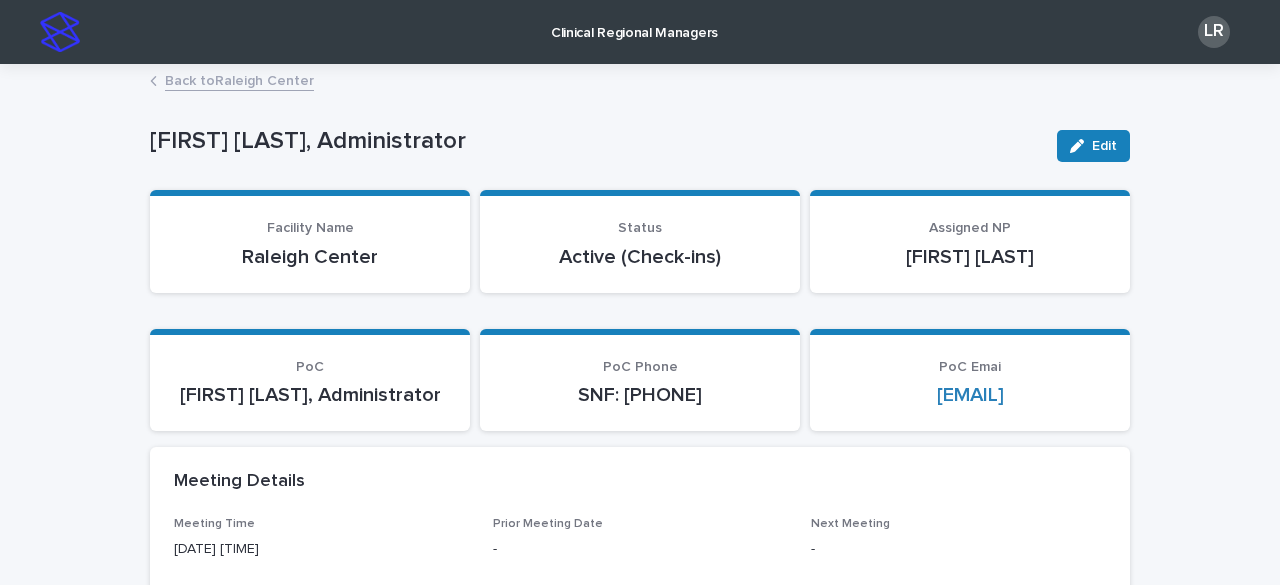 click on "Back to Raleigh Center" at bounding box center [239, 79] 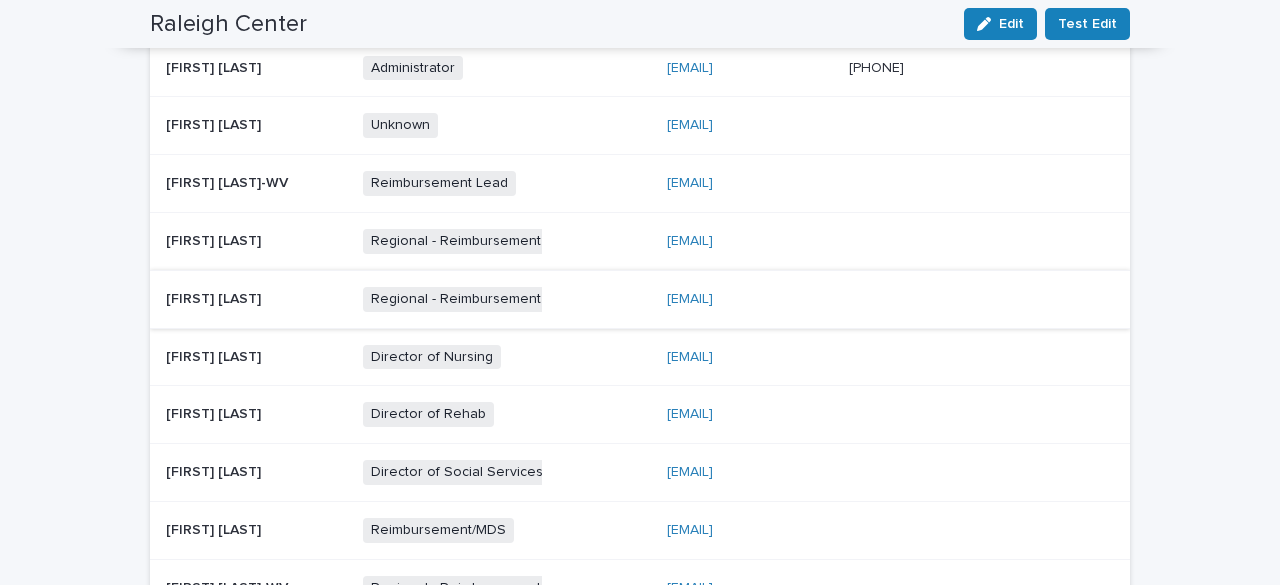 scroll, scrollTop: 0, scrollLeft: 0, axis: both 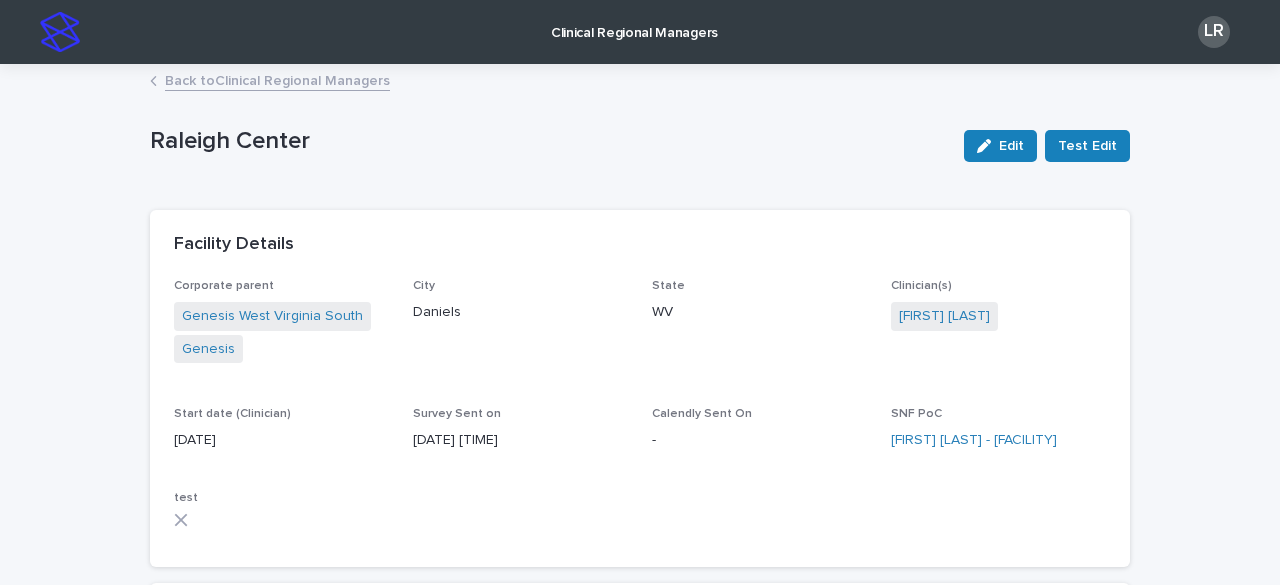 click on "Back to  Clinical Regional Managers" at bounding box center (277, 79) 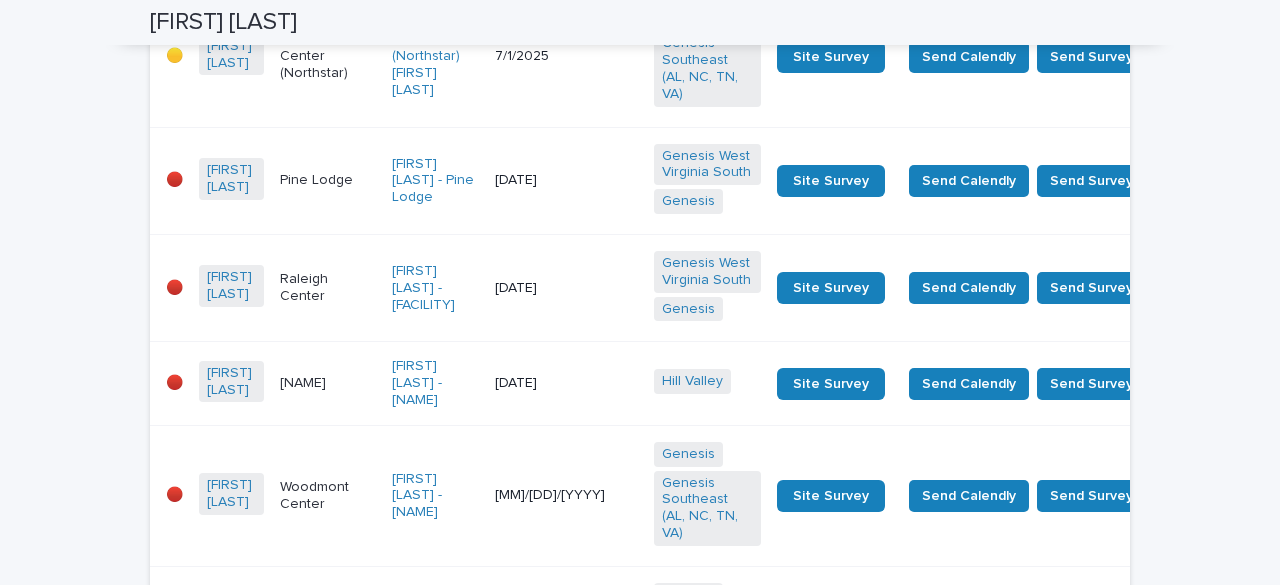 scroll, scrollTop: 2201, scrollLeft: 0, axis: vertical 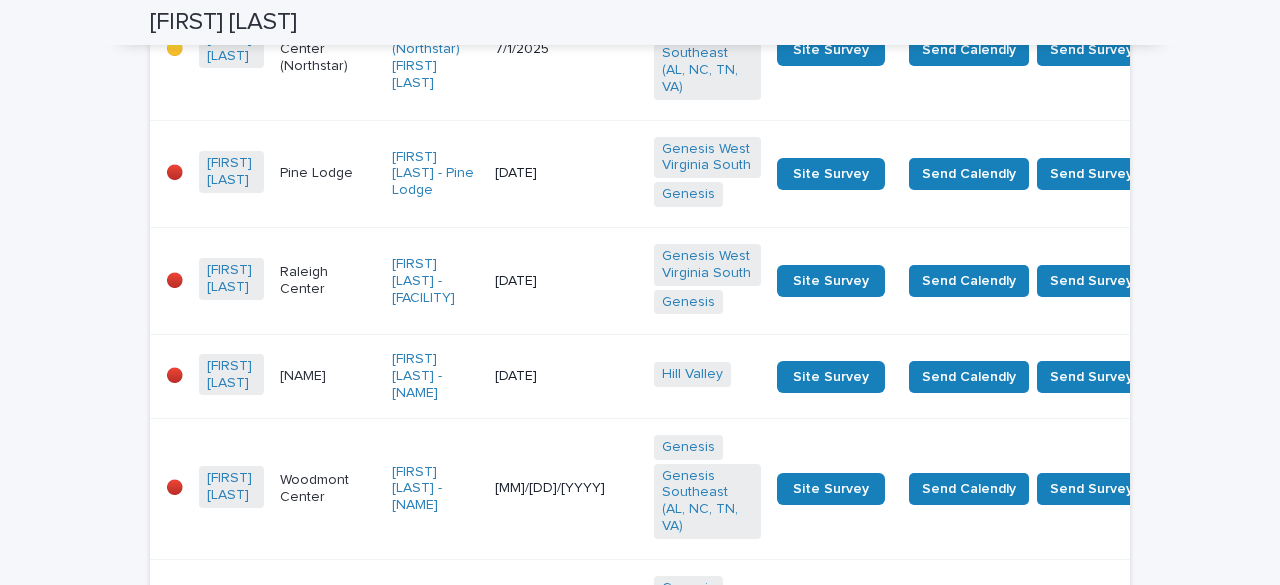 click on "Raleigh Center" at bounding box center [328, 280] 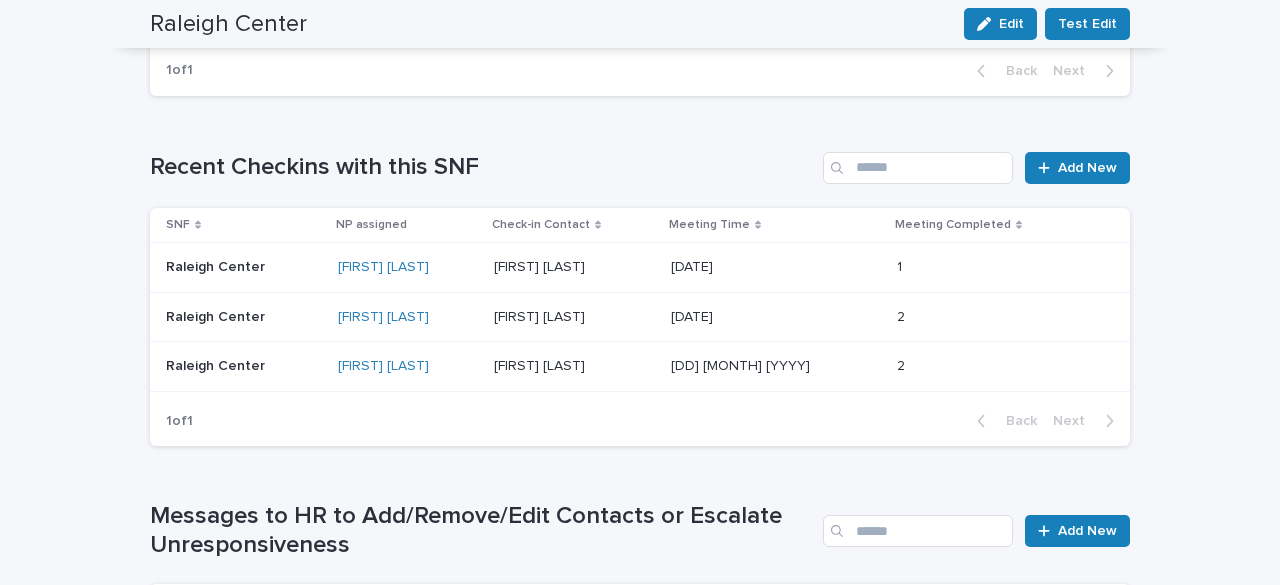 scroll, scrollTop: 1421, scrollLeft: 0, axis: vertical 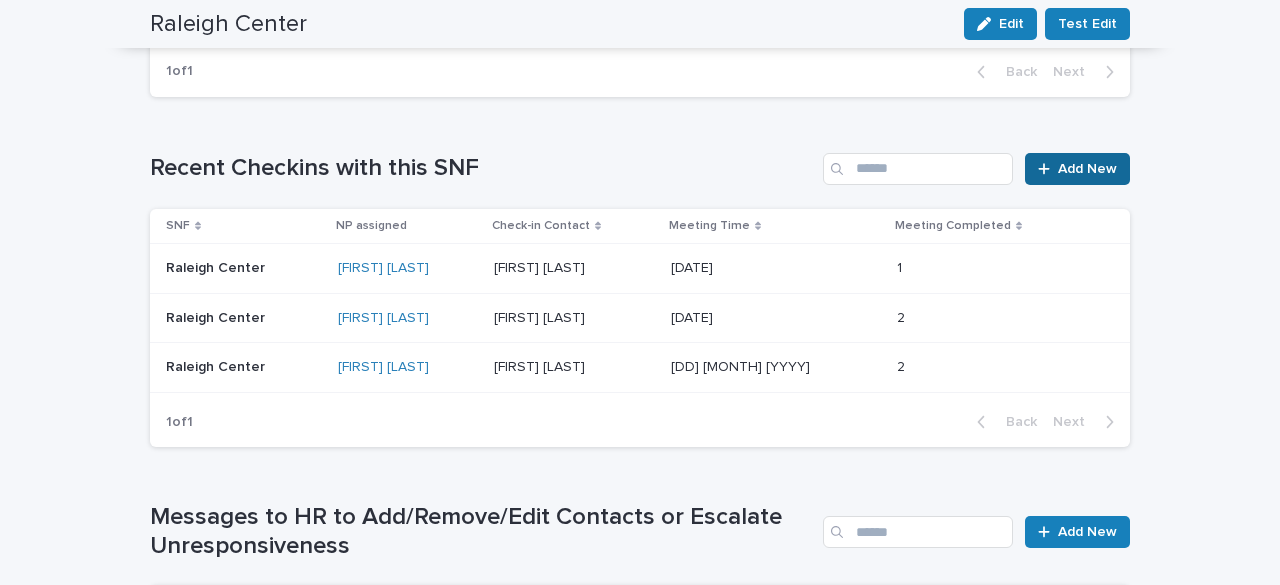 click on "Add New" at bounding box center (1087, 169) 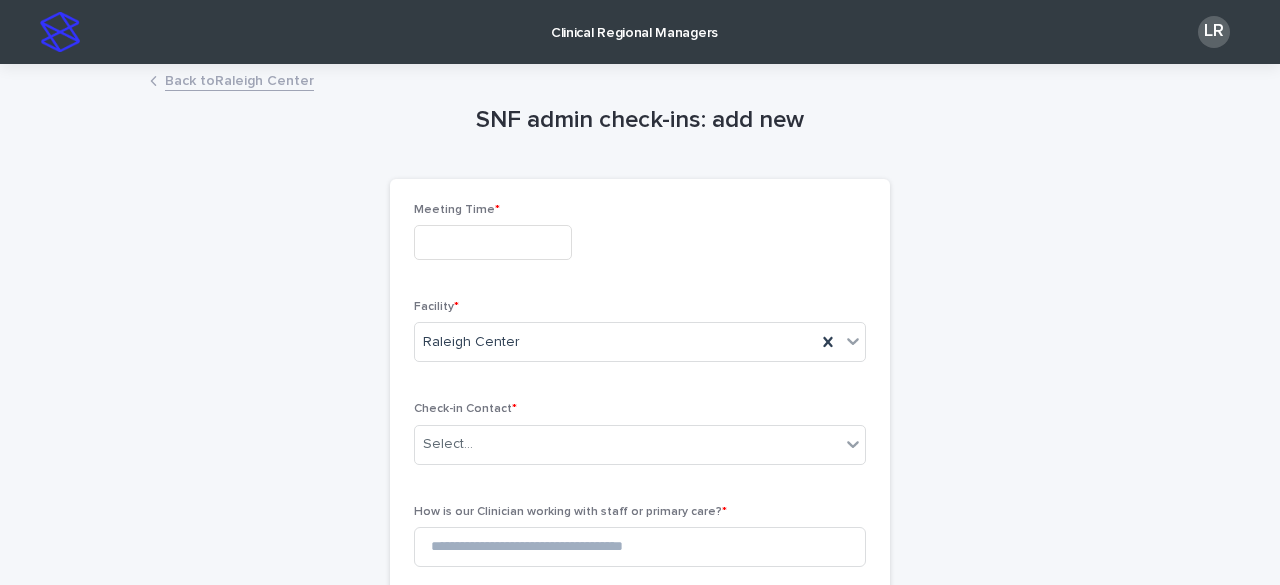 scroll, scrollTop: 0, scrollLeft: 0, axis: both 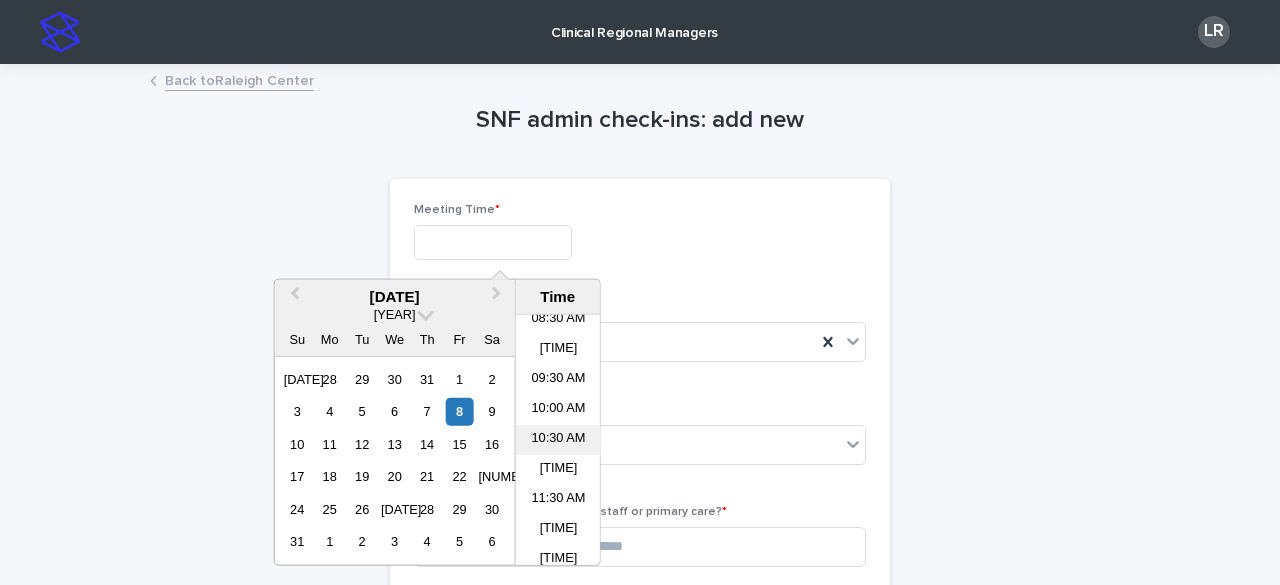 click on "10:30 AM" at bounding box center (558, 440) 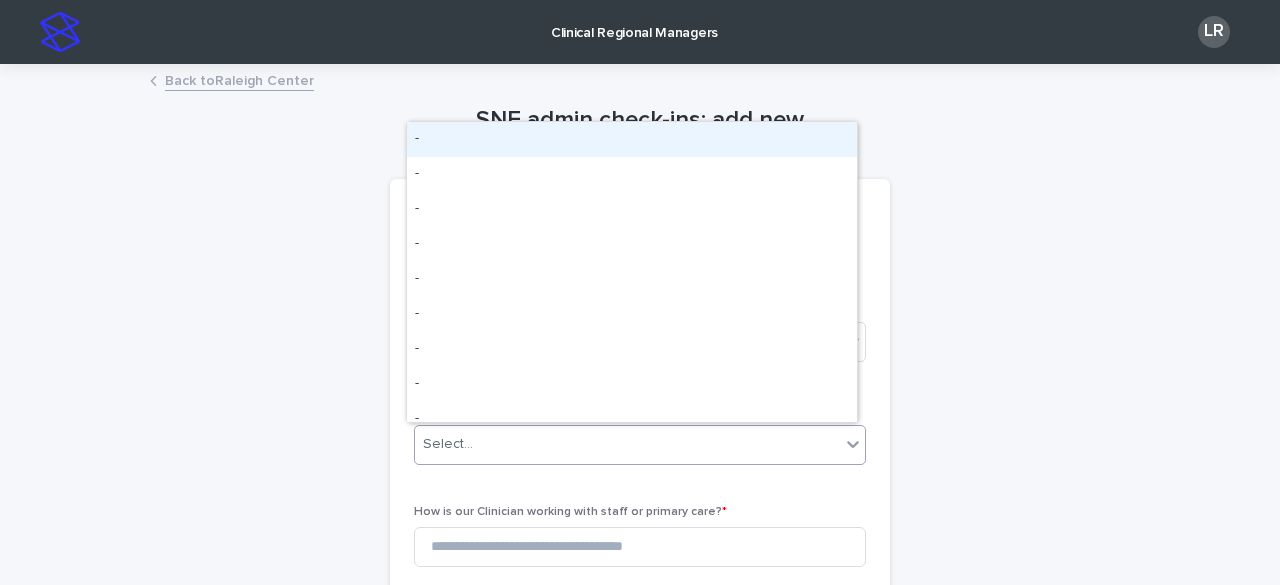 click on "Select..." at bounding box center (627, 444) 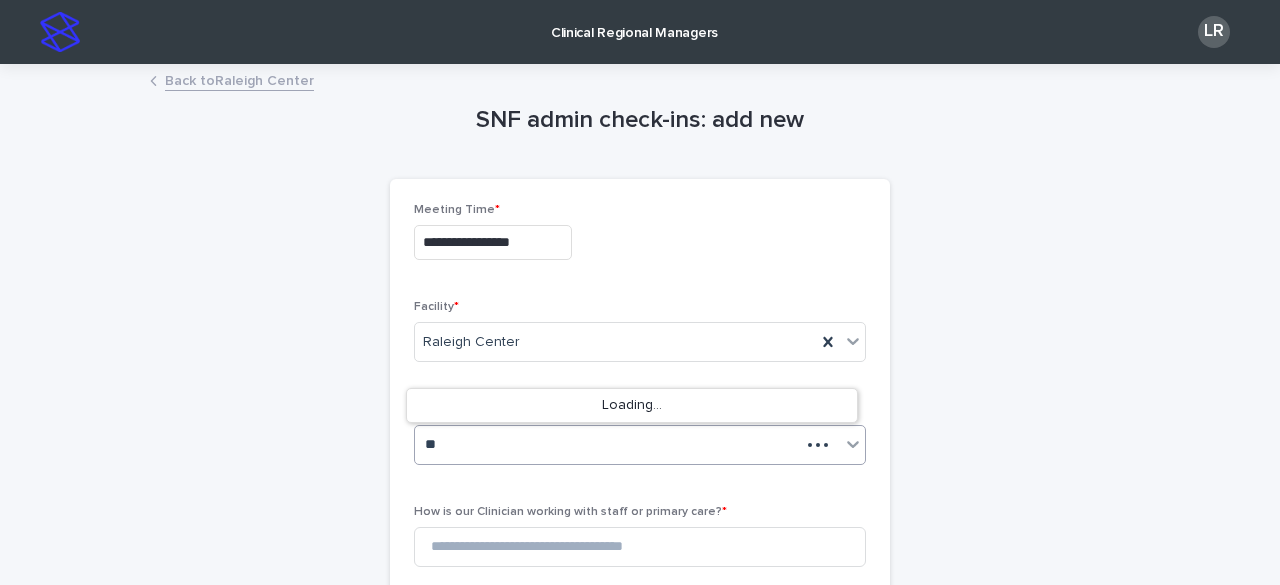 type on "*" 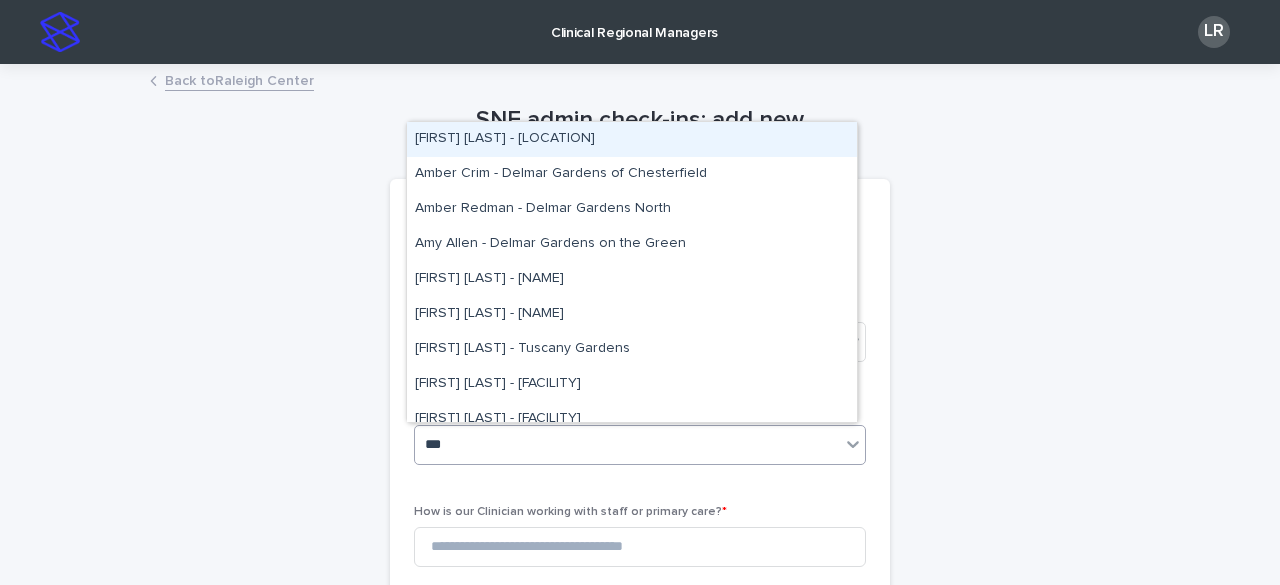 type on "****" 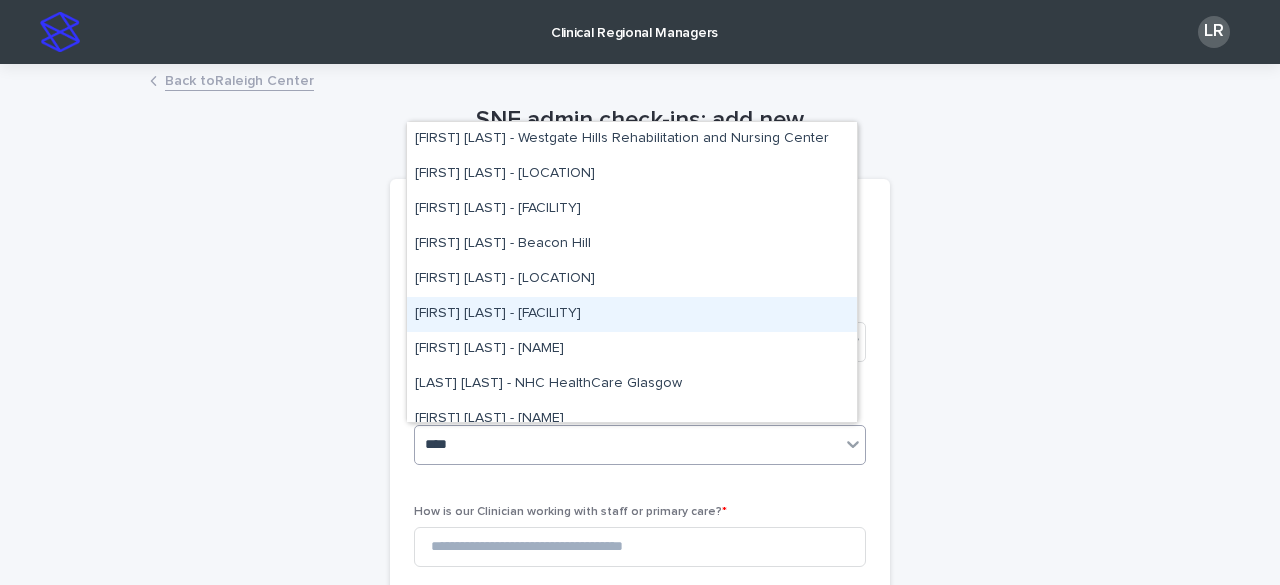 click on "[FIRST] [LAST] - [FACILITY]" at bounding box center [632, 314] 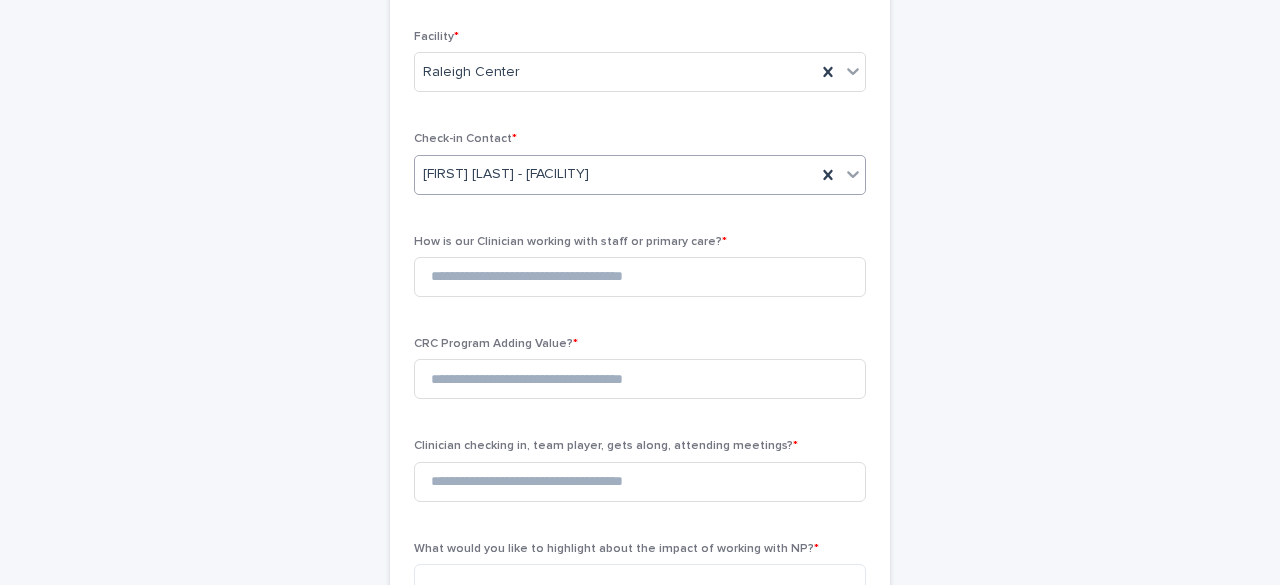scroll, scrollTop: 330, scrollLeft: 0, axis: vertical 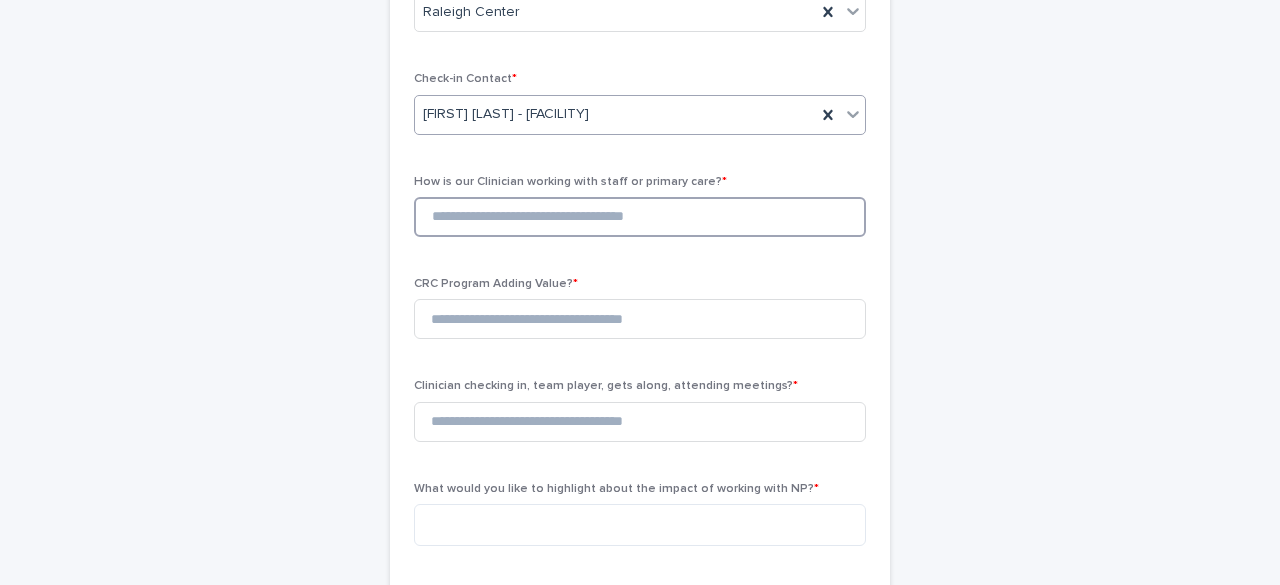 click at bounding box center (640, 217) 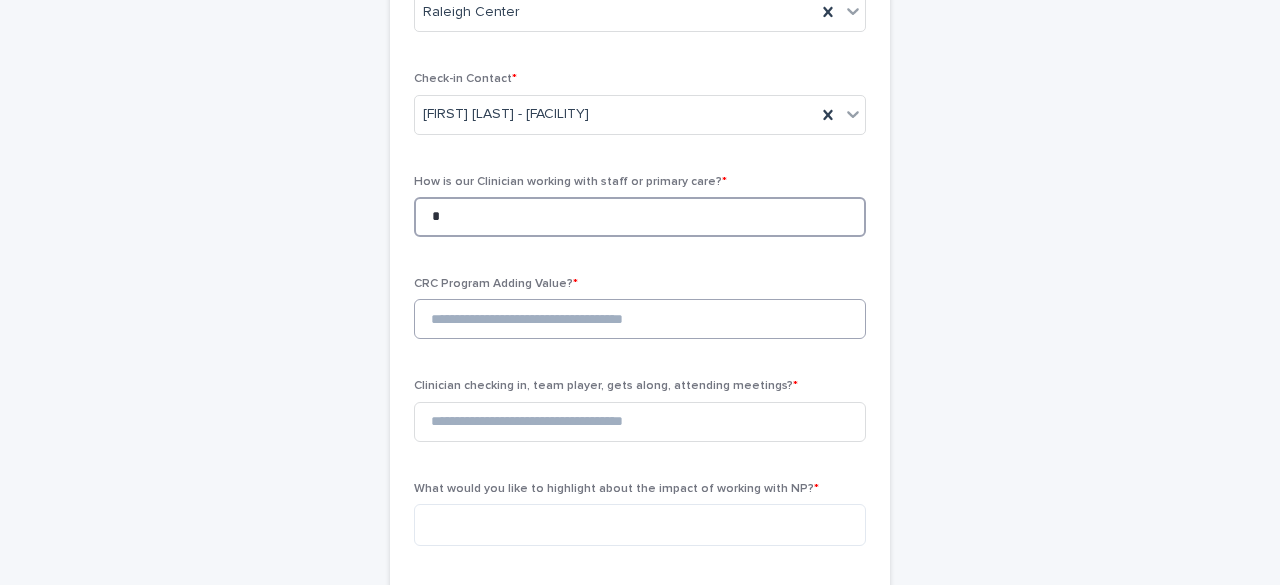 type on "*" 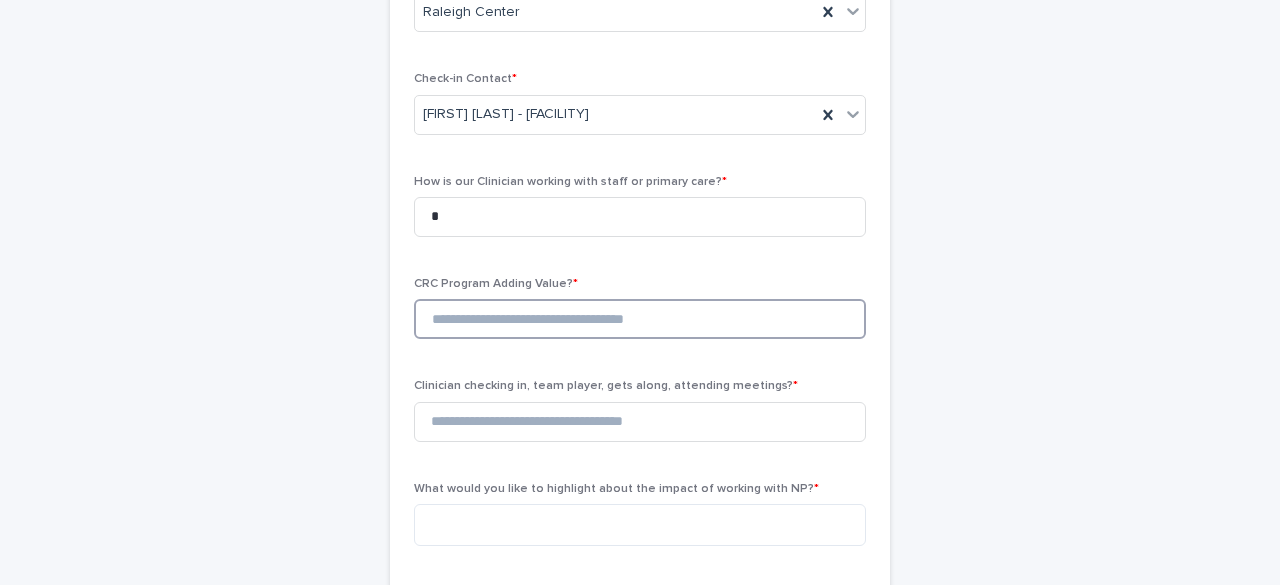 click at bounding box center (640, 319) 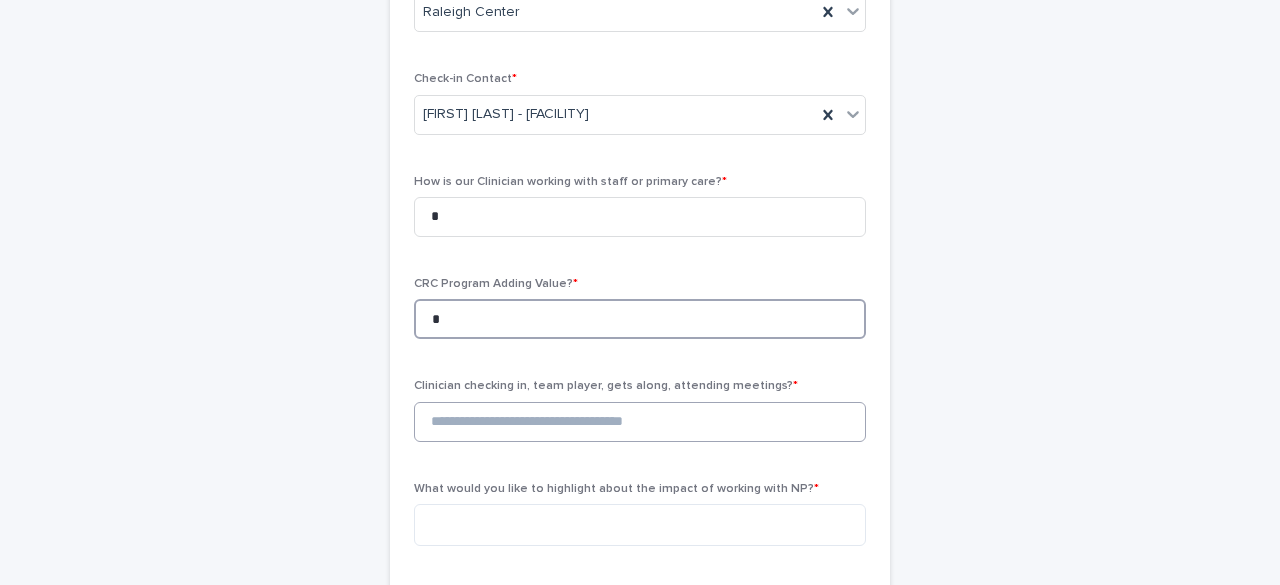 type on "*" 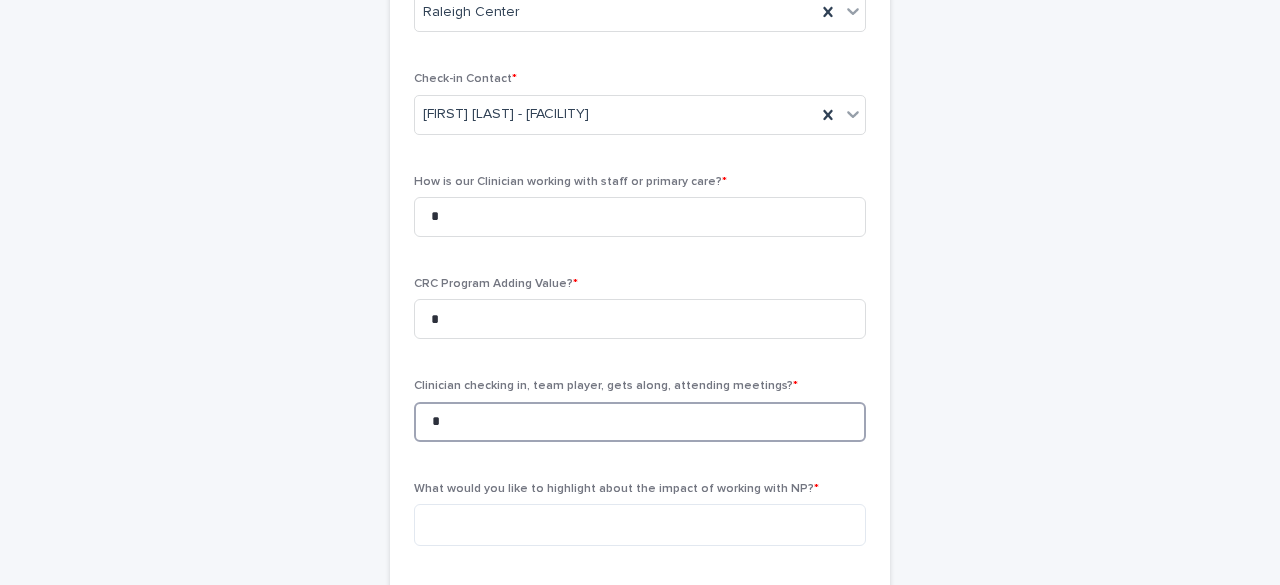 click on "*" at bounding box center (640, 422) 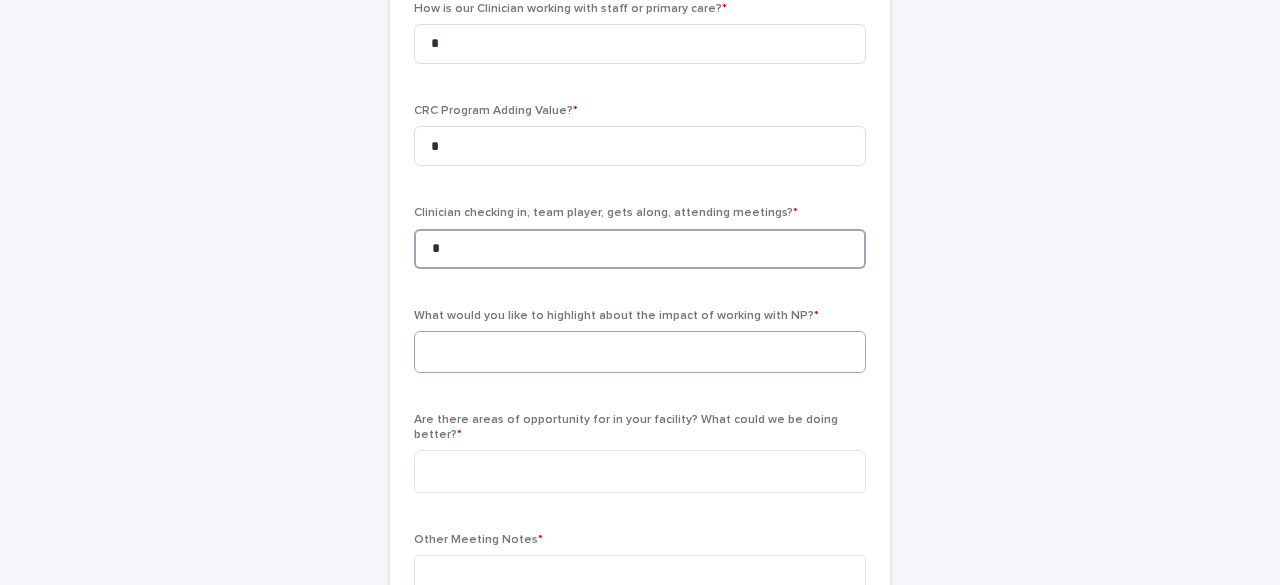 scroll, scrollTop: 504, scrollLeft: 0, axis: vertical 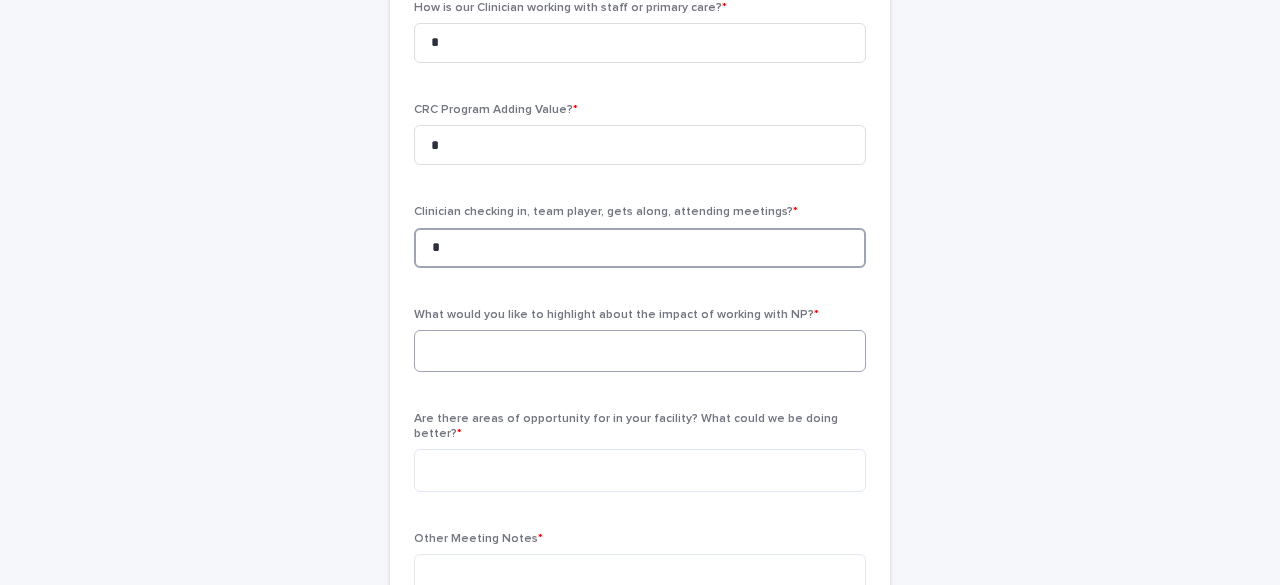 type on "*" 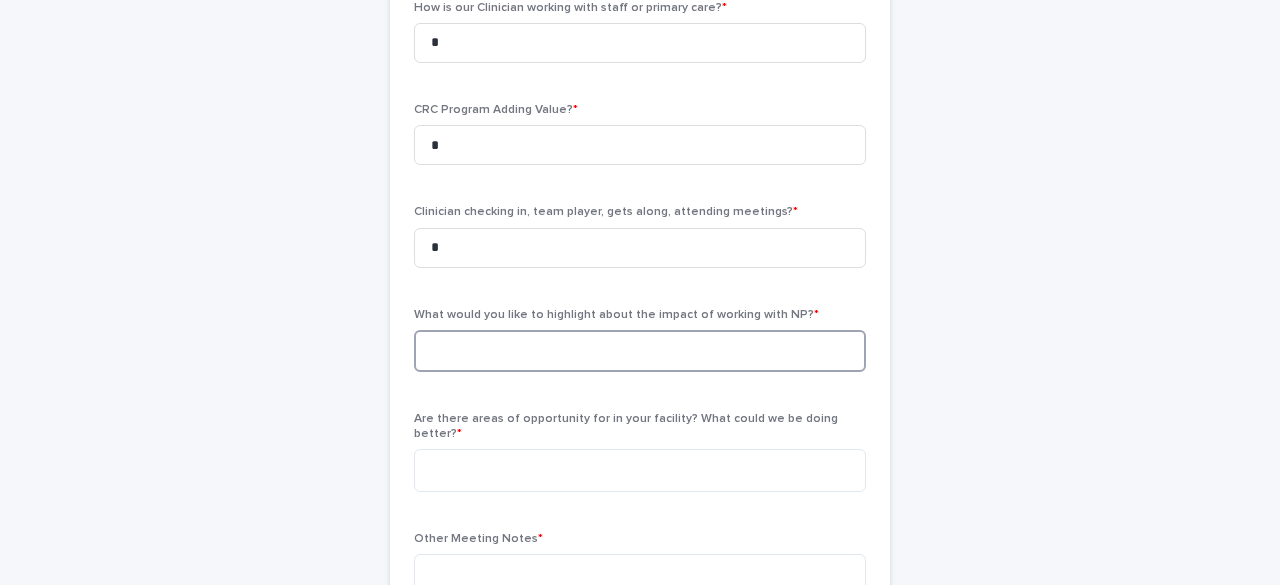 click at bounding box center [640, 351] 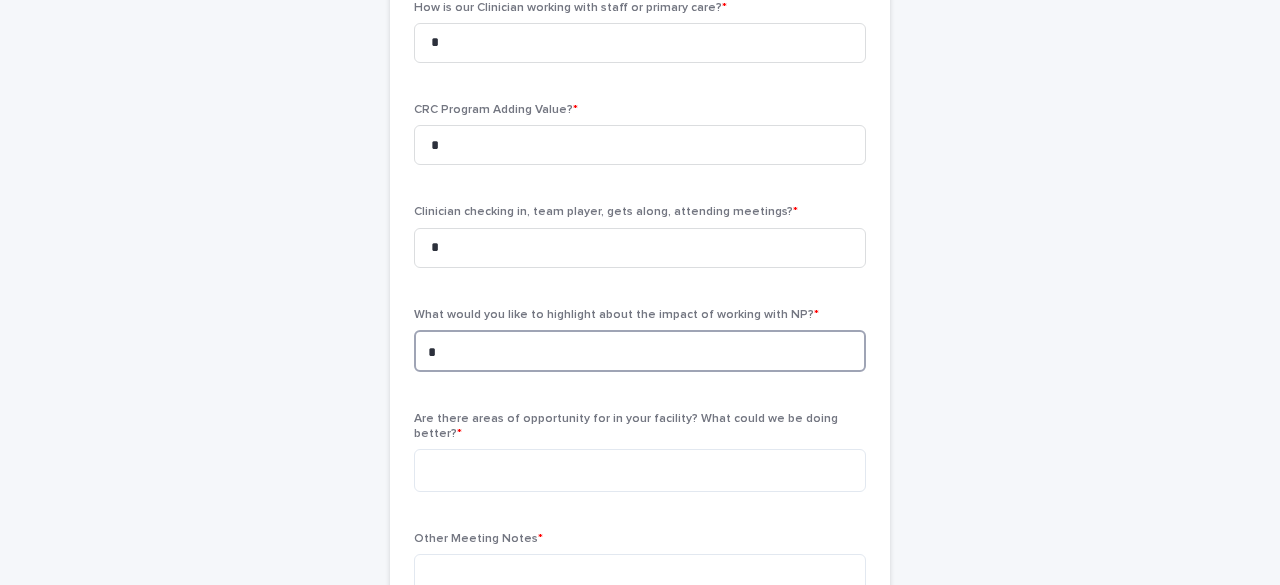 paste on "**********" 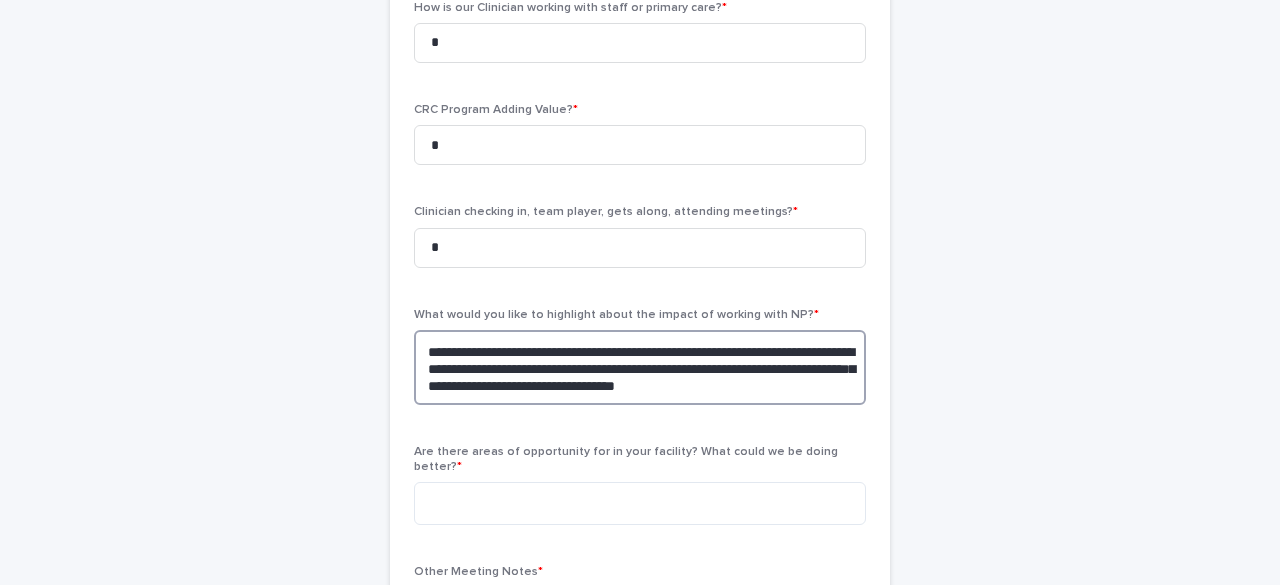 drag, startPoint x: 600, startPoint y: 351, endPoint x: 423, endPoint y: 349, distance: 177.01129 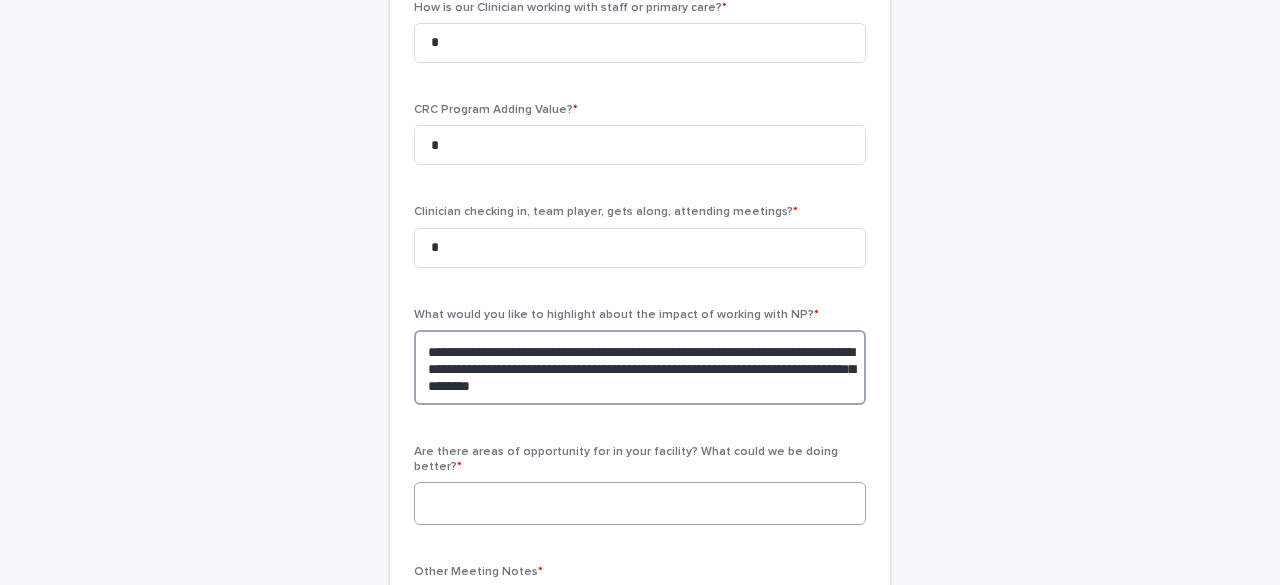 type on "**********" 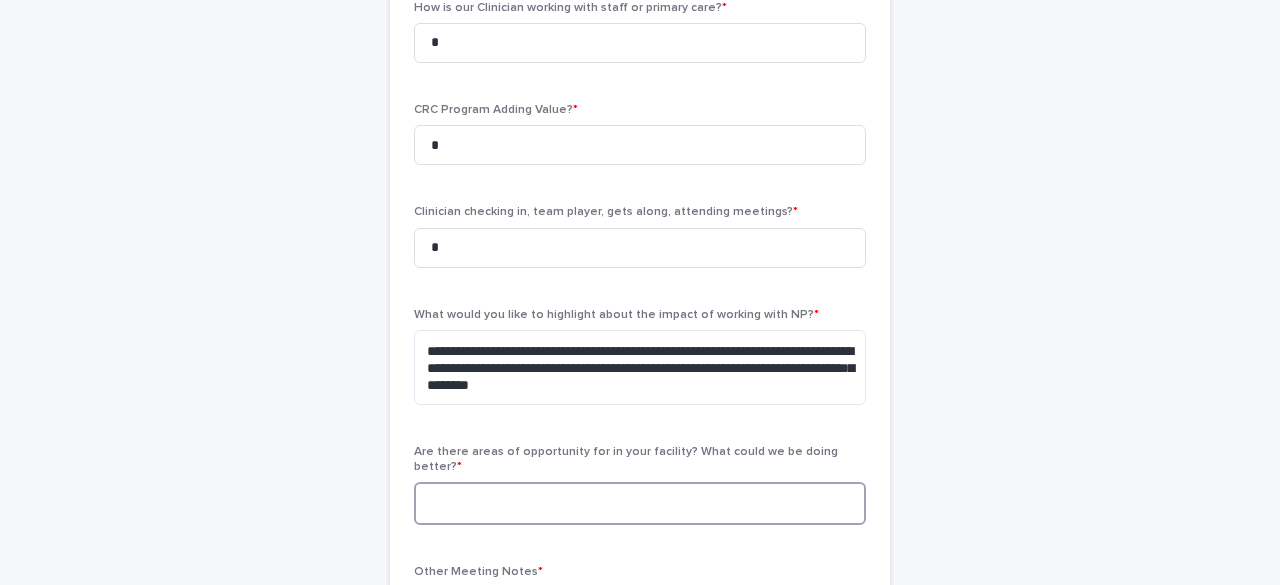 click at bounding box center [640, 503] 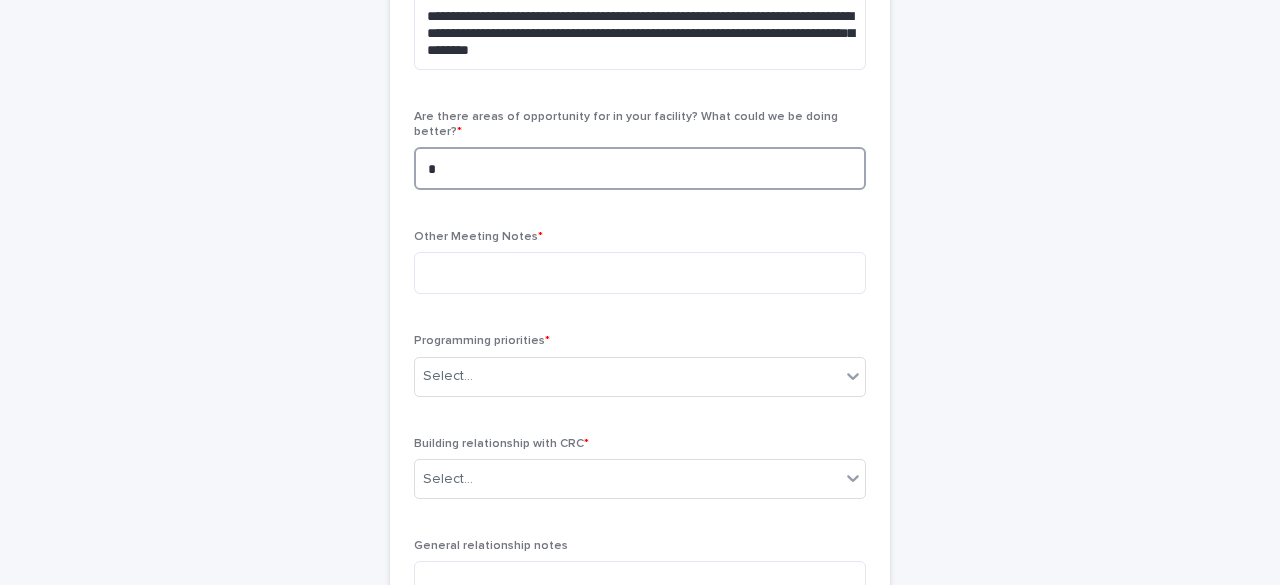 scroll, scrollTop: 872, scrollLeft: 0, axis: vertical 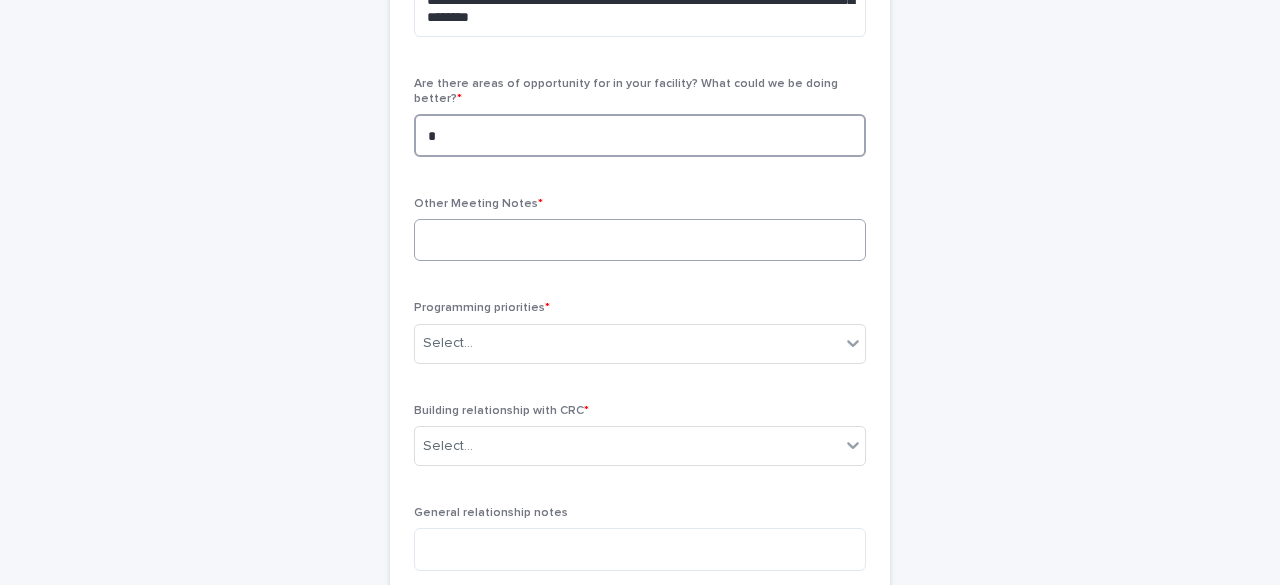 type on "*" 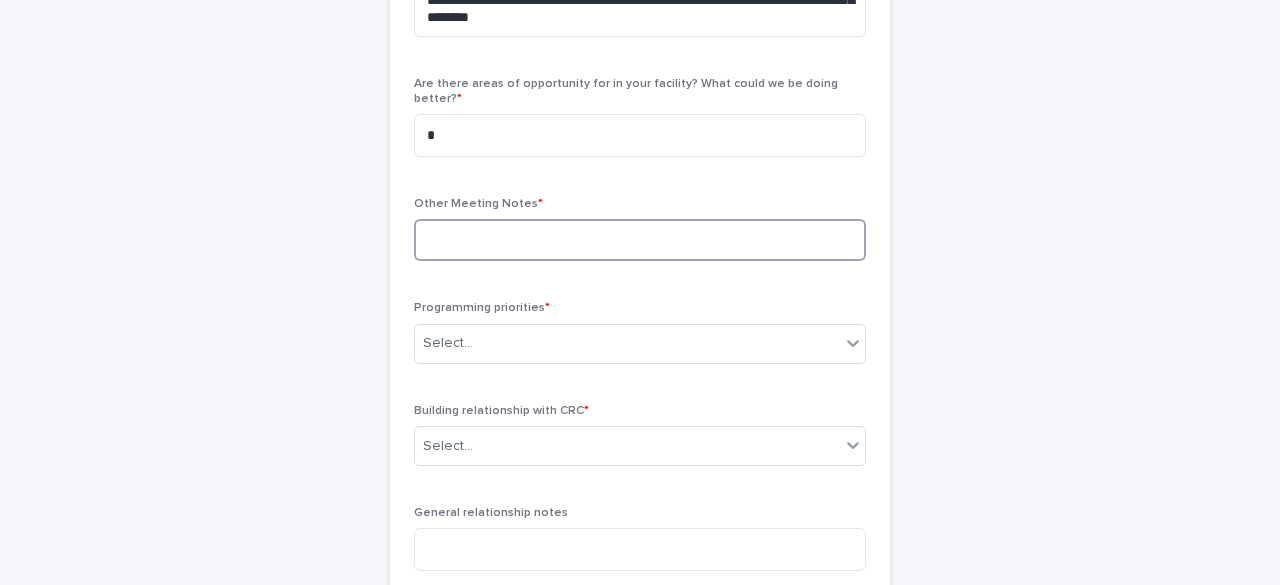 click at bounding box center [640, 240] 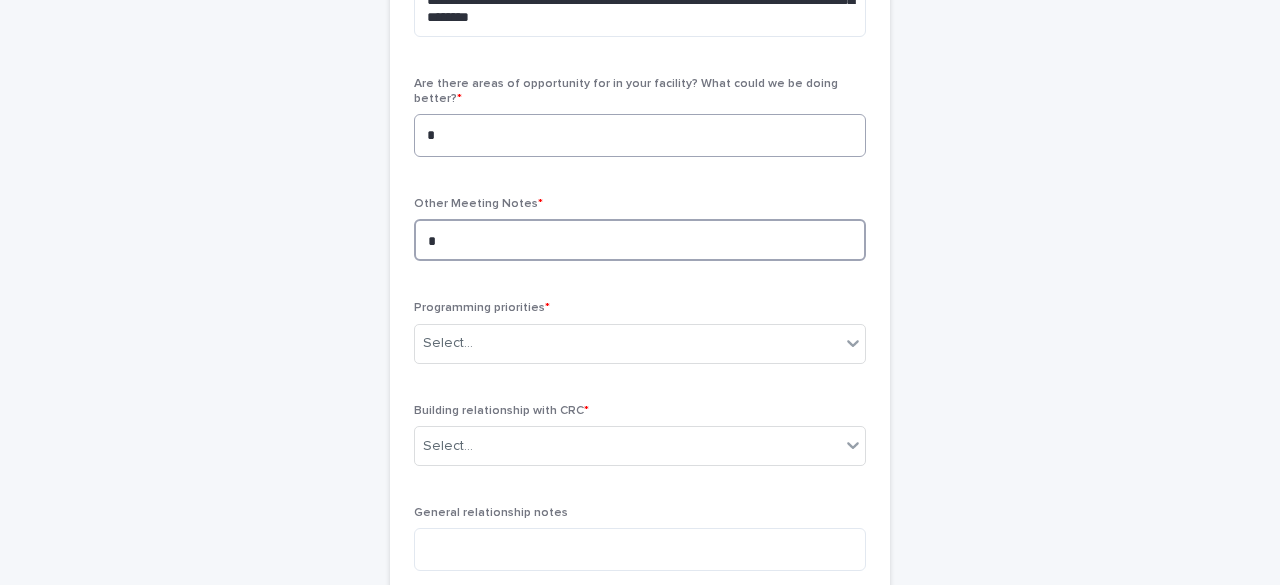 type on "*" 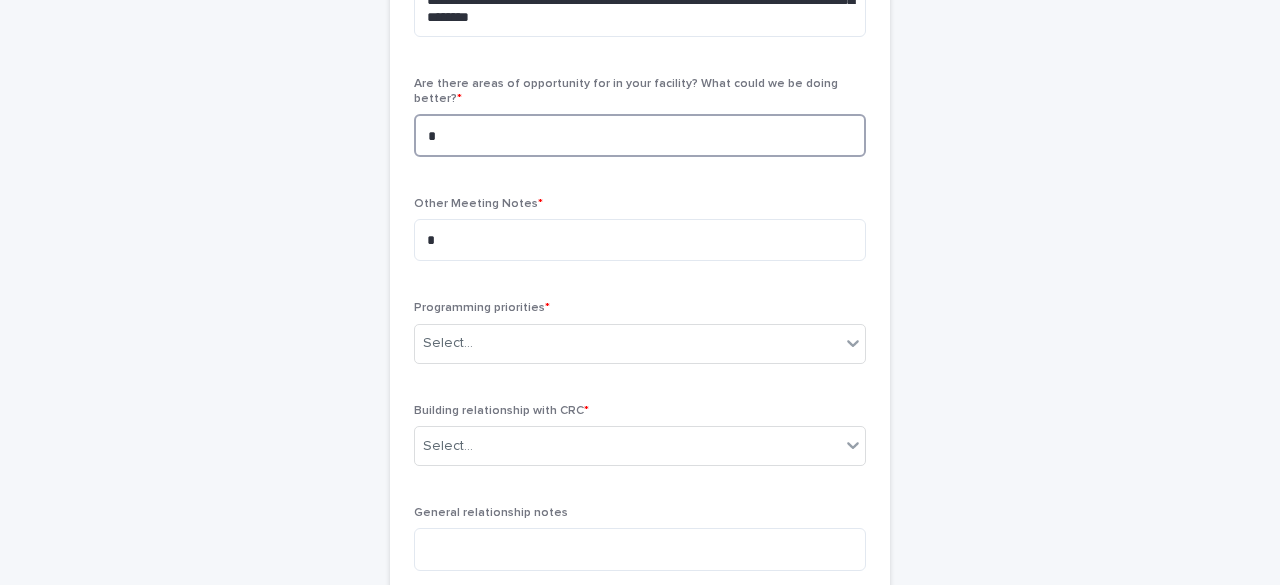 click on "*" at bounding box center [640, 135] 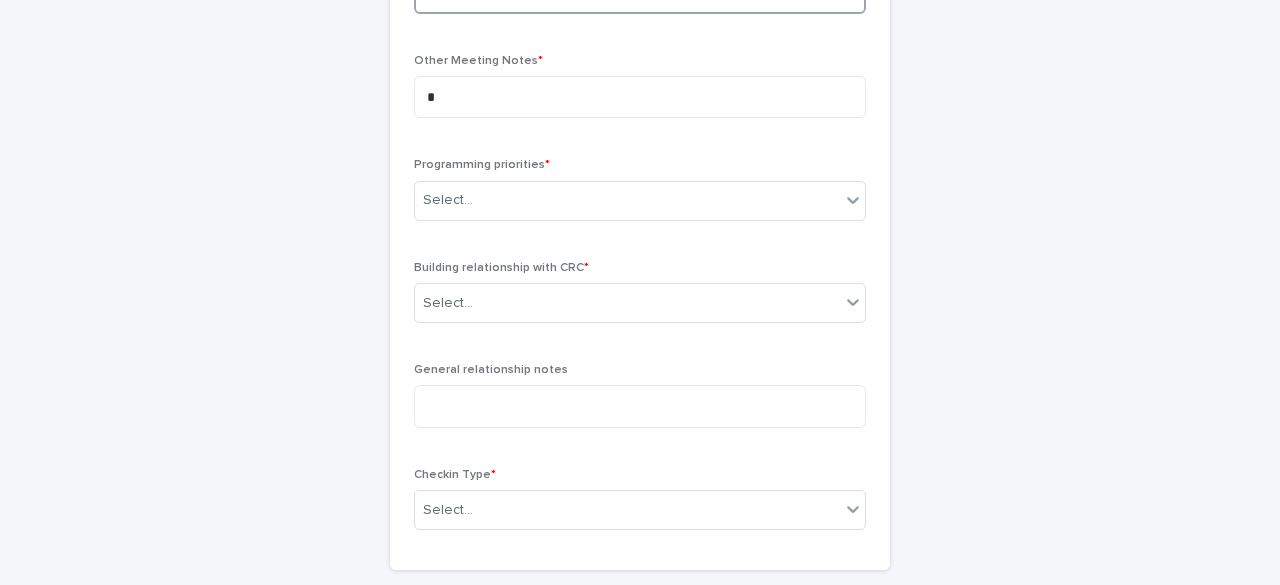 scroll, scrollTop: 1022, scrollLeft: 0, axis: vertical 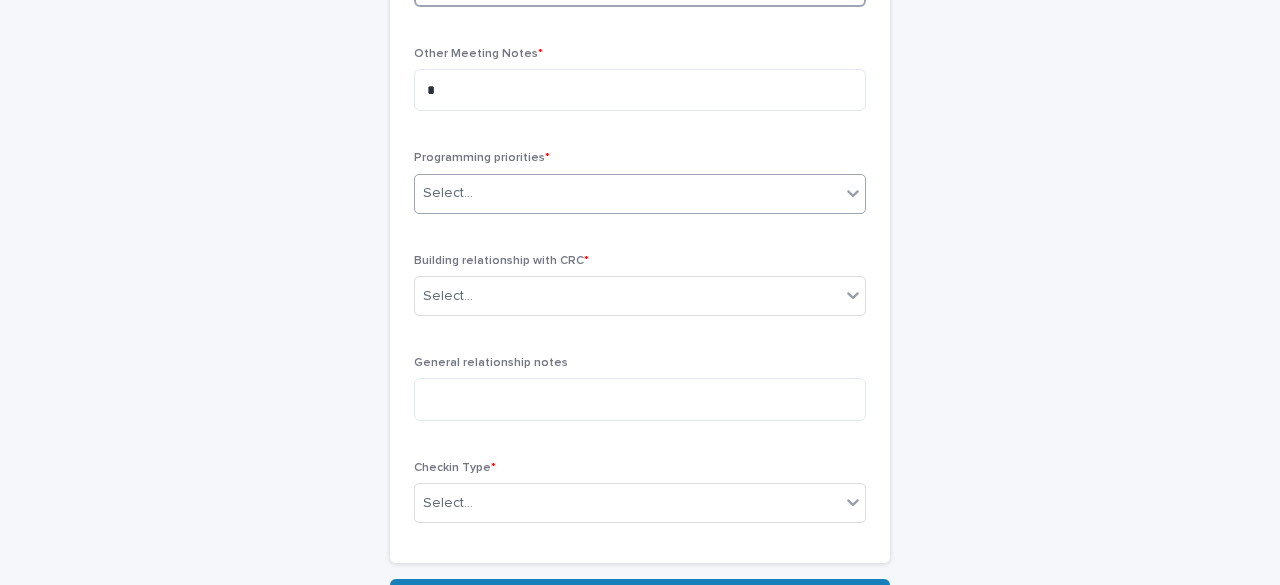 type on "**********" 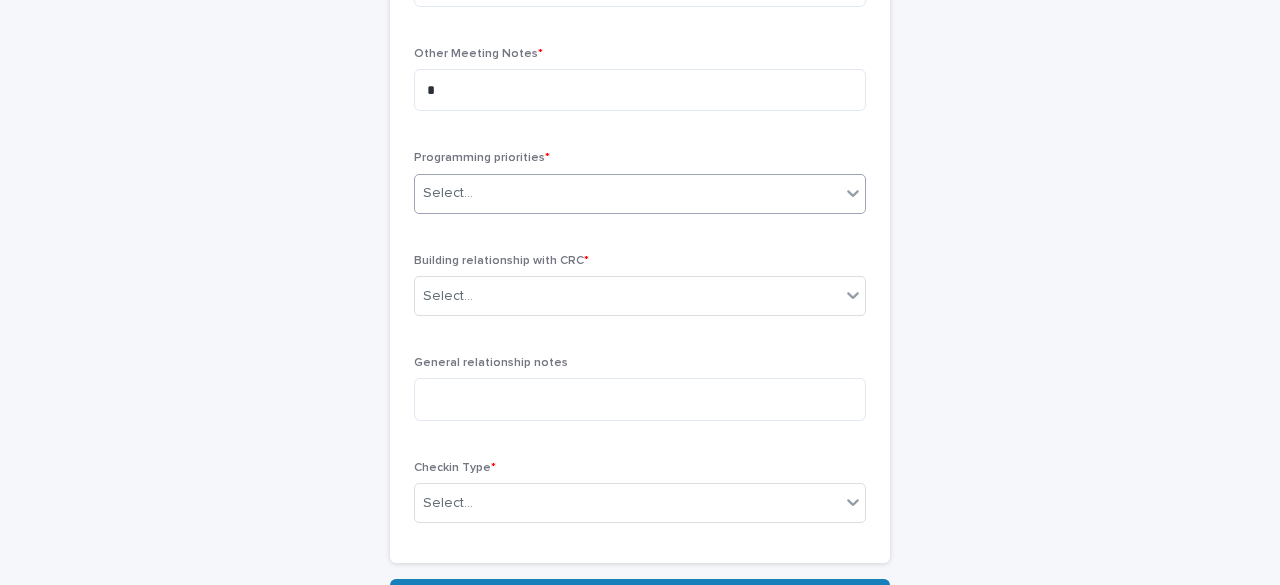 click on "Select..." at bounding box center [448, 193] 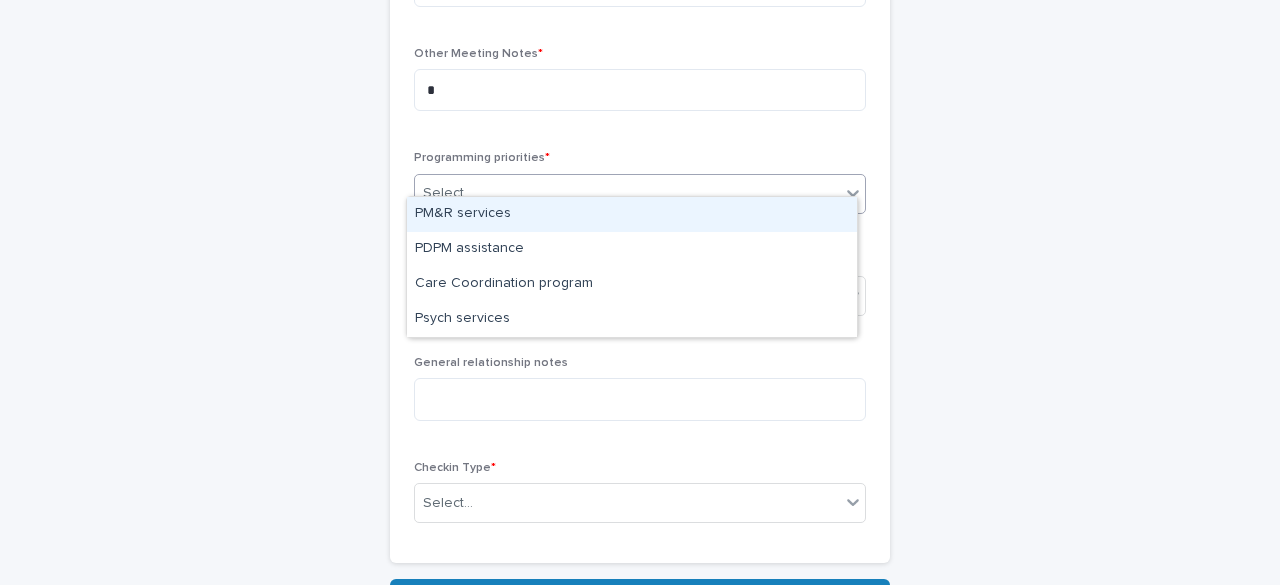 click on "PM&R services" at bounding box center [632, 214] 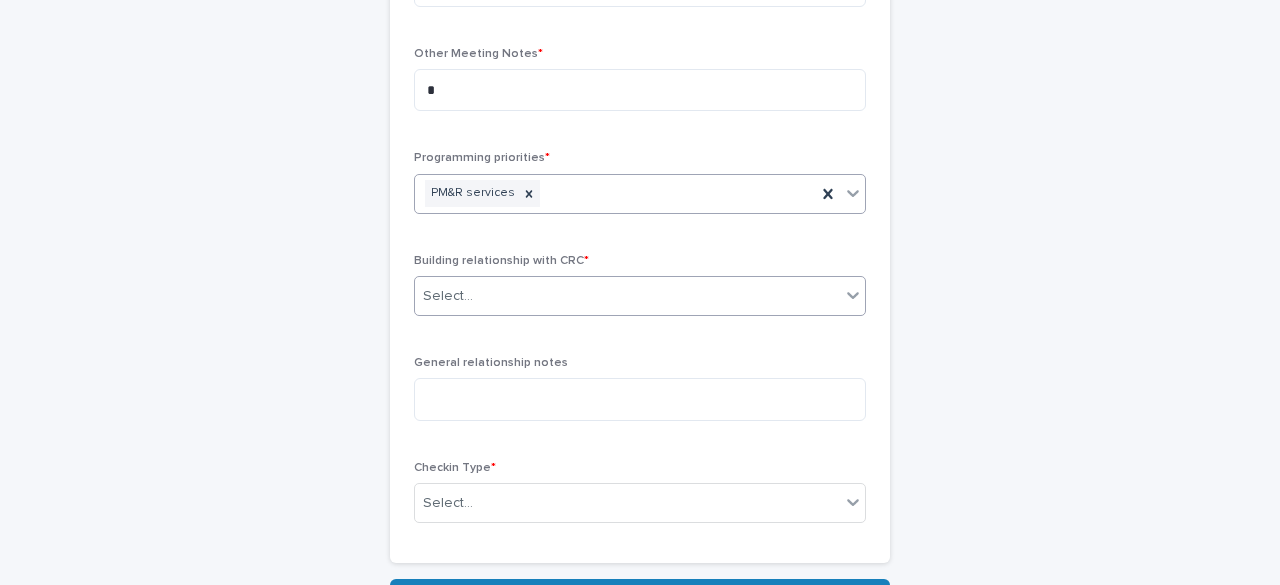 click on "Select..." at bounding box center (627, 296) 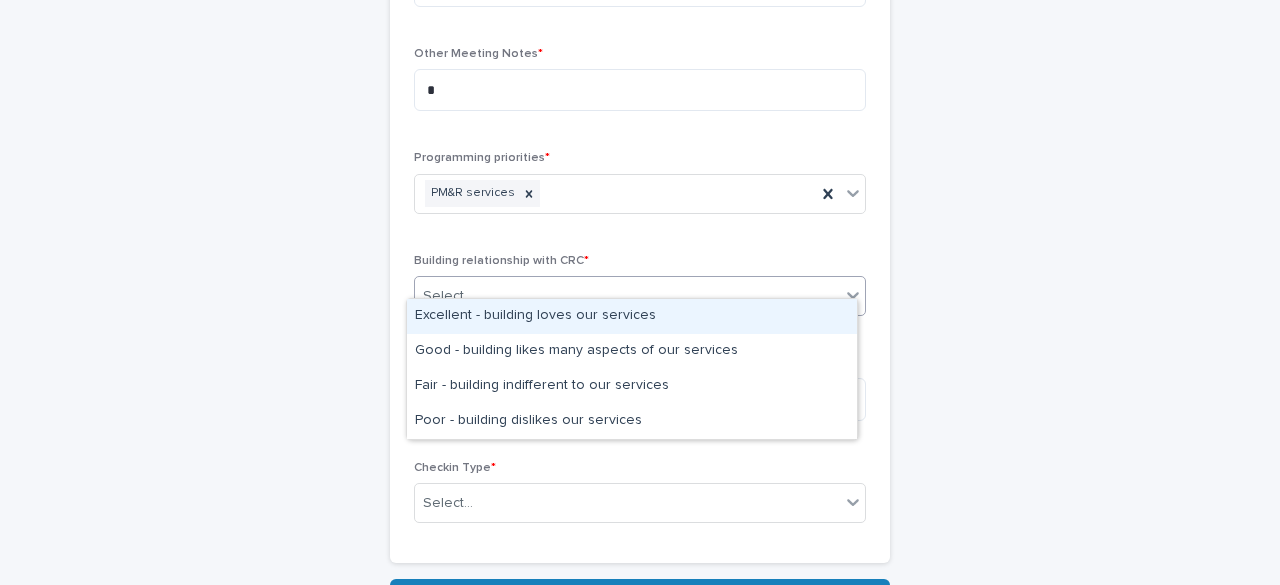 click on "Excellent - building loves our services" at bounding box center [632, 316] 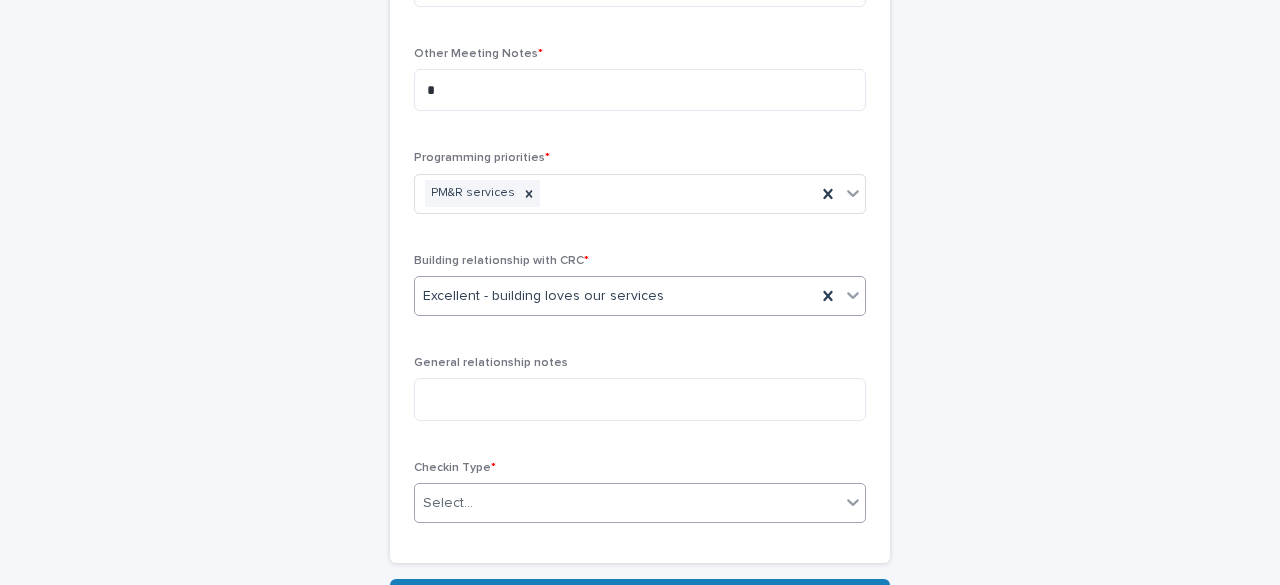 click on "Select..." at bounding box center (627, 503) 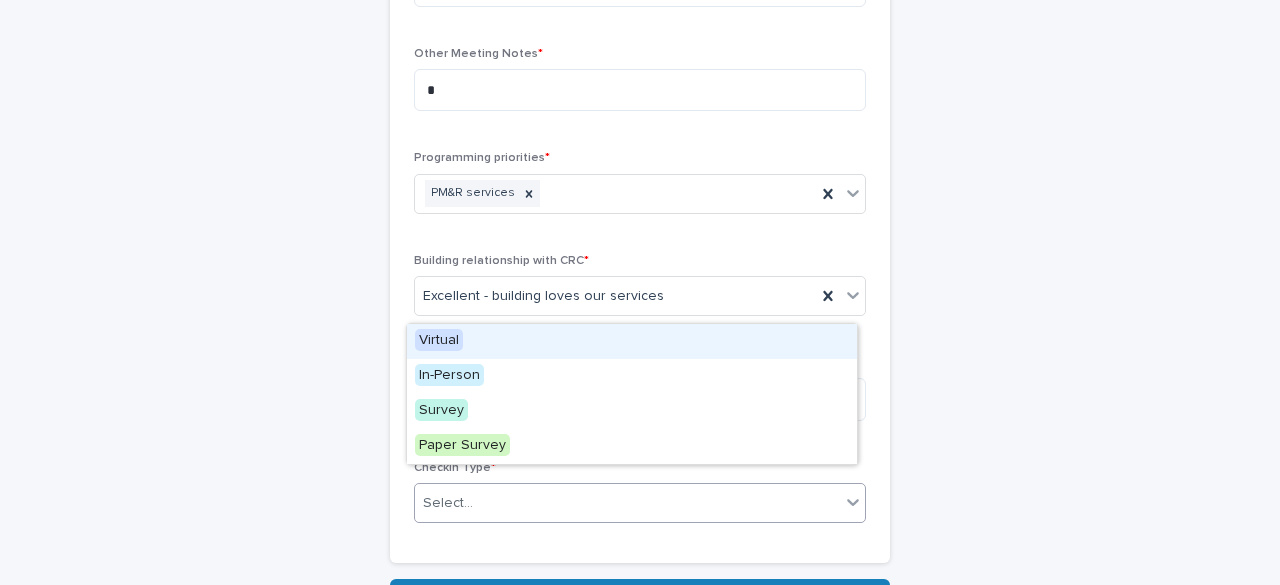 click on "Virtual" at bounding box center (632, 341) 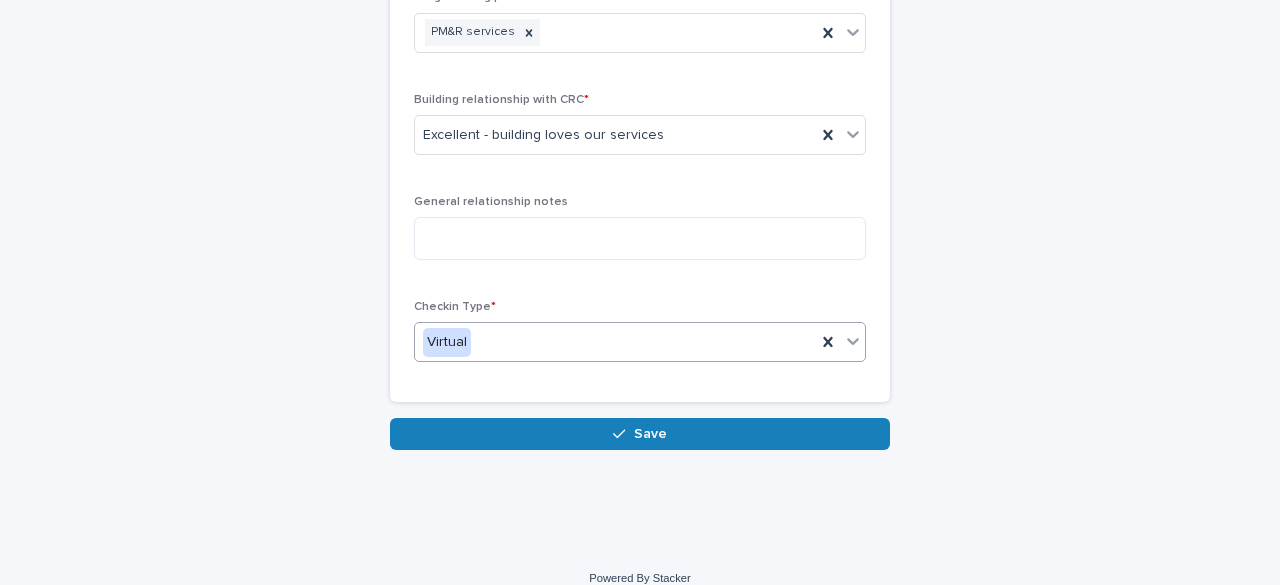 scroll, scrollTop: 1186, scrollLeft: 0, axis: vertical 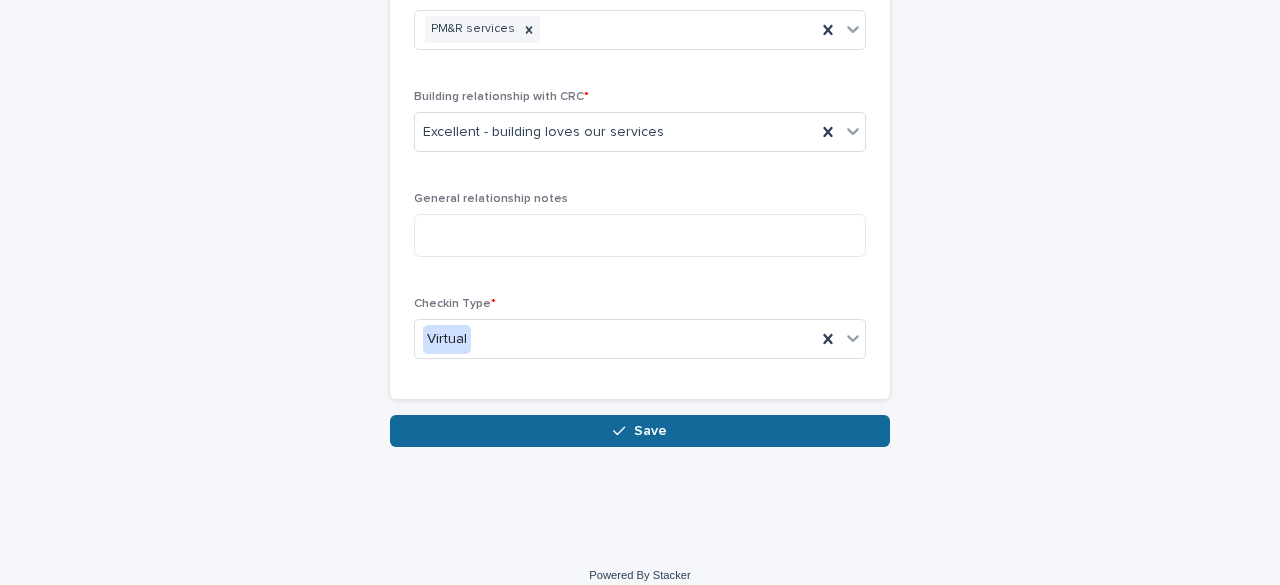 click on "Save" at bounding box center [640, 431] 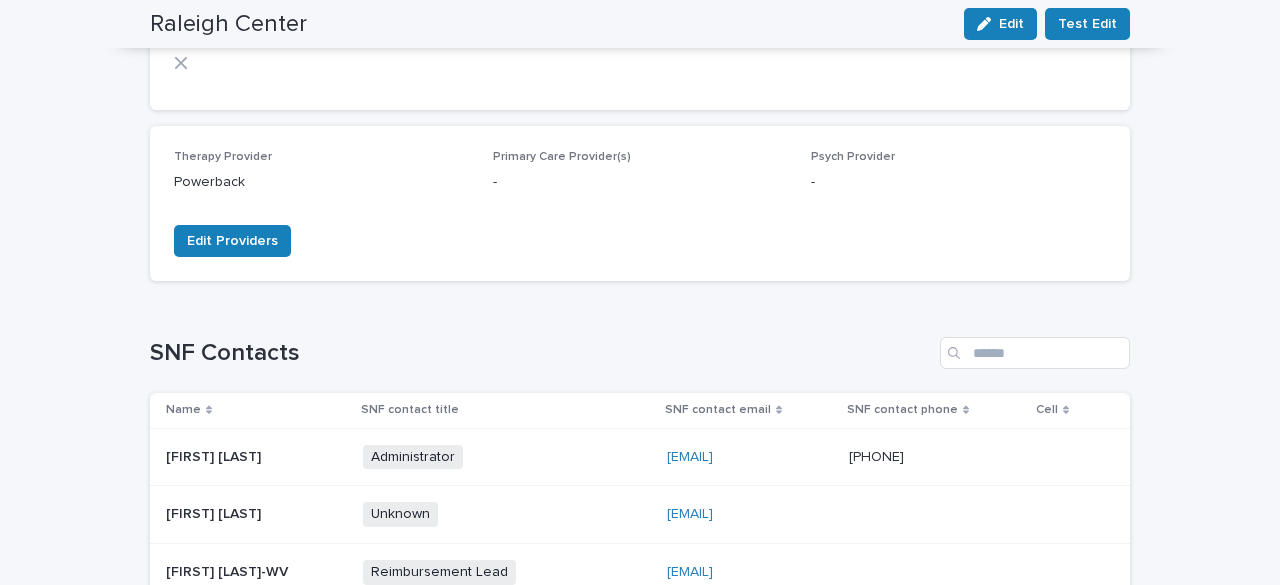 scroll, scrollTop: 0, scrollLeft: 0, axis: both 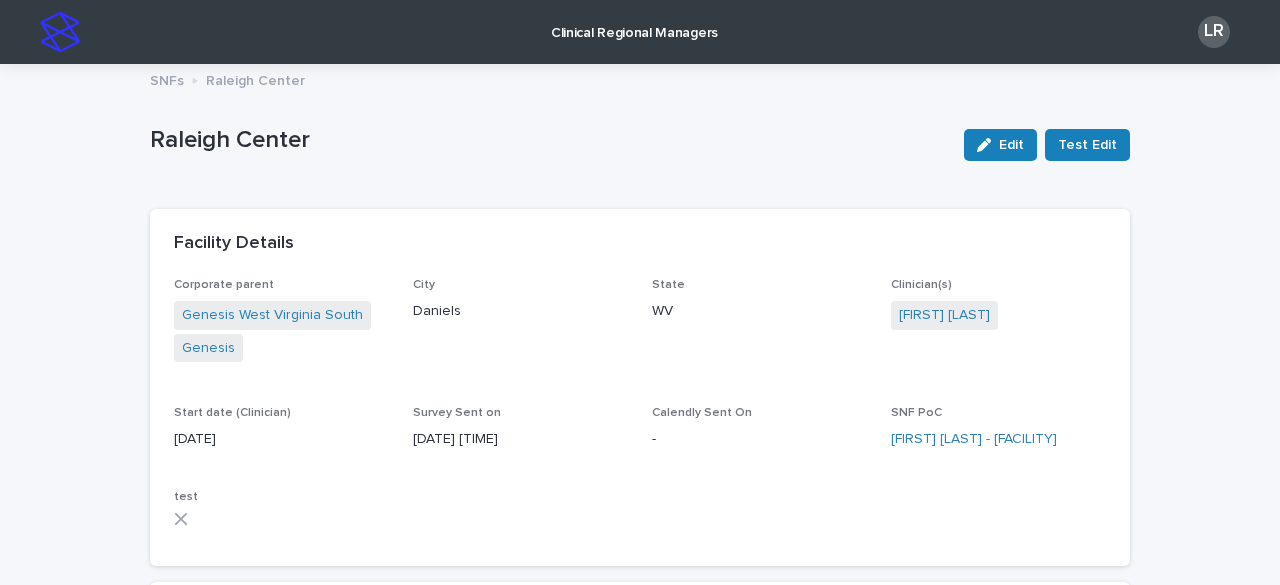 click at bounding box center (60, 32) 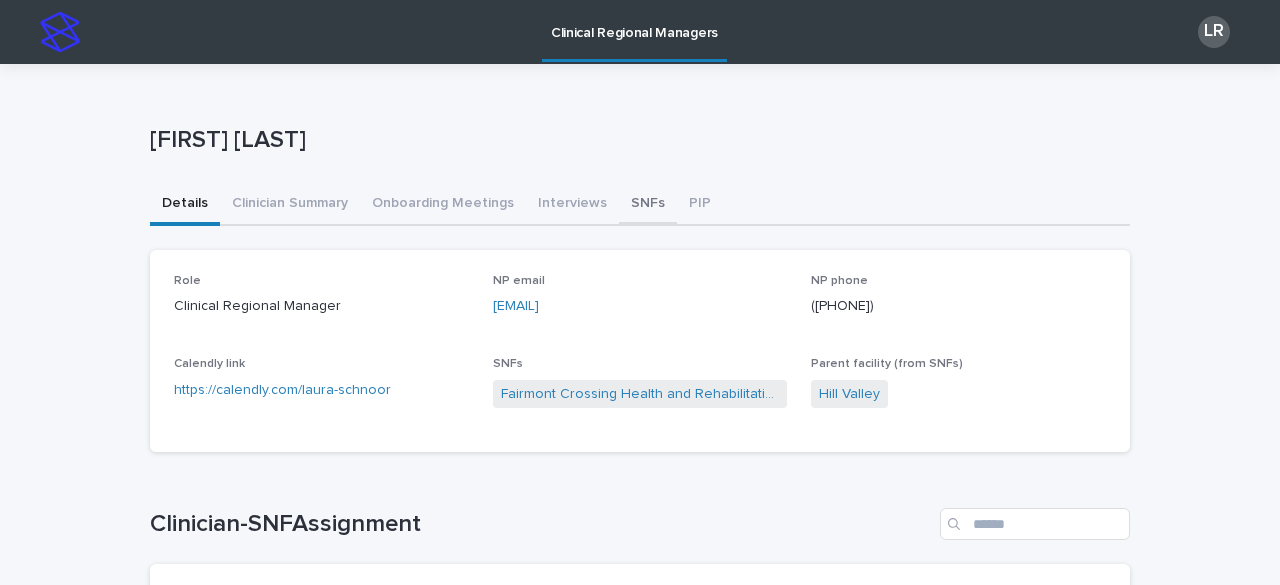 click on "SNFs" at bounding box center (648, 205) 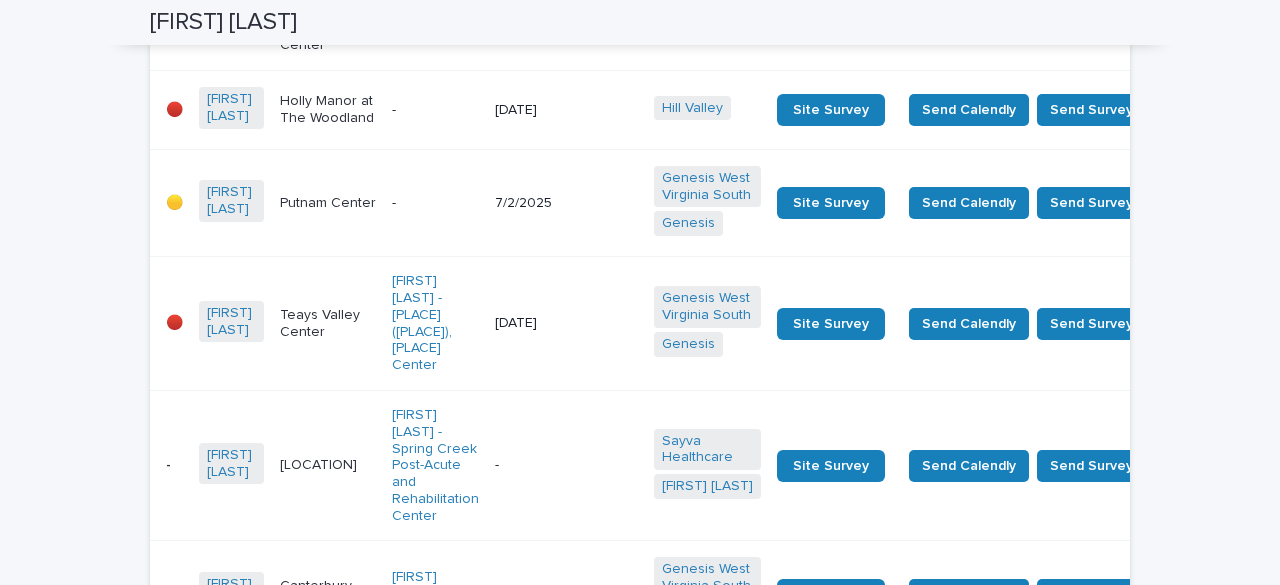 scroll, scrollTop: 823, scrollLeft: 0, axis: vertical 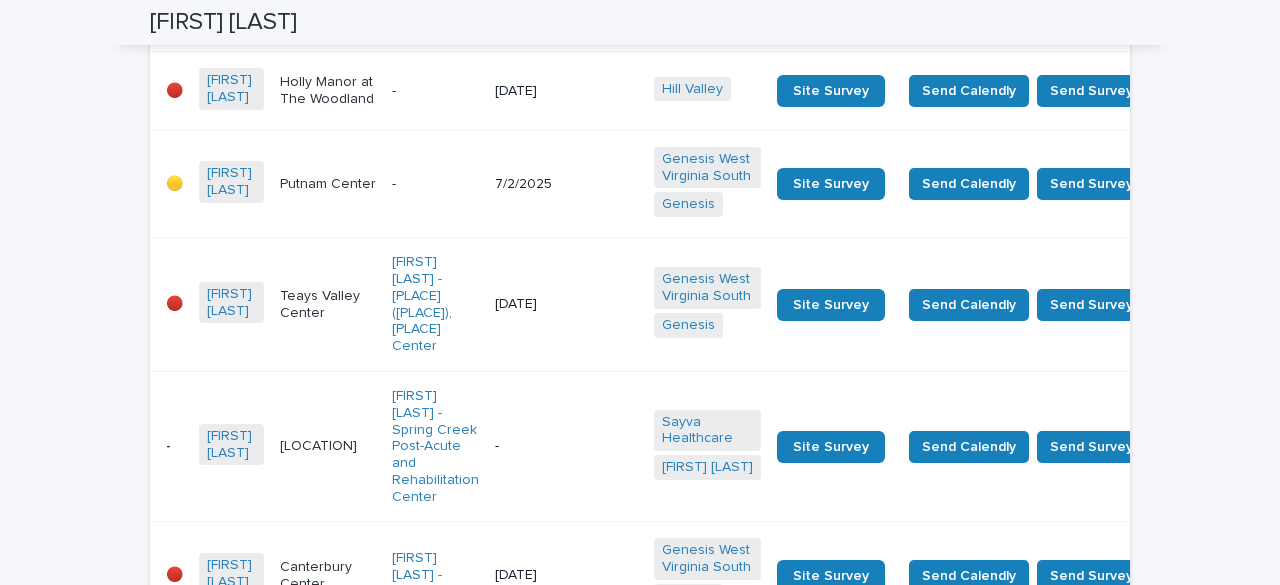 click on "-" at bounding box center [435, 184] 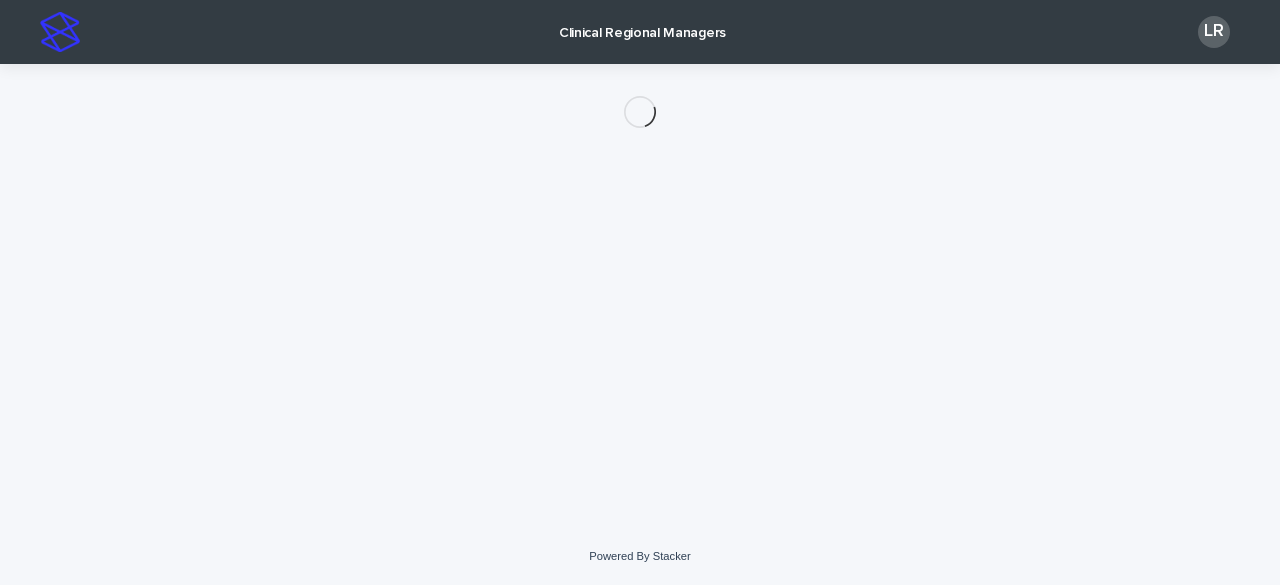scroll, scrollTop: 0, scrollLeft: 0, axis: both 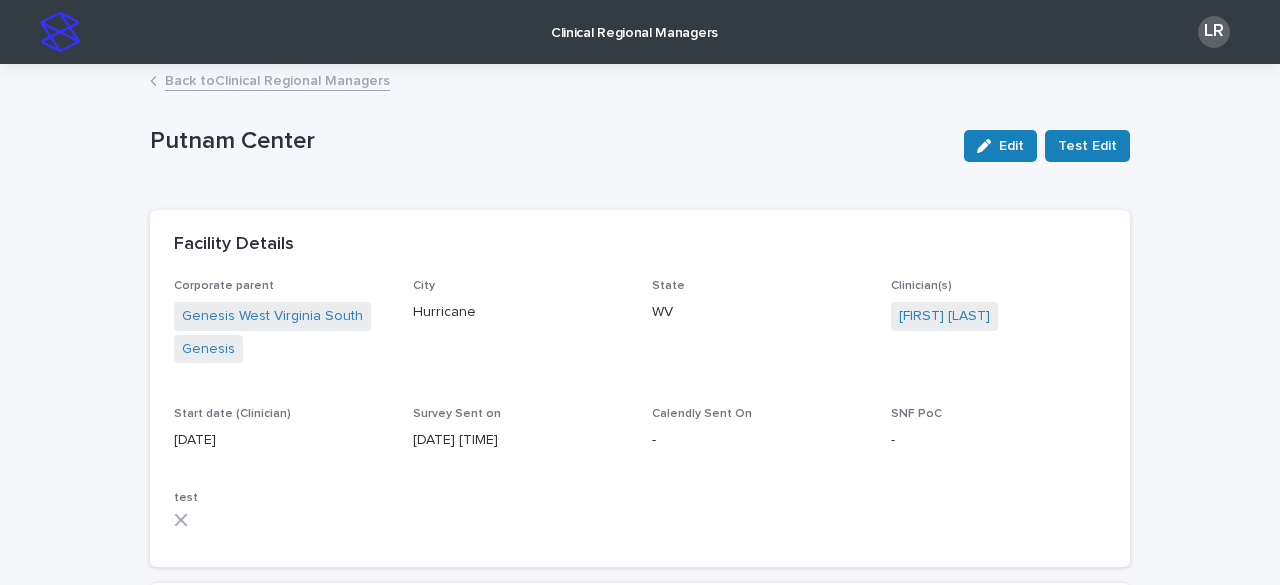 click on "Back to  Clinical Regional Managers" at bounding box center [277, 79] 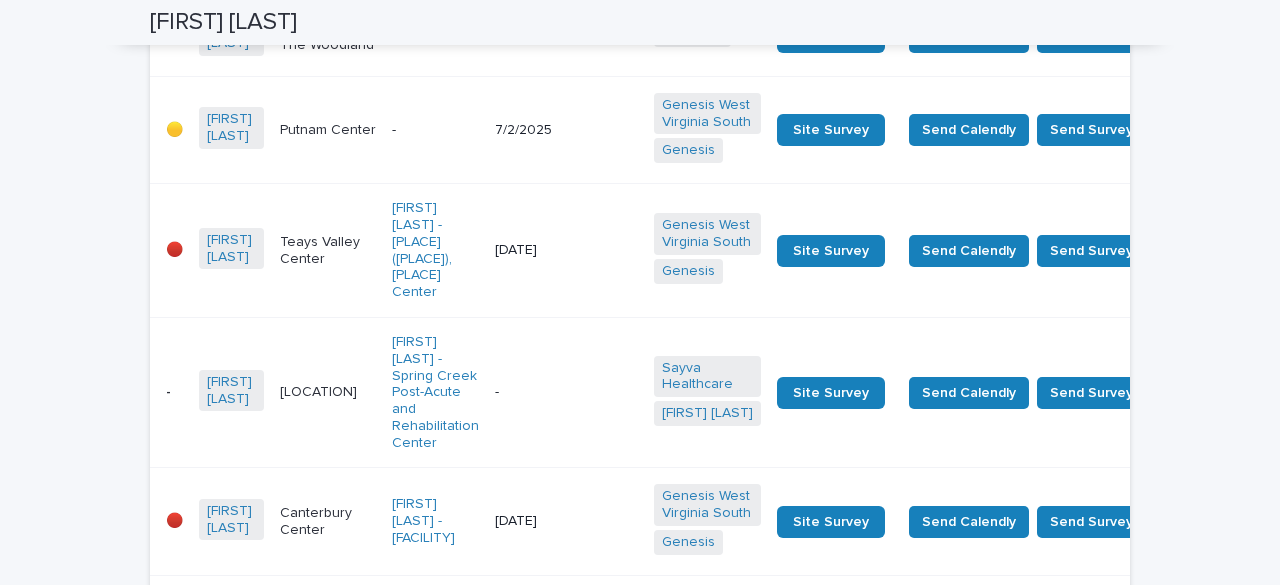 scroll, scrollTop: 870, scrollLeft: 0, axis: vertical 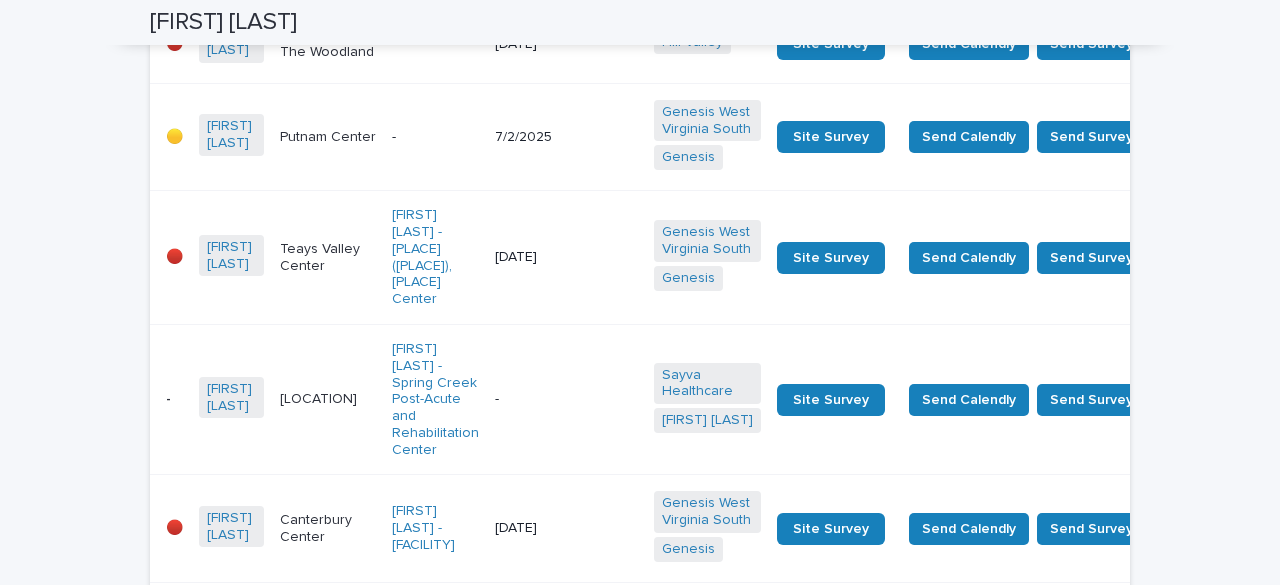 click on "-" at bounding box center (435, 137) 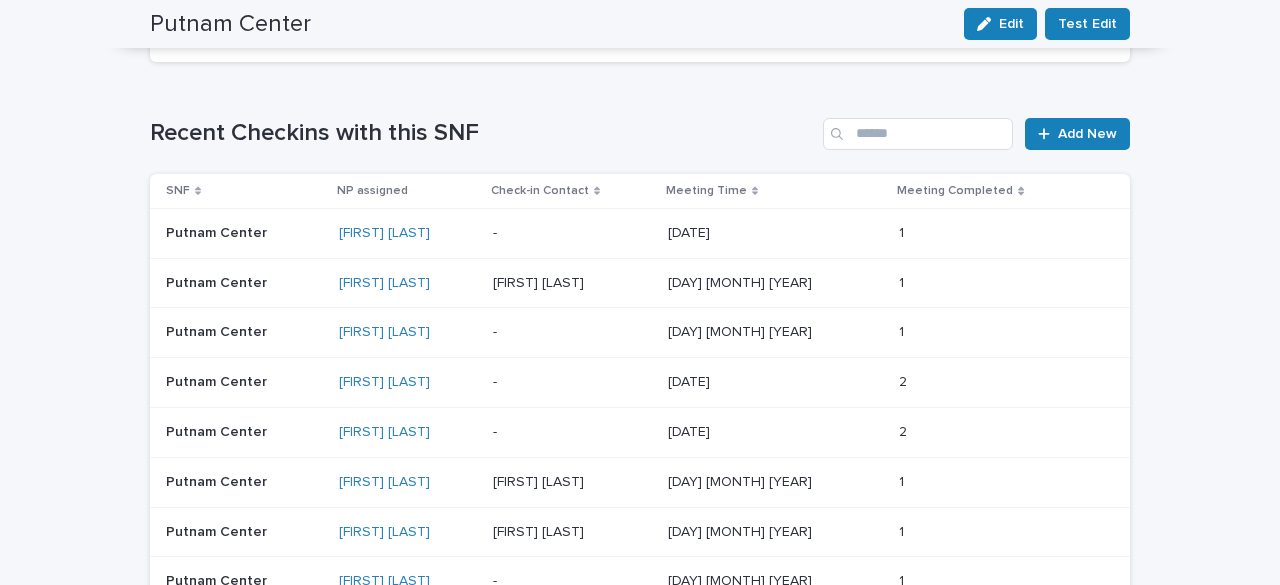 scroll, scrollTop: 1448, scrollLeft: 0, axis: vertical 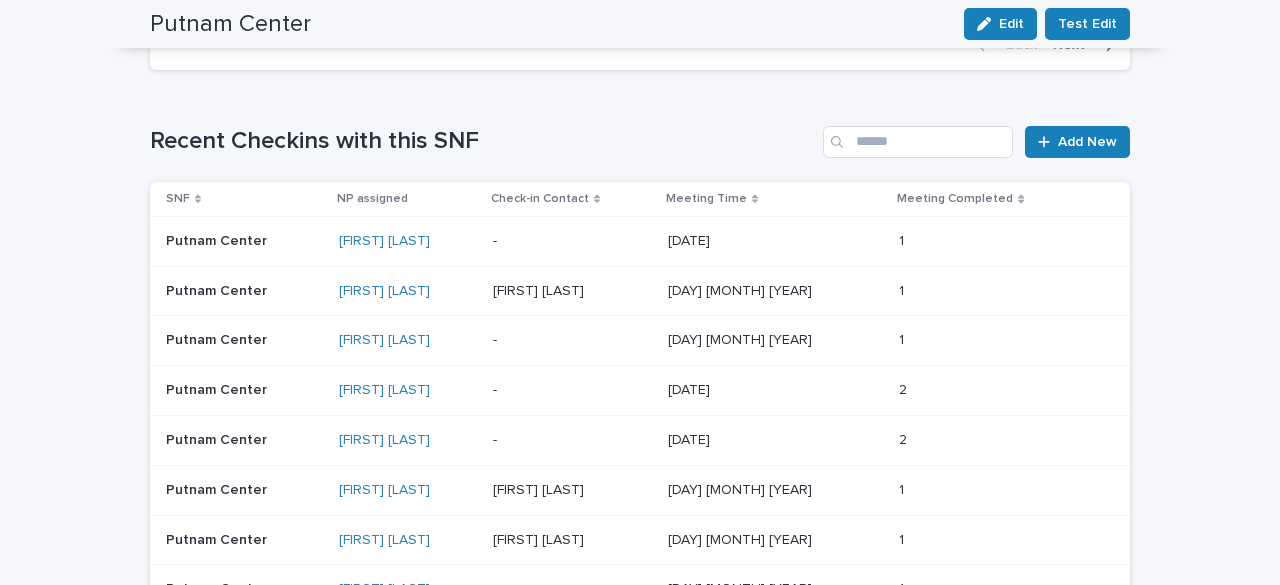 click at bounding box center [572, 241] 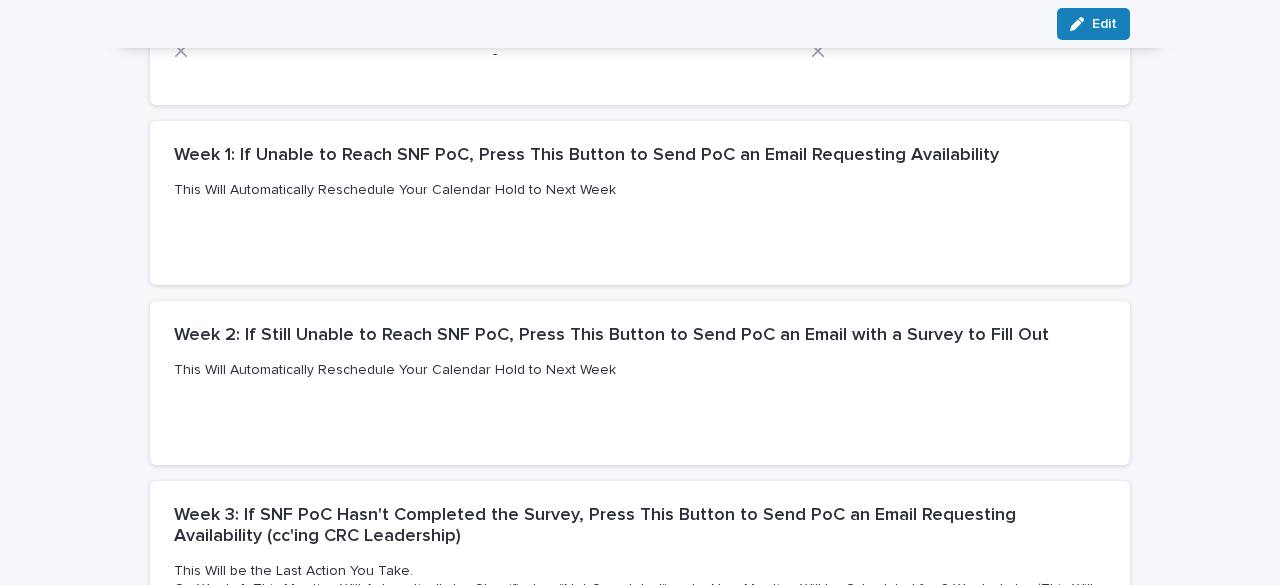 scroll, scrollTop: 924, scrollLeft: 0, axis: vertical 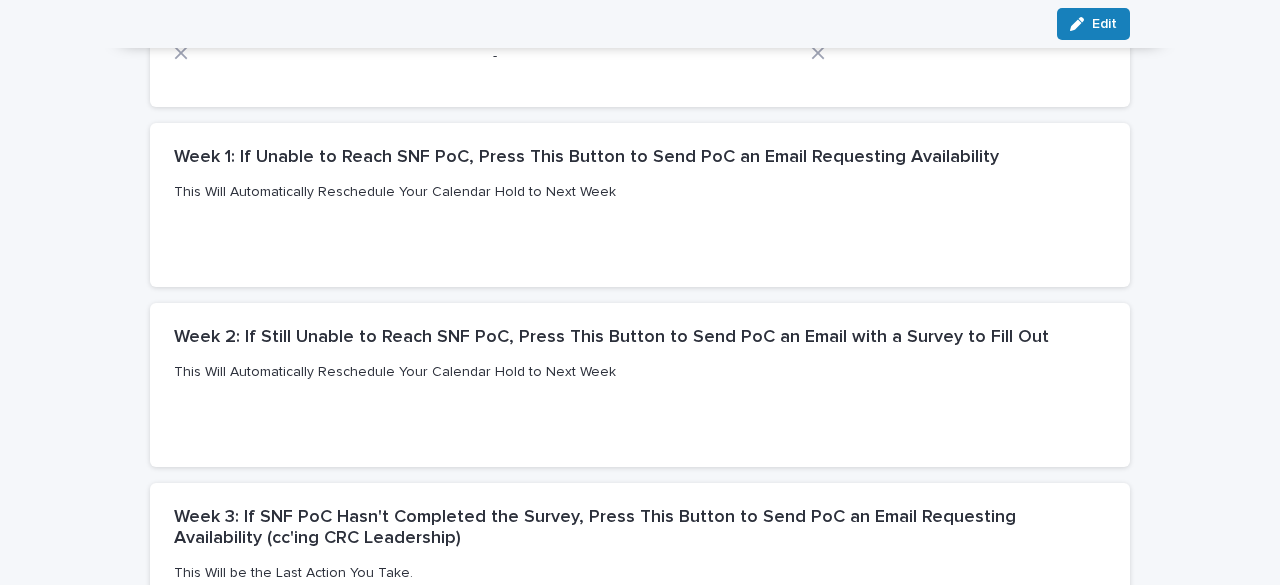 click on "Week 2: If Still Unable to Reach SNF PoC, Press This Button to Send PoC an Email with a Survey to Fill Out" at bounding box center [611, 338] 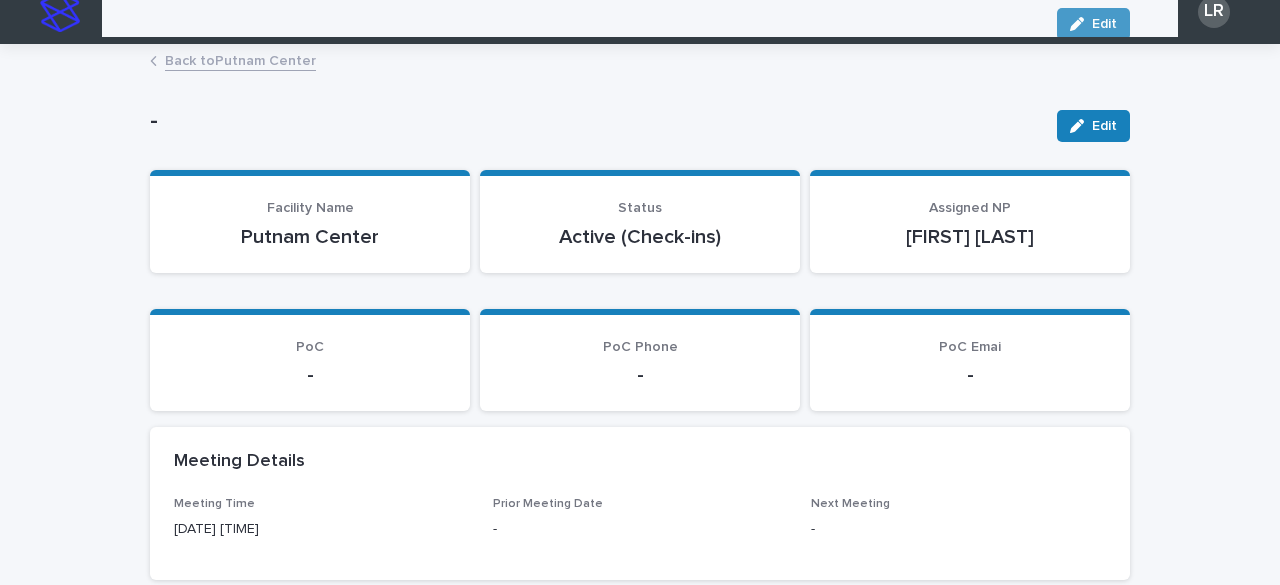 scroll, scrollTop: 0, scrollLeft: 0, axis: both 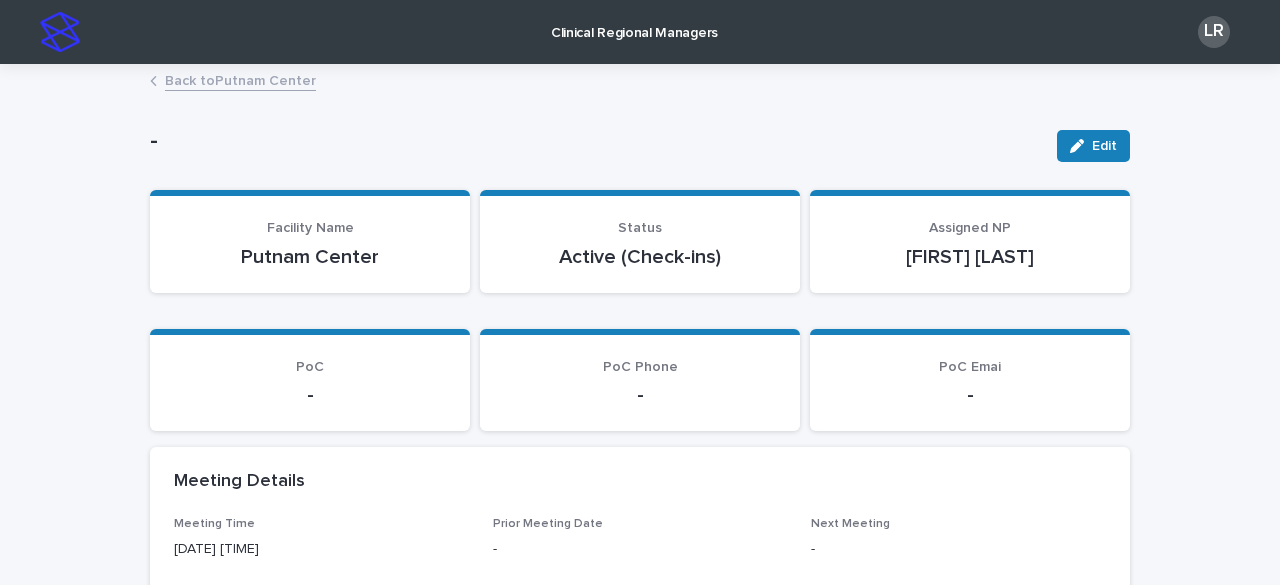 click on "Back to  [NAME]" at bounding box center [240, 79] 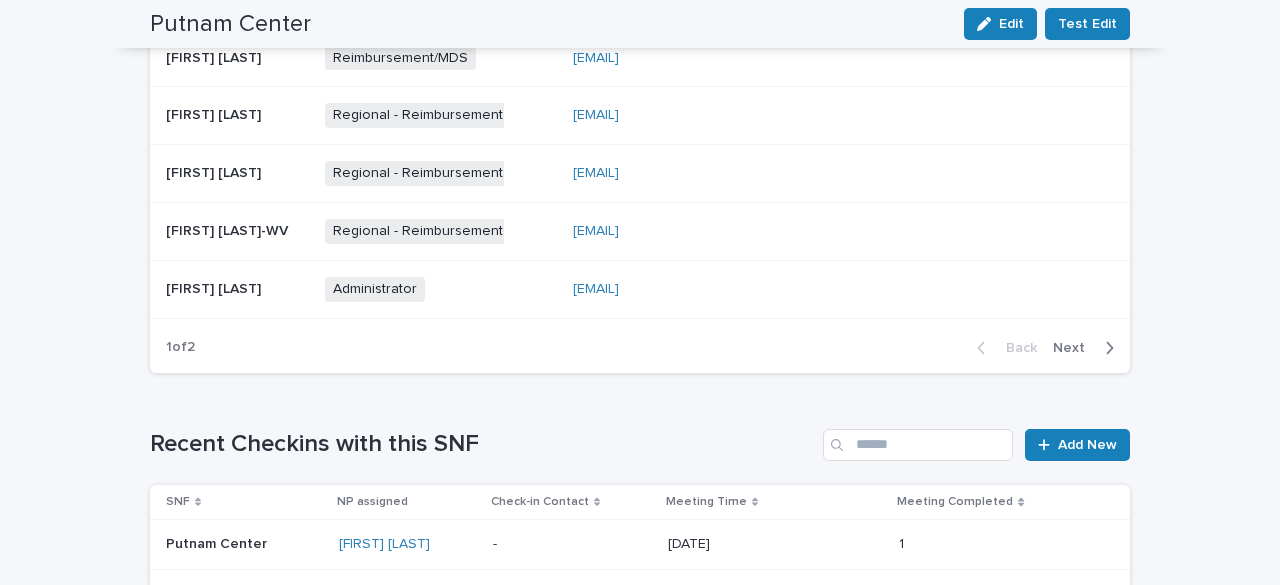 scroll, scrollTop: 1154, scrollLeft: 0, axis: vertical 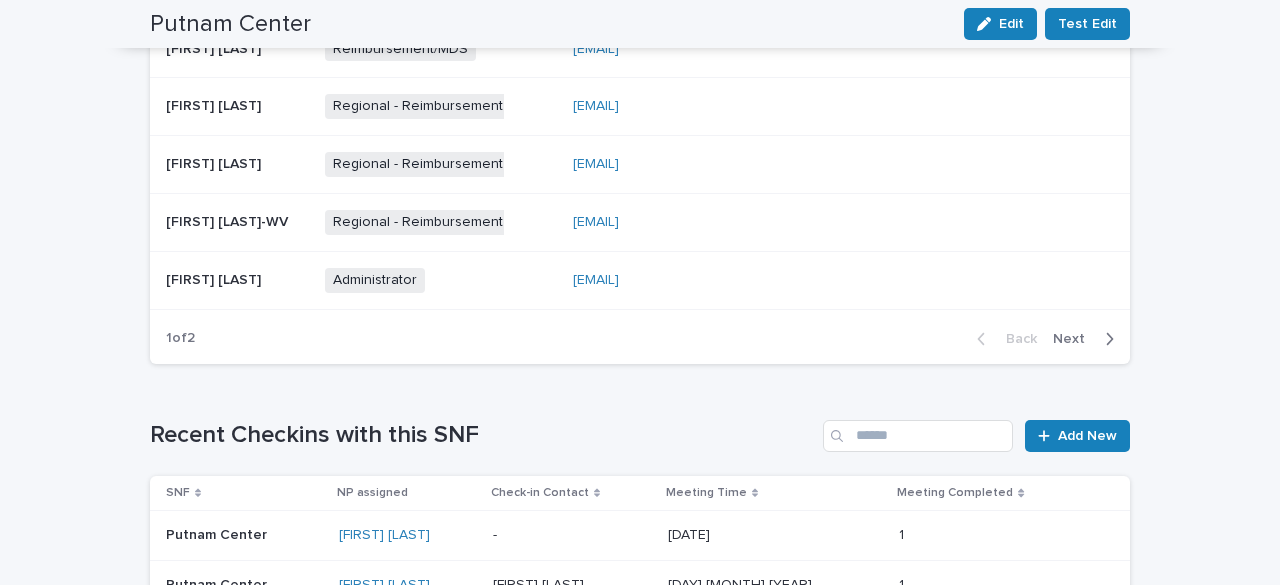 click on "Next" at bounding box center [1075, 339] 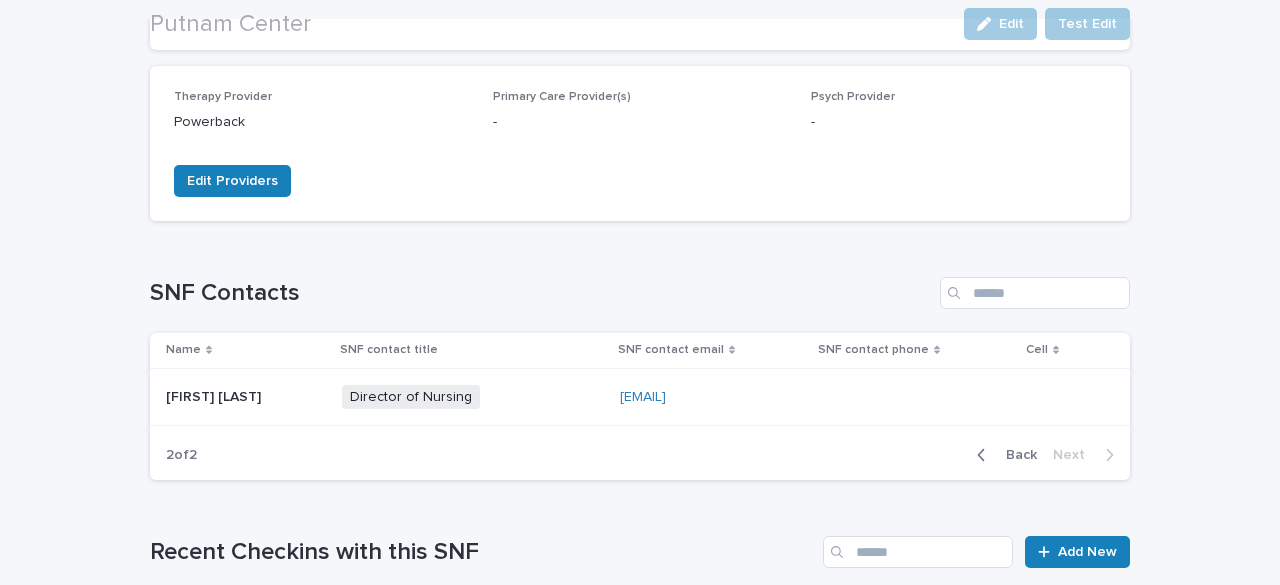 scroll, scrollTop: 522, scrollLeft: 0, axis: vertical 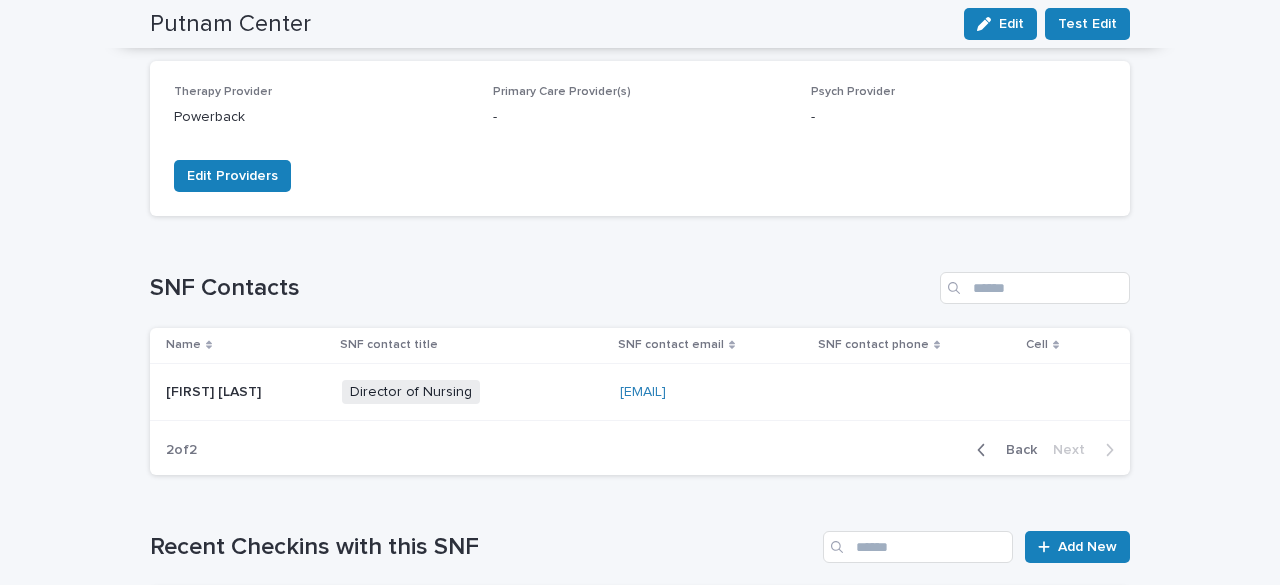 click on "Back" at bounding box center (1015, 450) 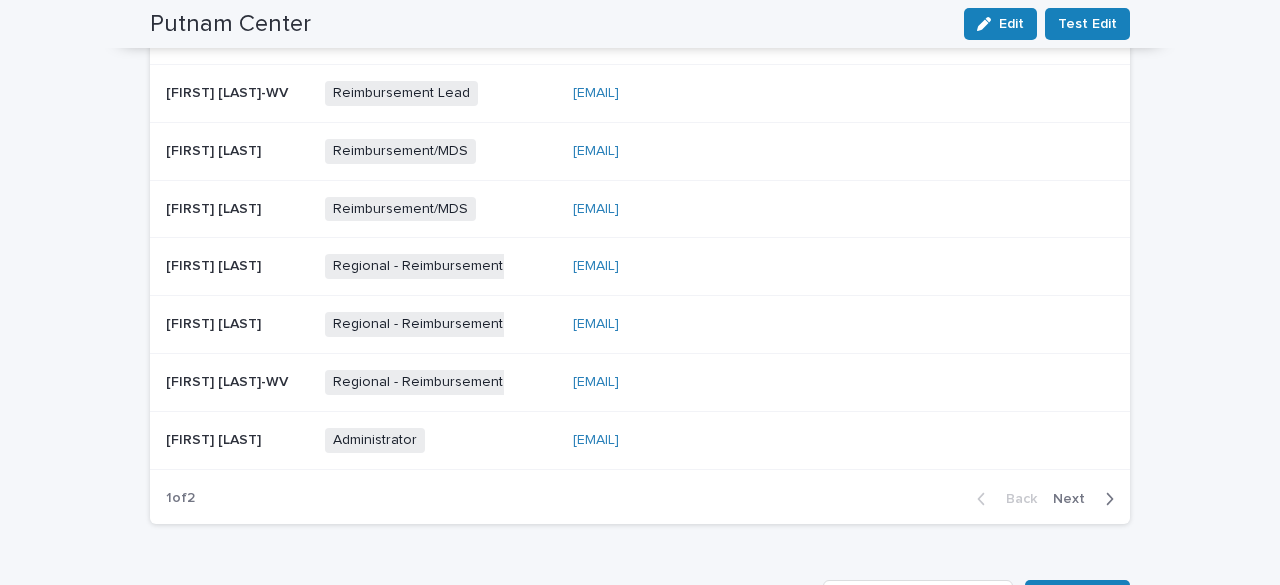 scroll, scrollTop: 1003, scrollLeft: 0, axis: vertical 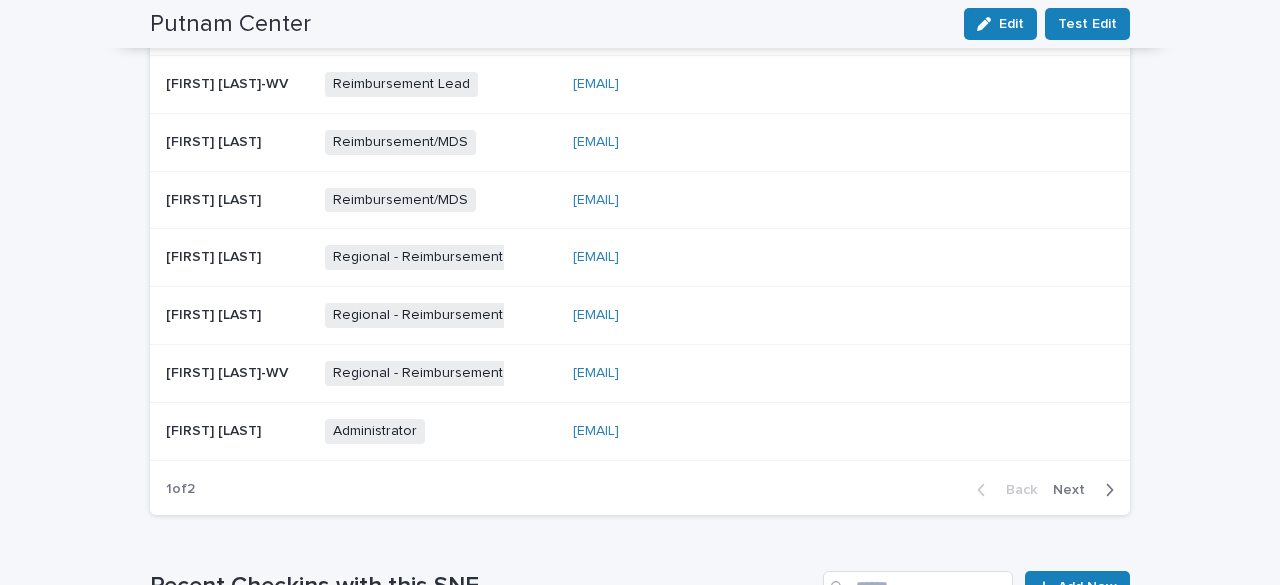click on "Next" at bounding box center (1075, 490) 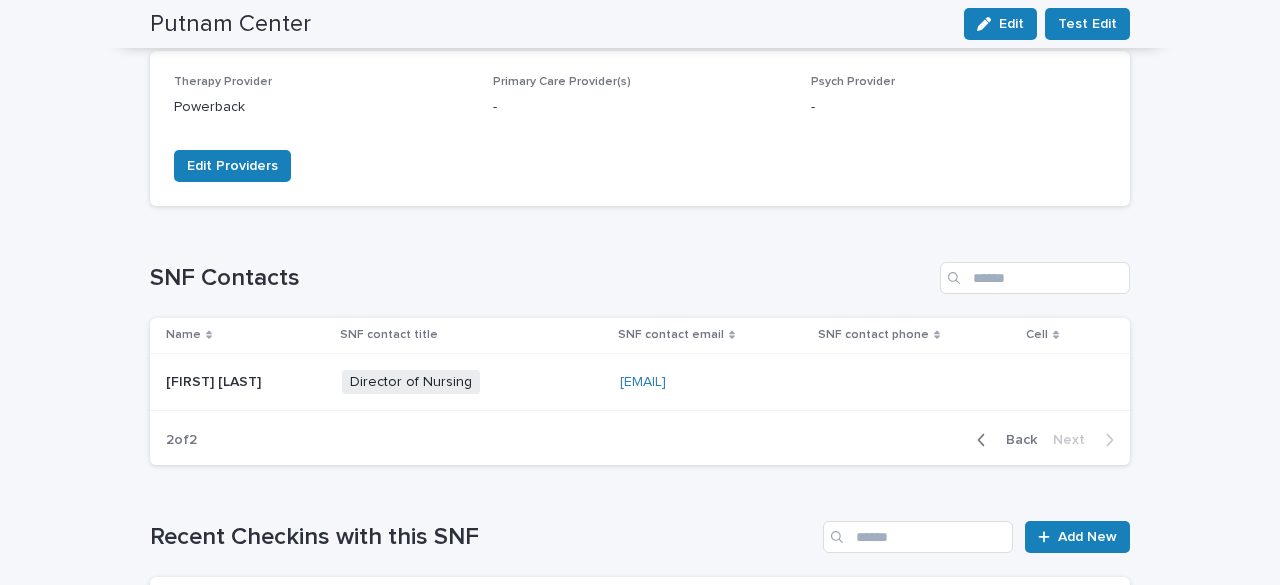 scroll, scrollTop: 527, scrollLeft: 0, axis: vertical 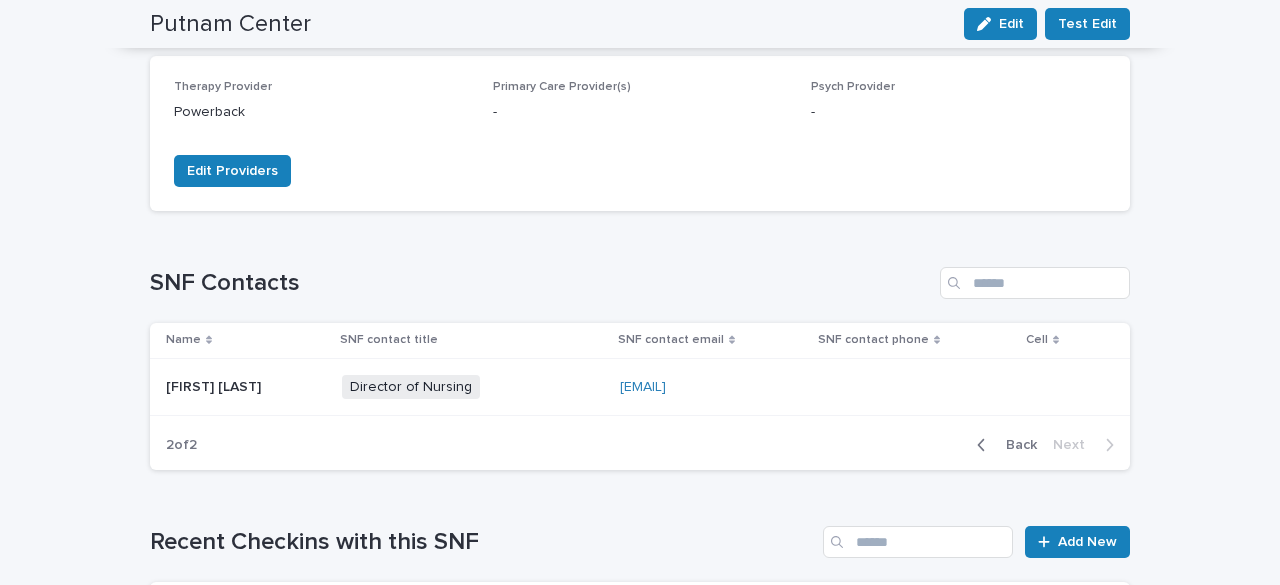 click on "Back" at bounding box center [1015, 445] 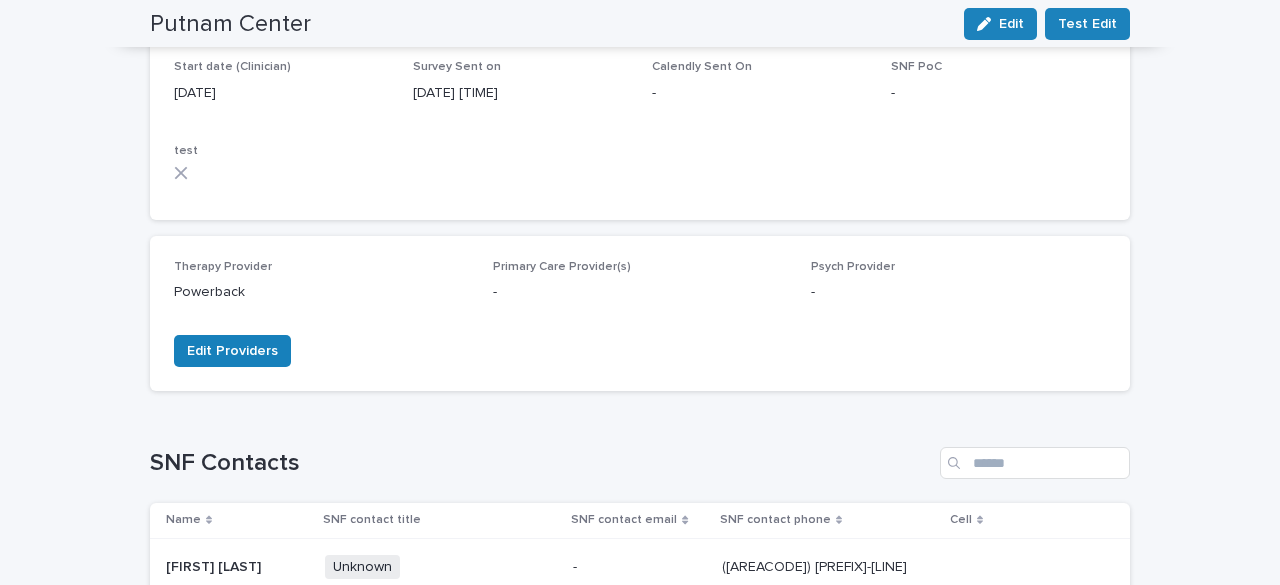 scroll, scrollTop: 0, scrollLeft: 0, axis: both 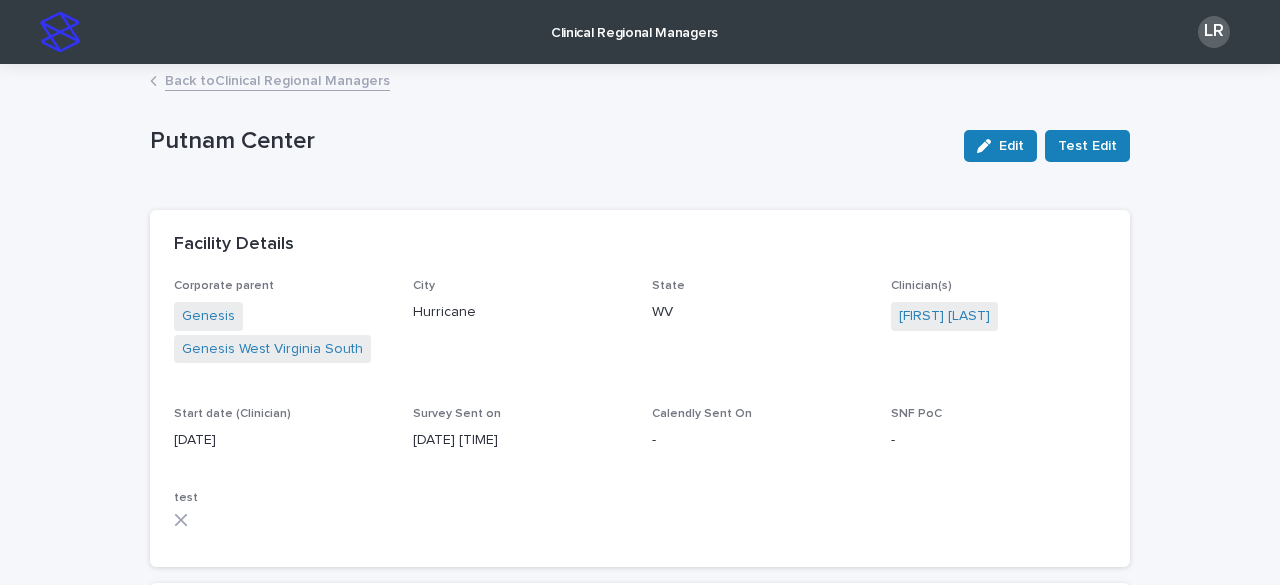 click on "Back to  Clinical Regional Managers" at bounding box center [277, 79] 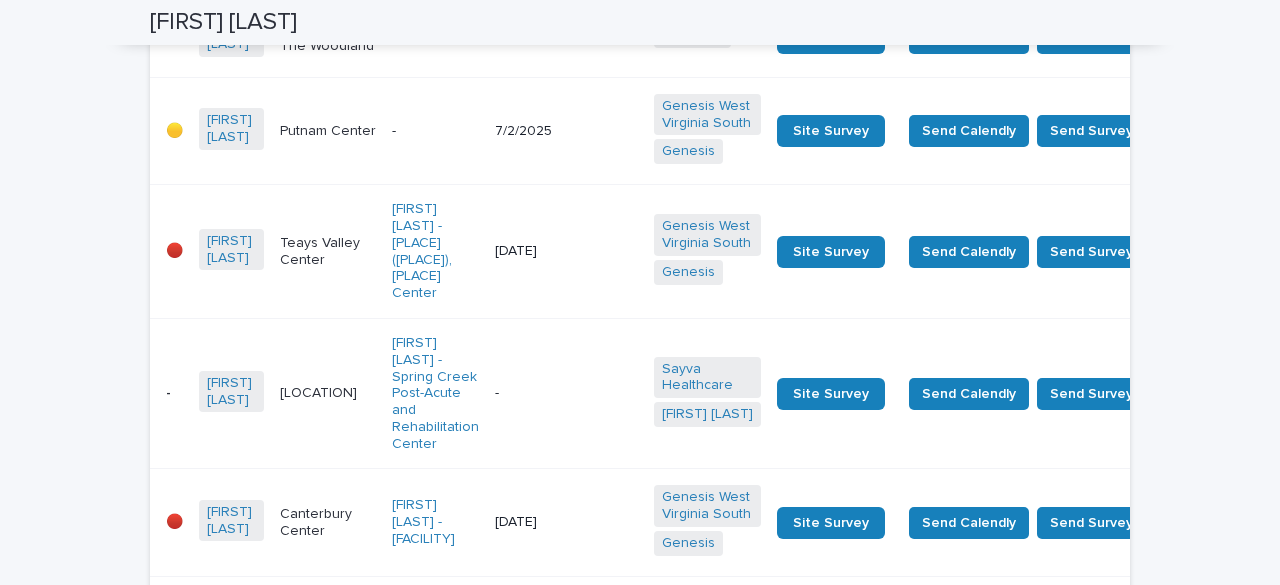 scroll, scrollTop: 880, scrollLeft: 0, axis: vertical 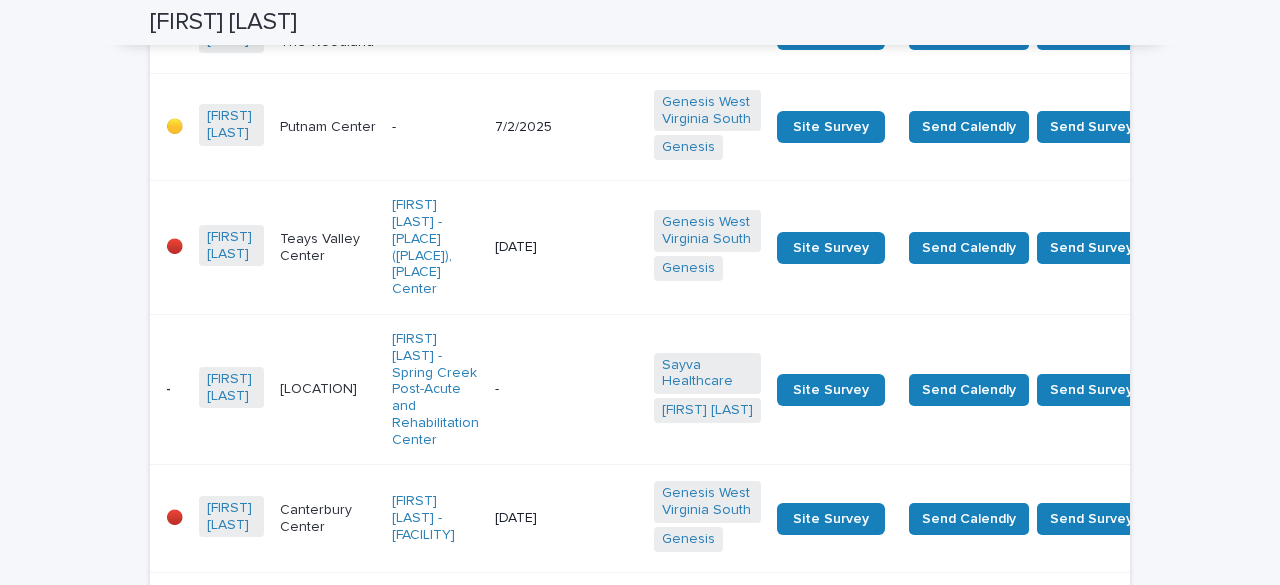 click on "[DATE]" at bounding box center [566, 248] 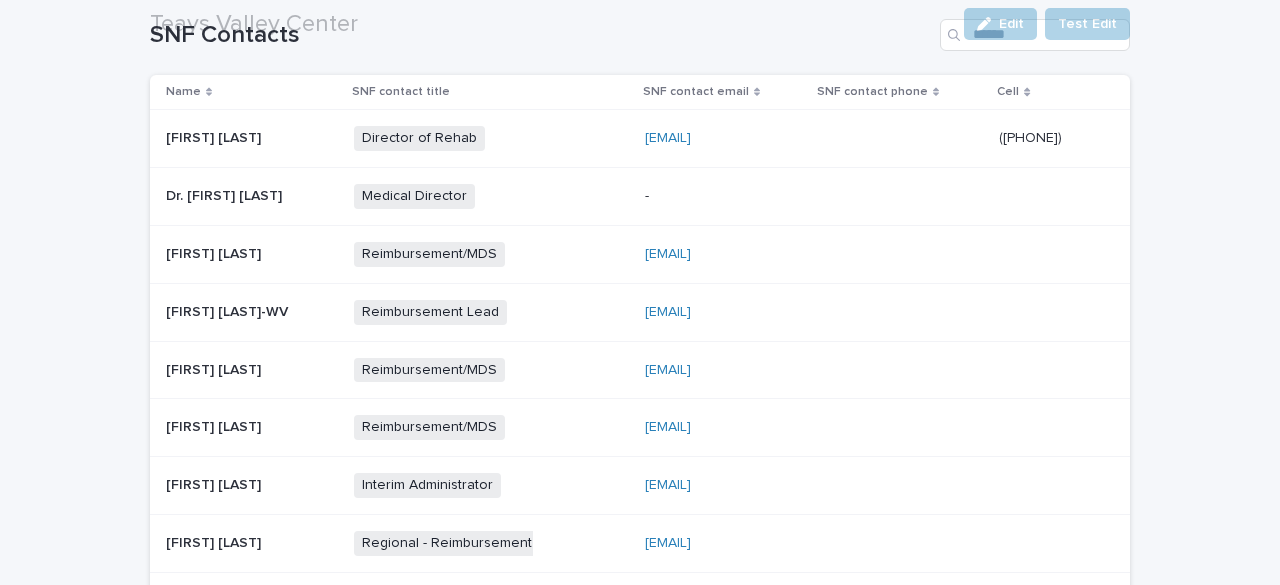 scroll, scrollTop: 791, scrollLeft: 0, axis: vertical 